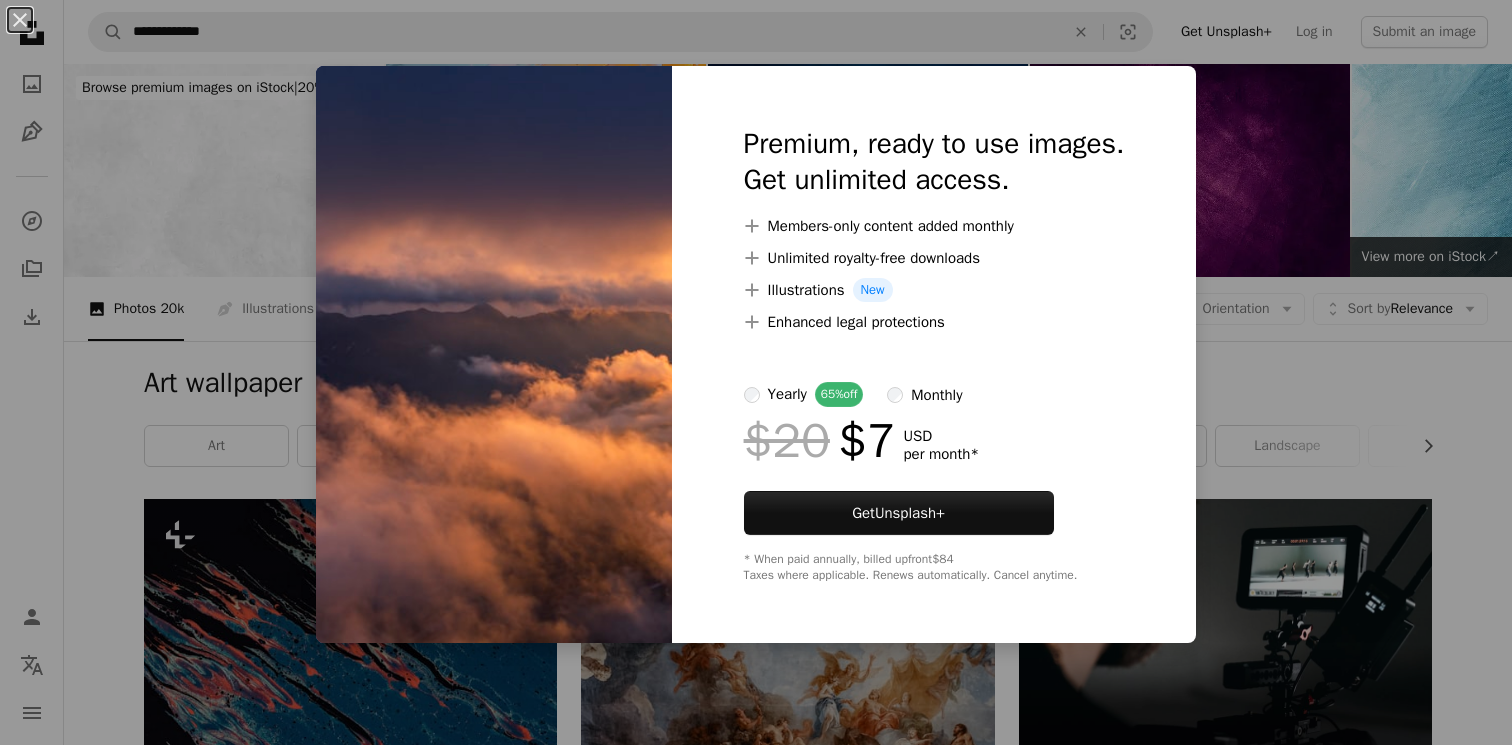 scroll, scrollTop: 1895, scrollLeft: 0, axis: vertical 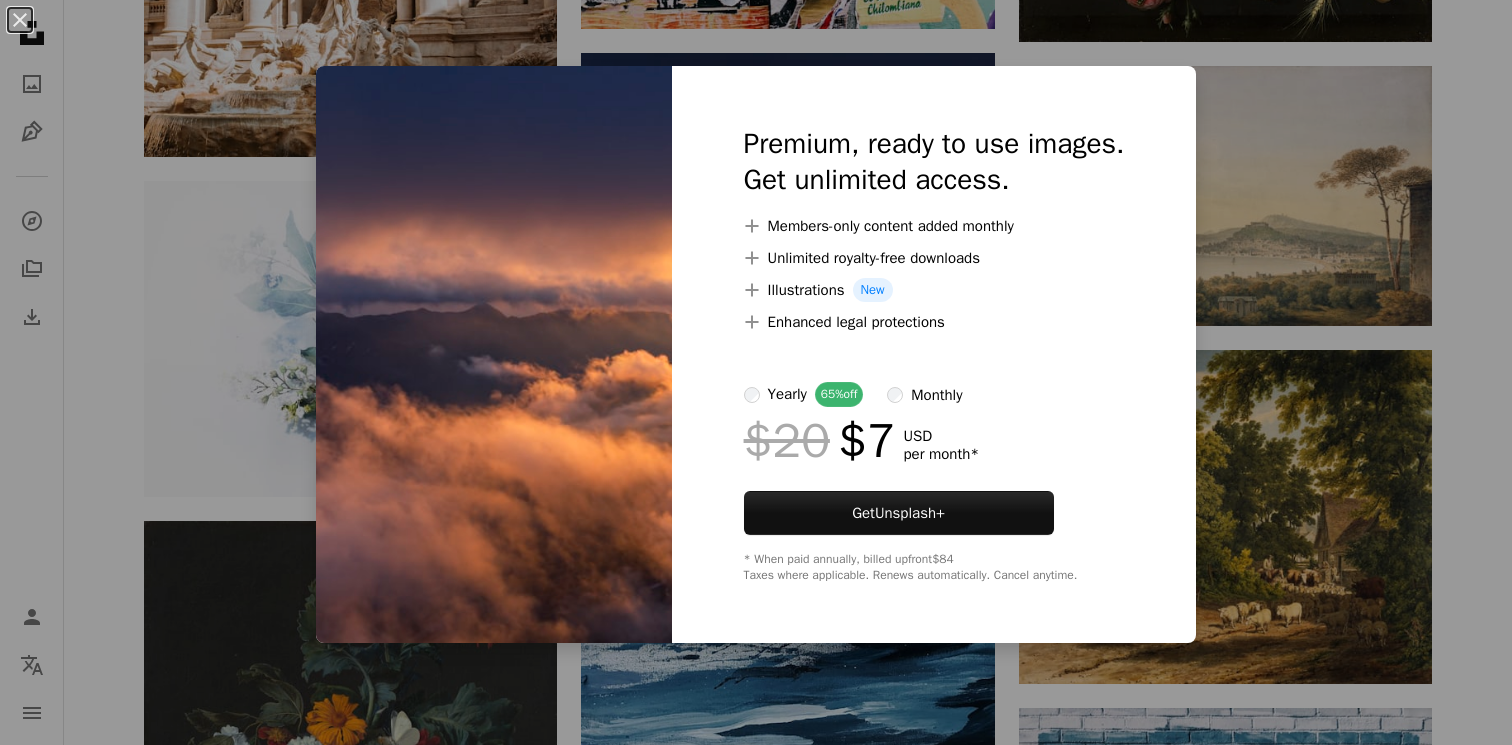 click on "An X shape Premium, ready to use images. Get unlimited access. A plus sign Members-only content added monthly A plus sign Unlimited royalty-free downloads A plus sign Illustrations  New A plus sign Enhanced legal protections yearly 65%  off monthly $20   $7 USD per month * Get  Unsplash+ * When paid annually, billed upfront  $84 Taxes where applicable. Renews automatically. Cancel anytime." at bounding box center (756, 372) 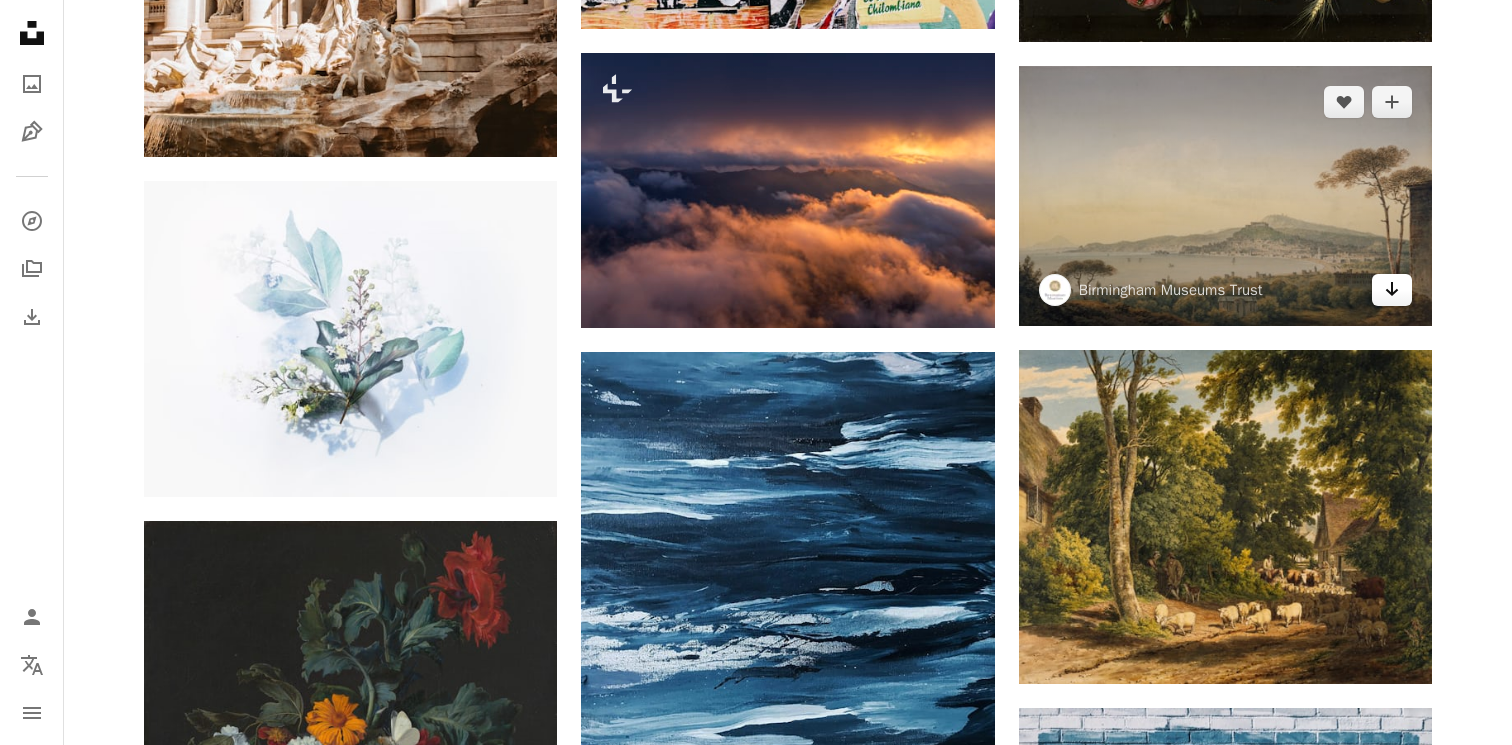 click on "Arrow pointing down" at bounding box center (1392, 290) 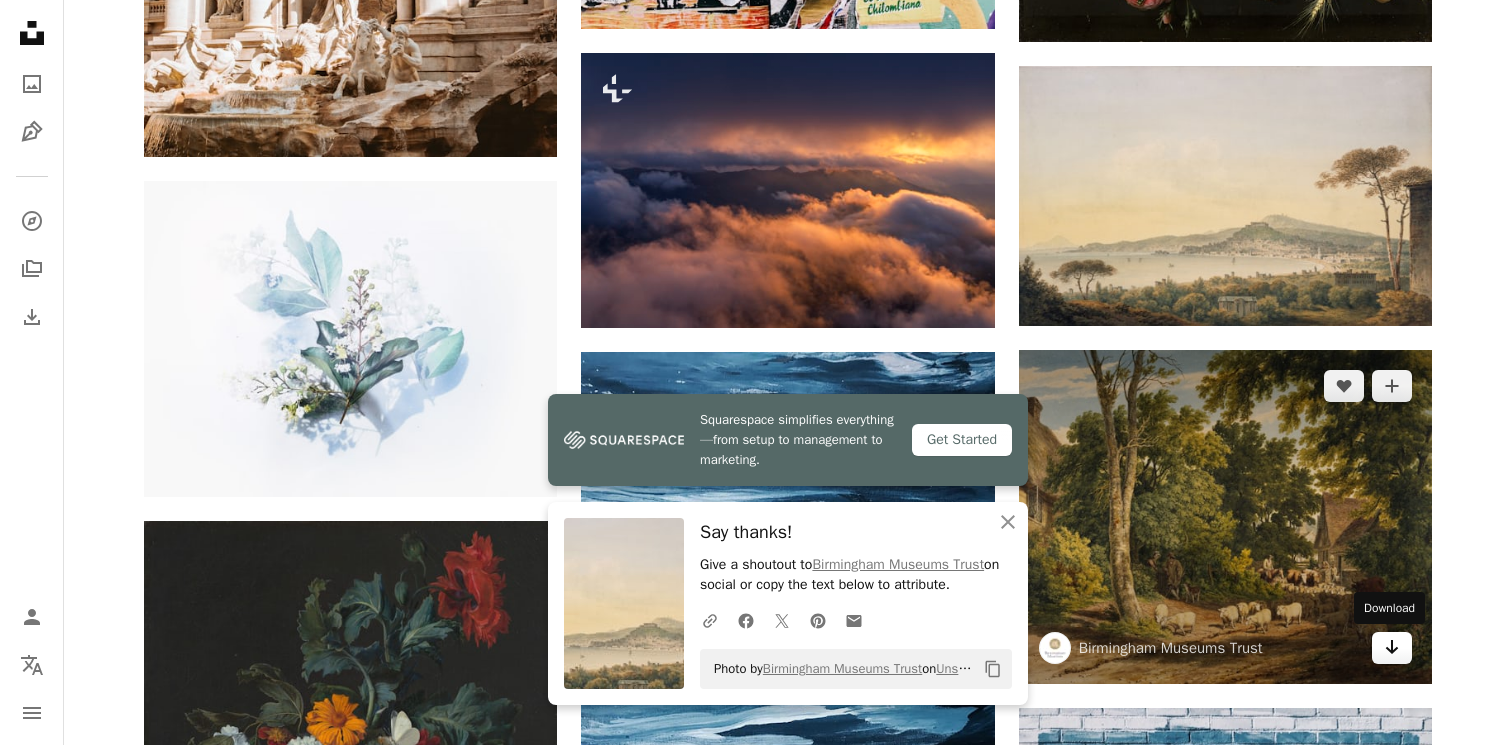 click on "Arrow pointing down" at bounding box center (1392, 648) 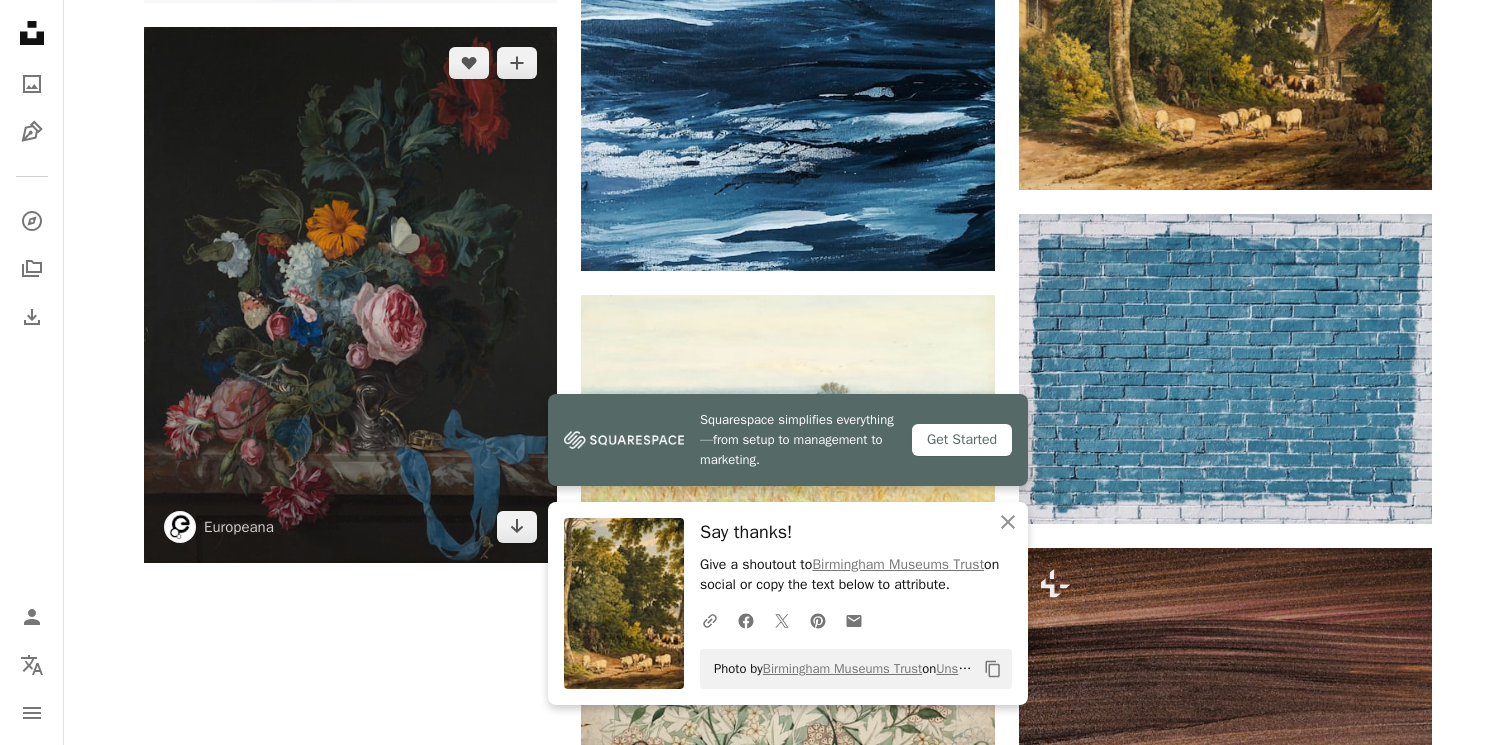 scroll, scrollTop: 2395, scrollLeft: 0, axis: vertical 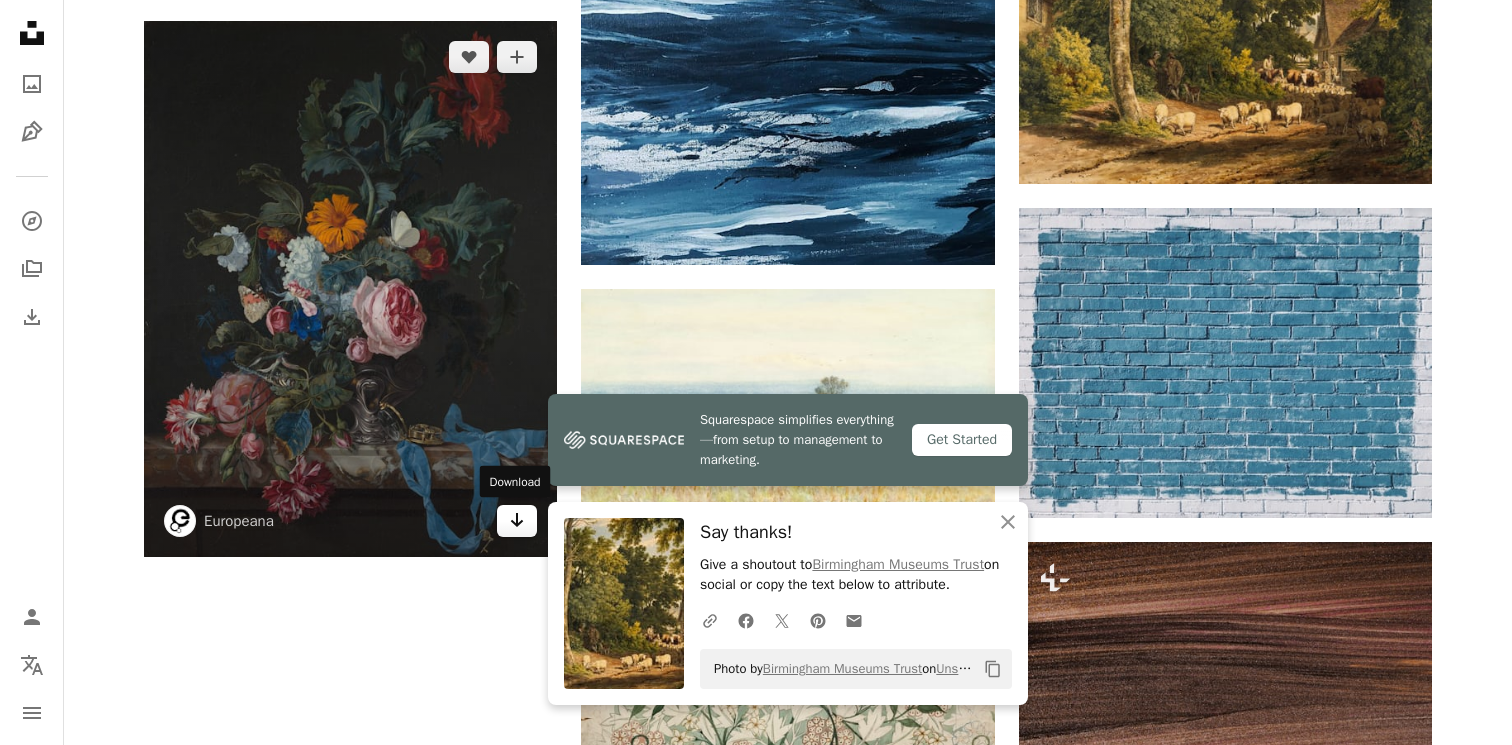 click on "Arrow pointing down" at bounding box center [517, 521] 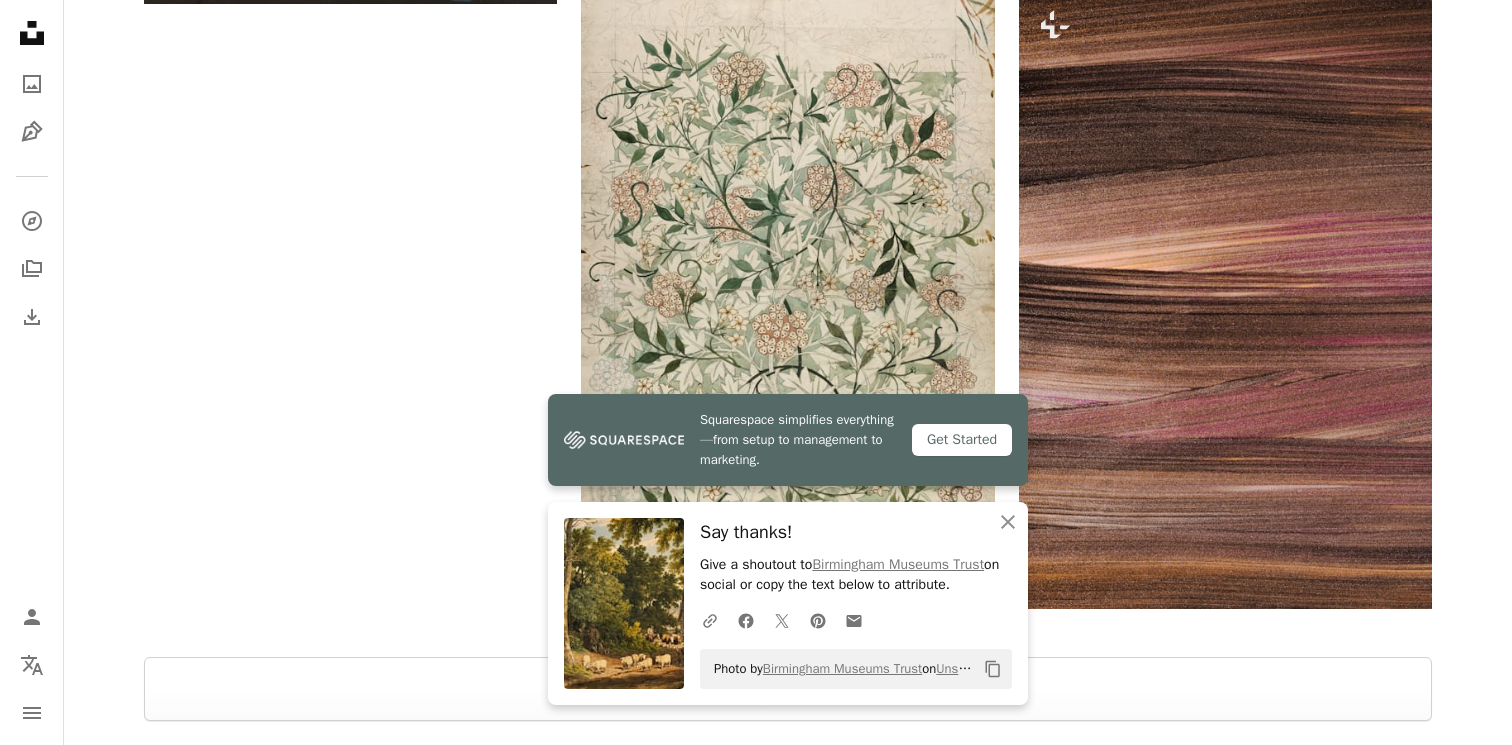 scroll, scrollTop: 2982, scrollLeft: 0, axis: vertical 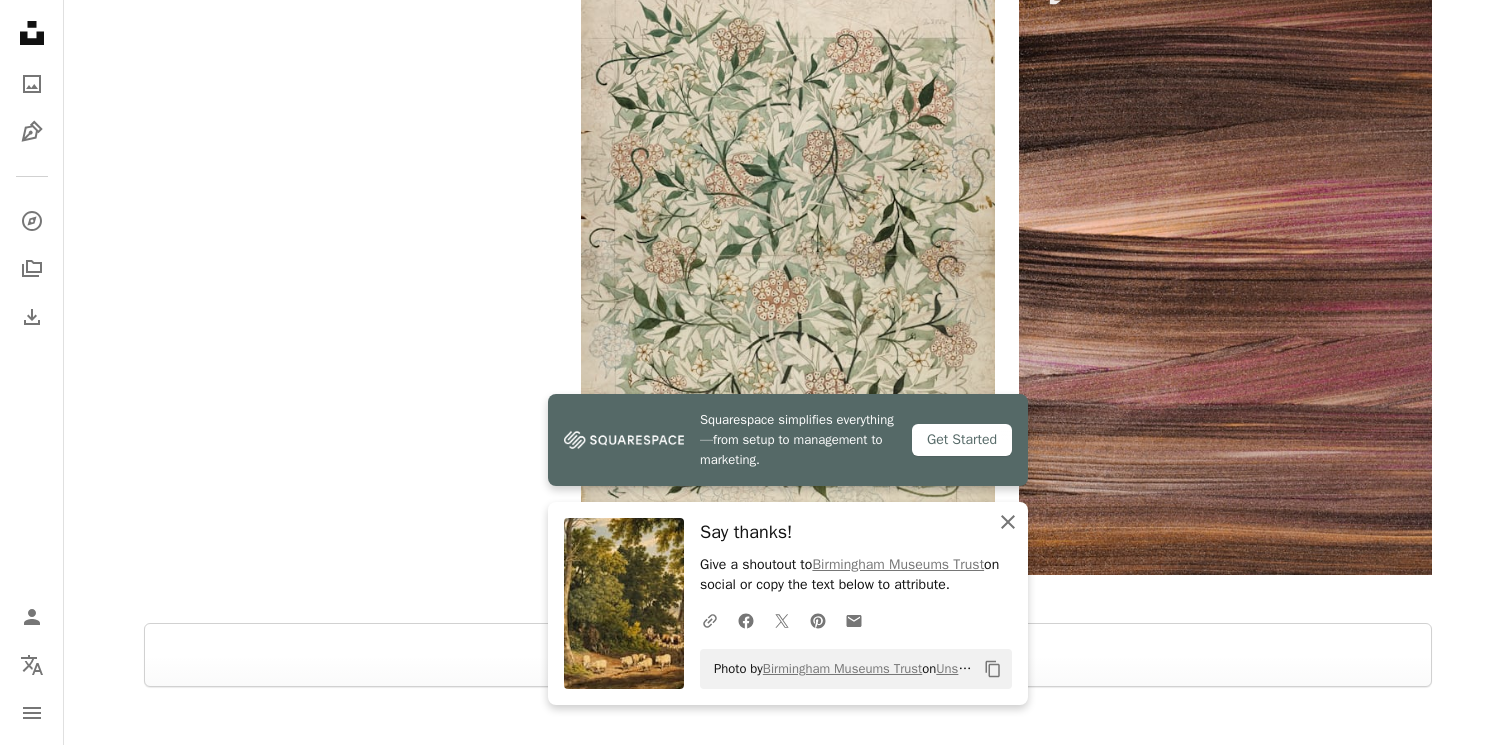 click on "An X shape" 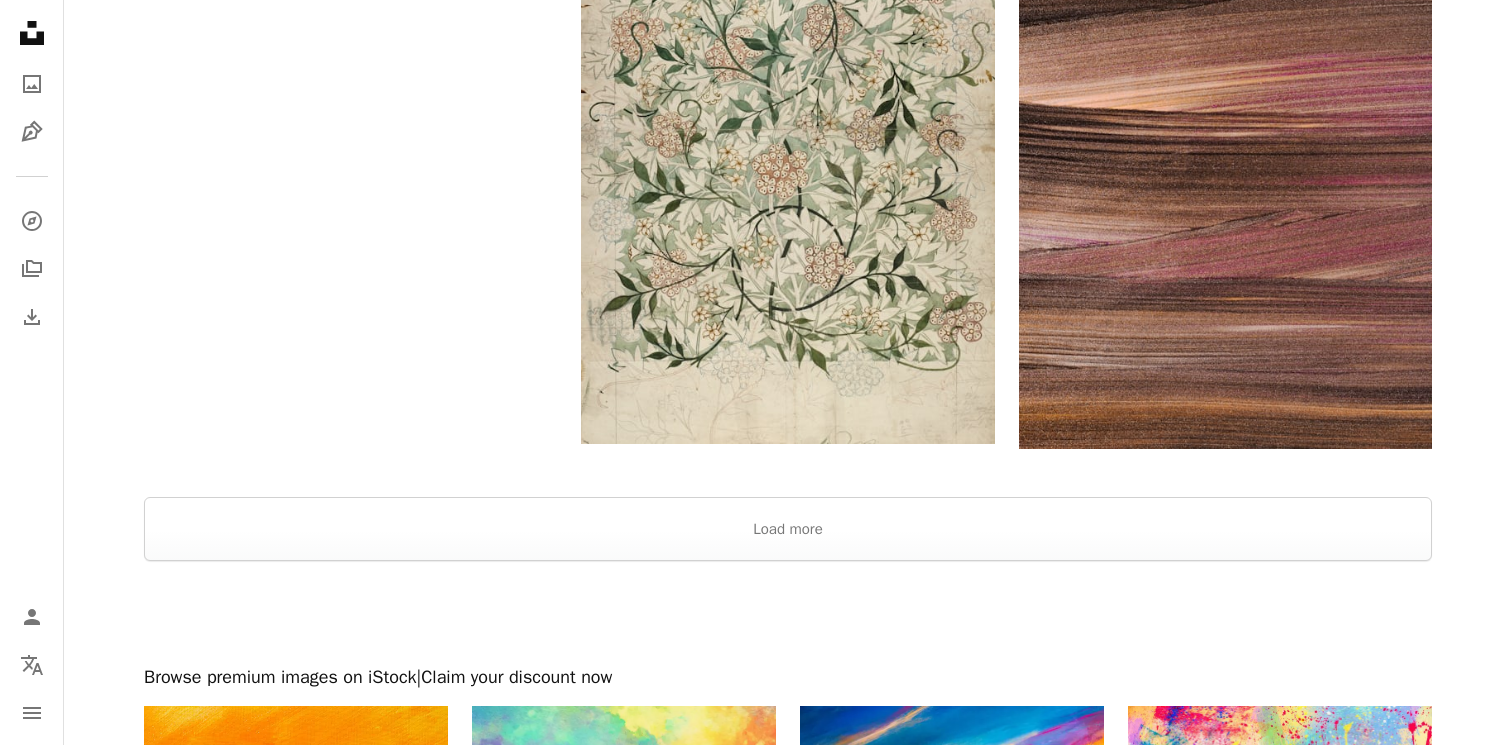 scroll, scrollTop: 3143, scrollLeft: 0, axis: vertical 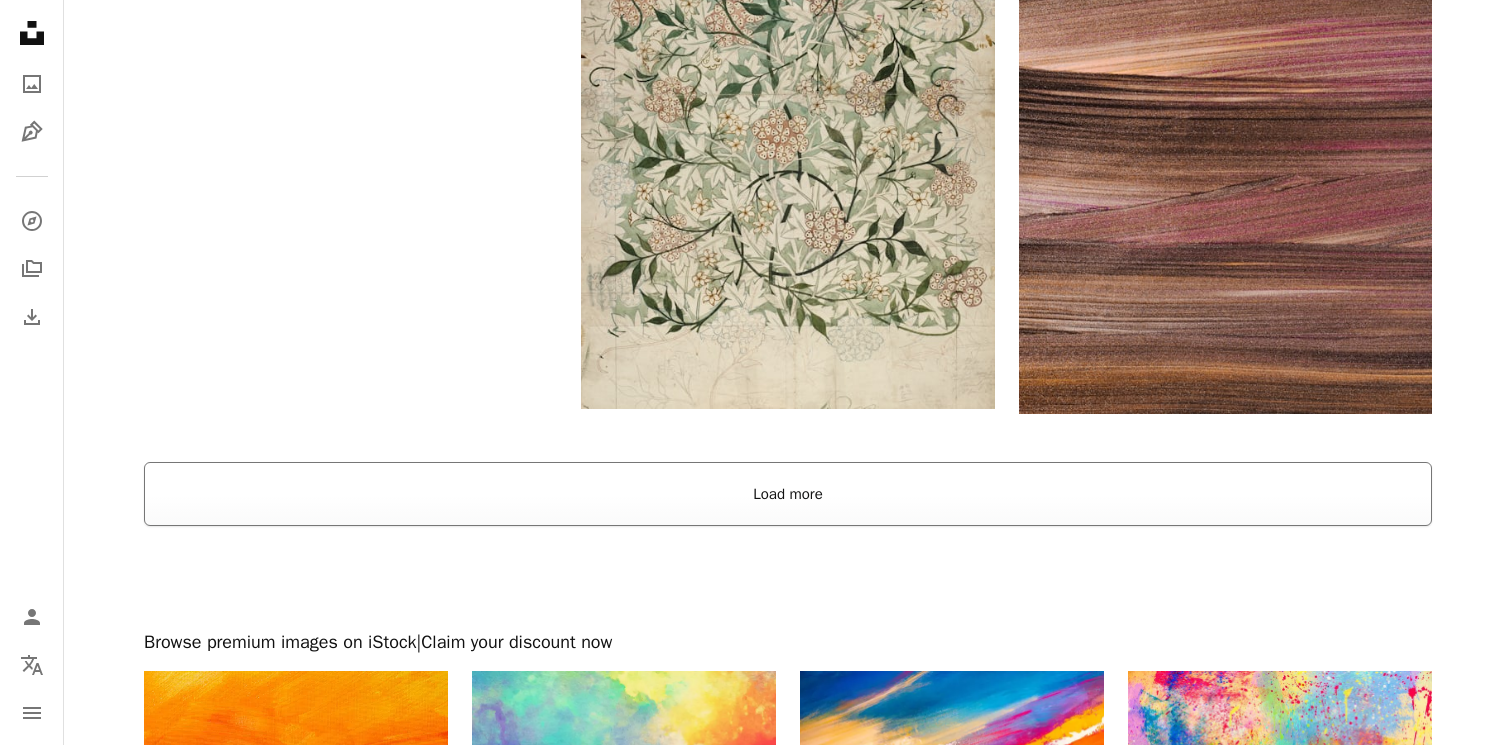 click on "Load more" at bounding box center [788, 494] 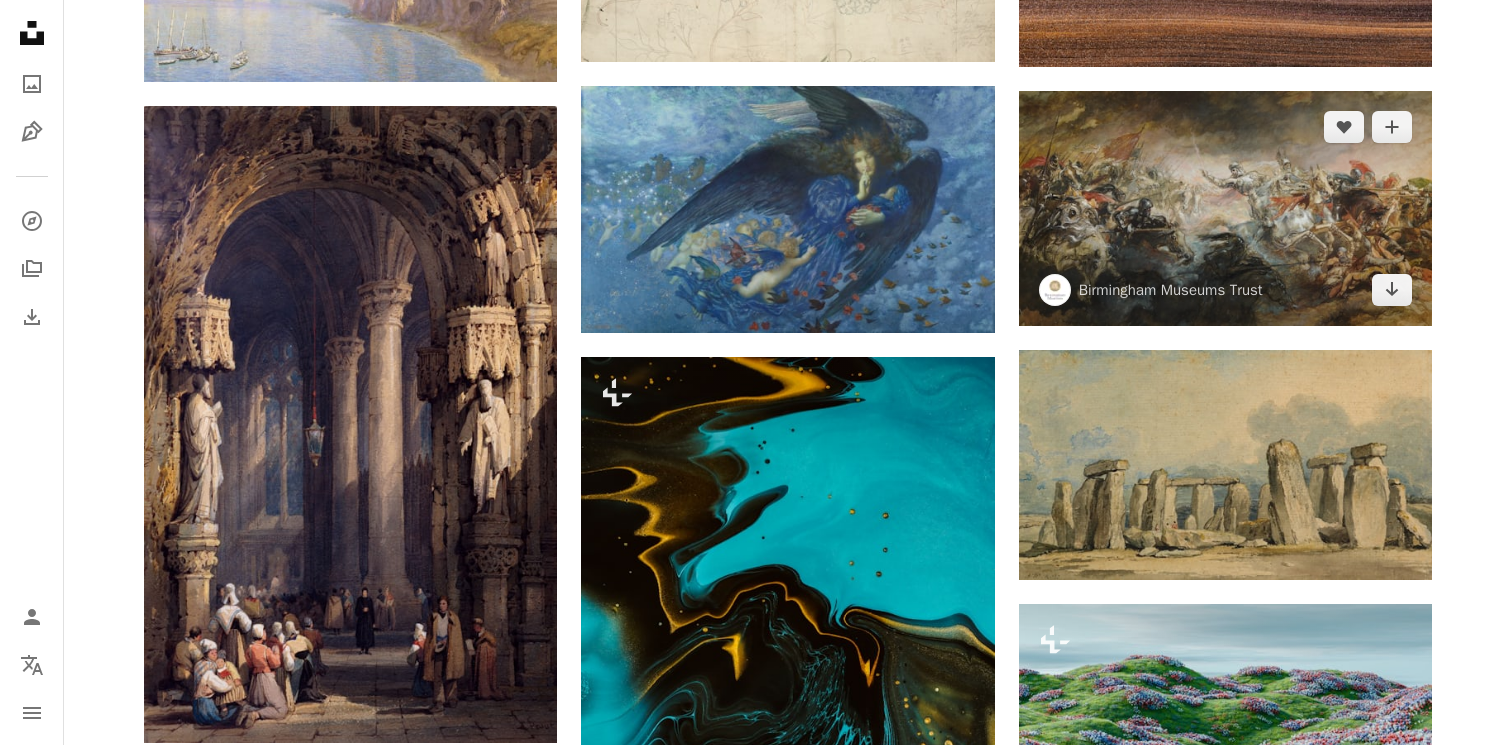 scroll, scrollTop: 3517, scrollLeft: 0, axis: vertical 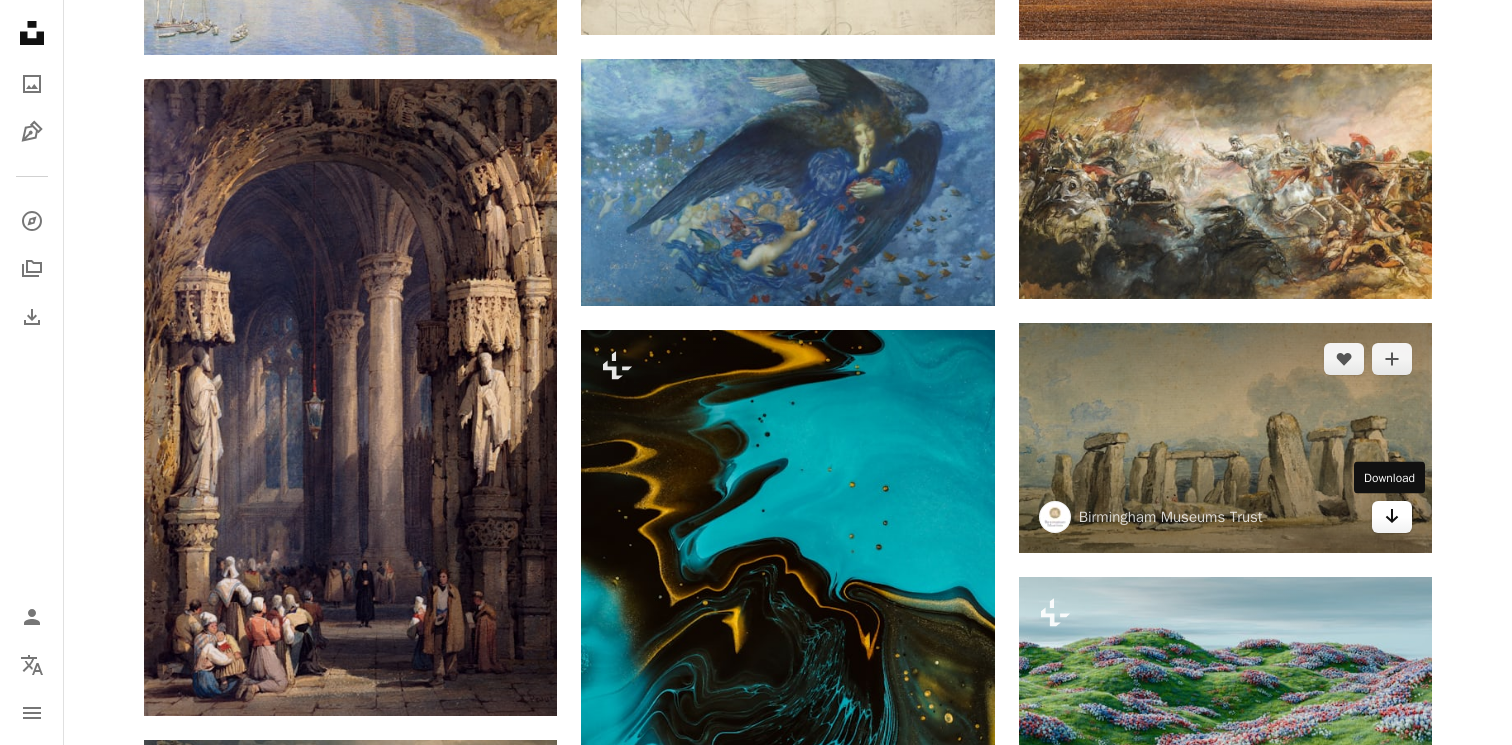 click on "Arrow pointing down" 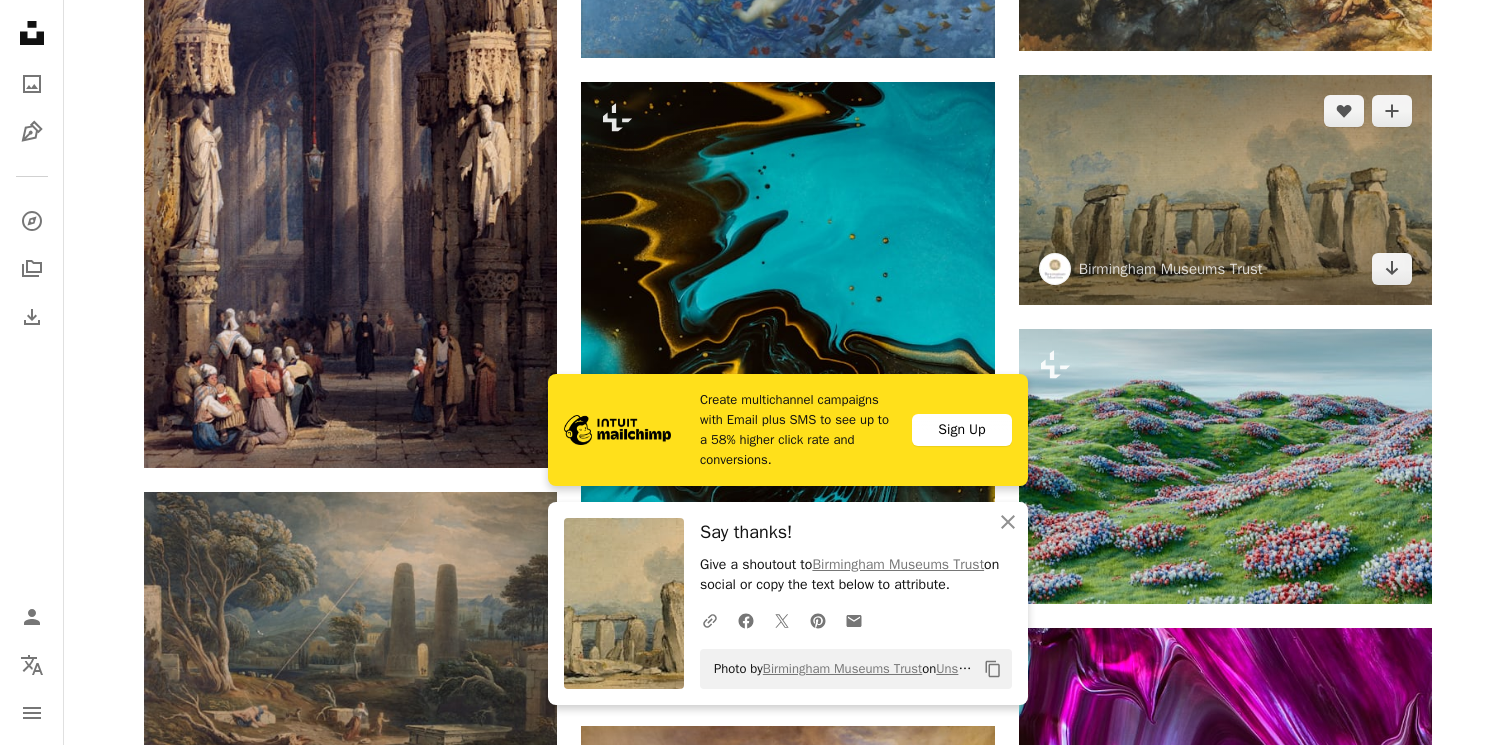 scroll, scrollTop: 3805, scrollLeft: 0, axis: vertical 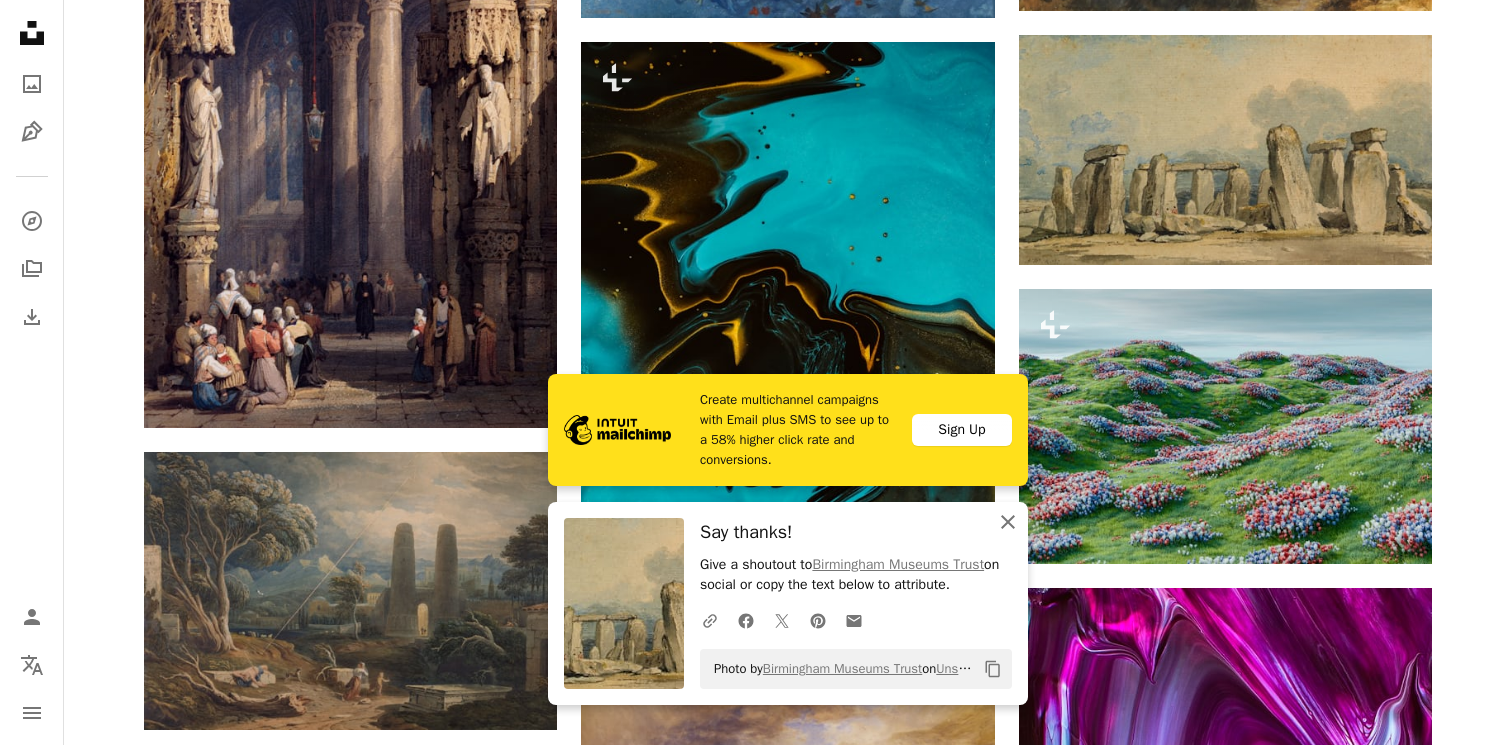 click on "An X shape" 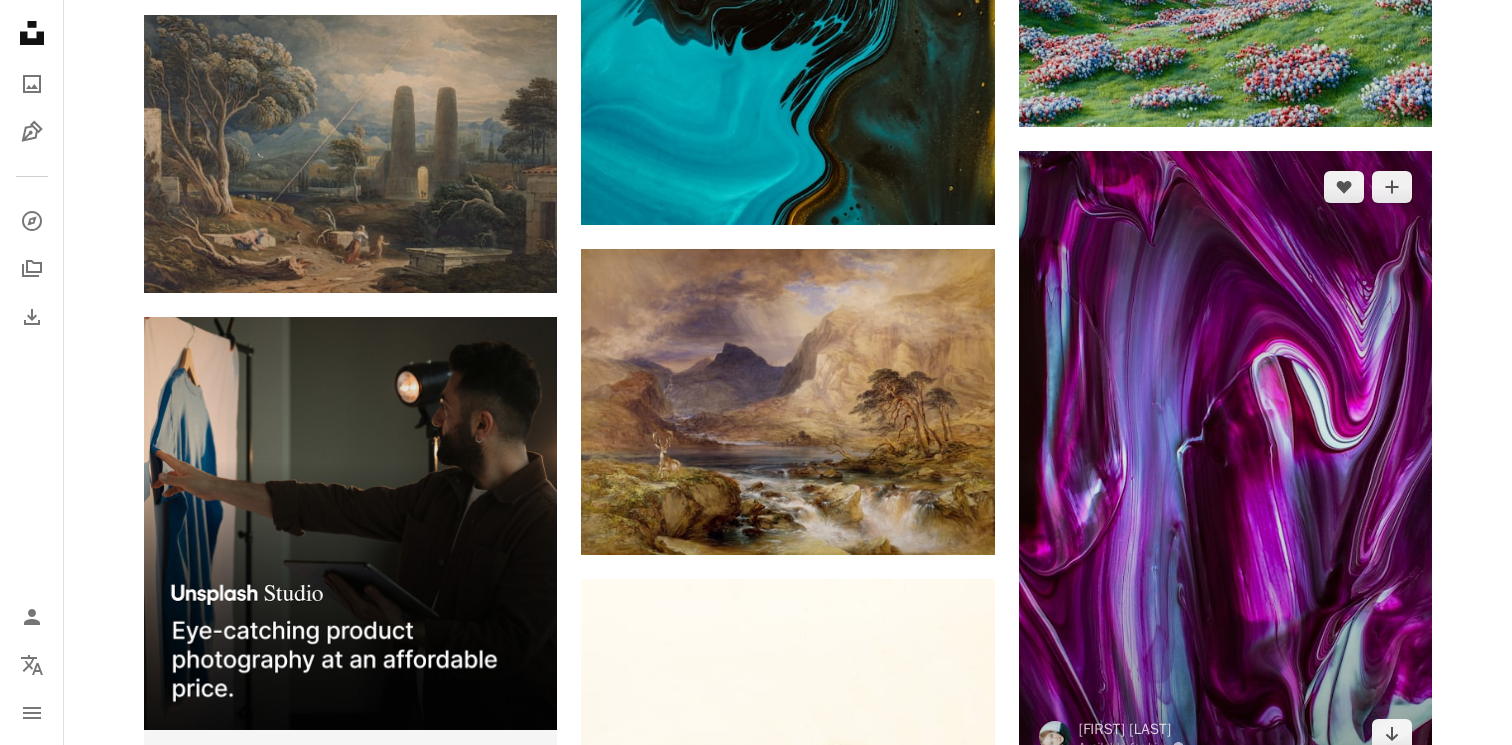 scroll, scrollTop: 4246, scrollLeft: 0, axis: vertical 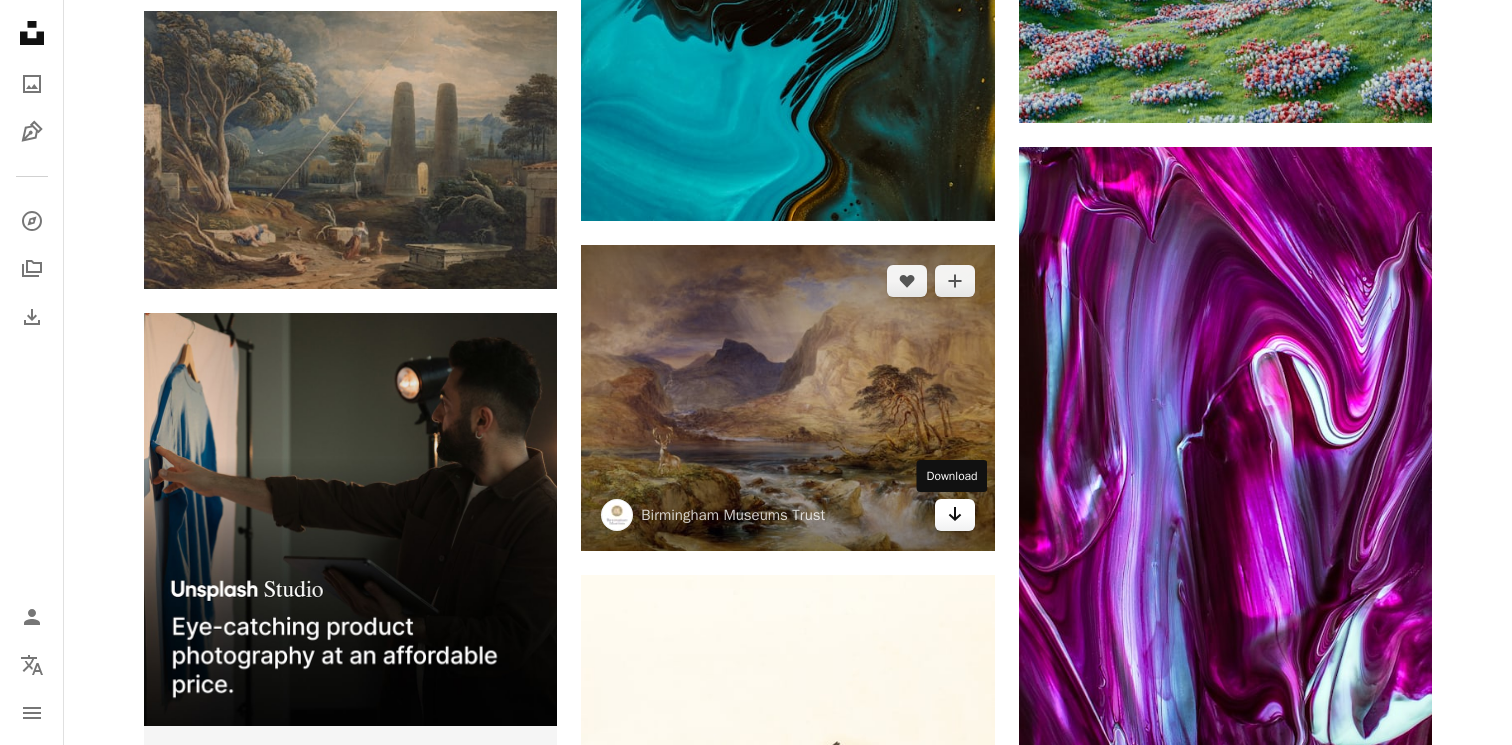 click on "Arrow pointing down" at bounding box center [955, 515] 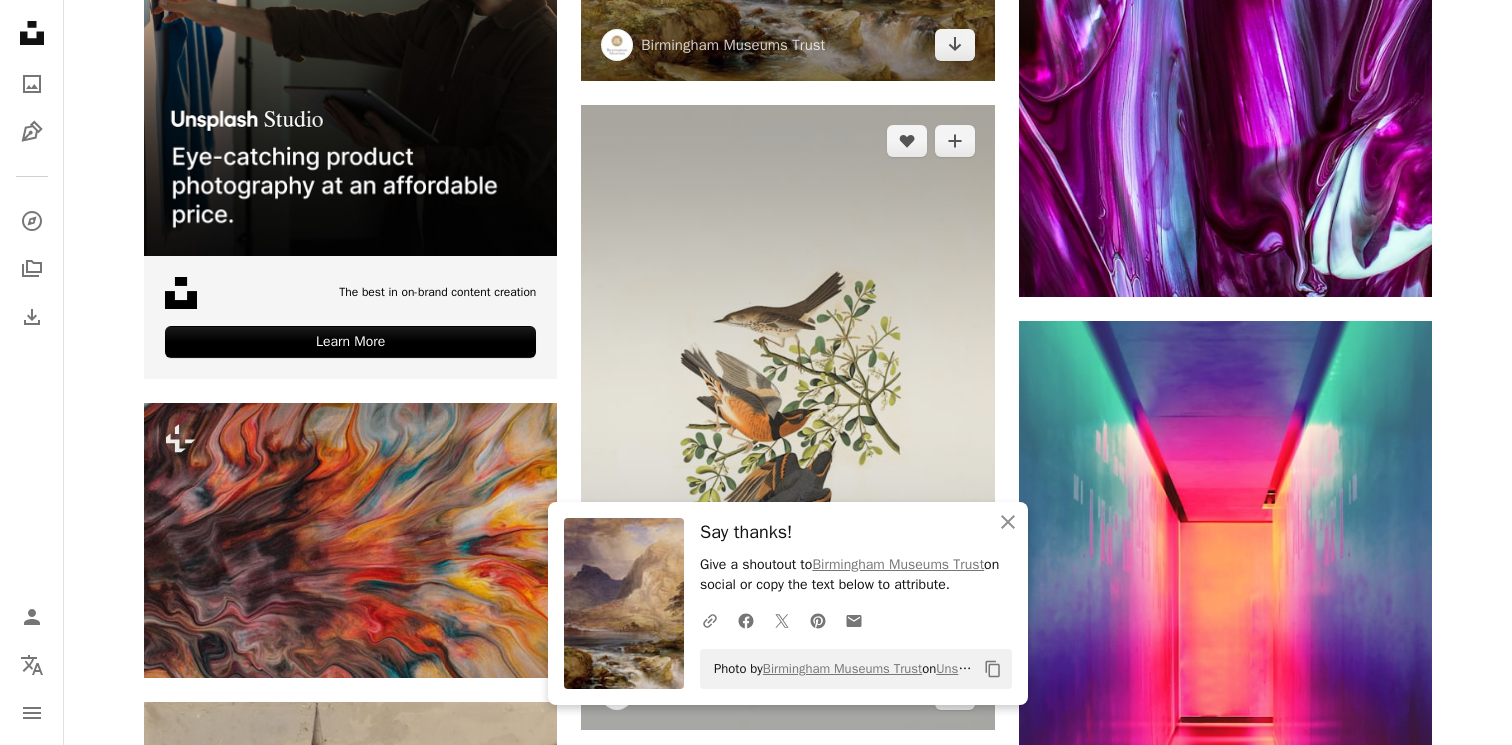 scroll, scrollTop: 4980, scrollLeft: 0, axis: vertical 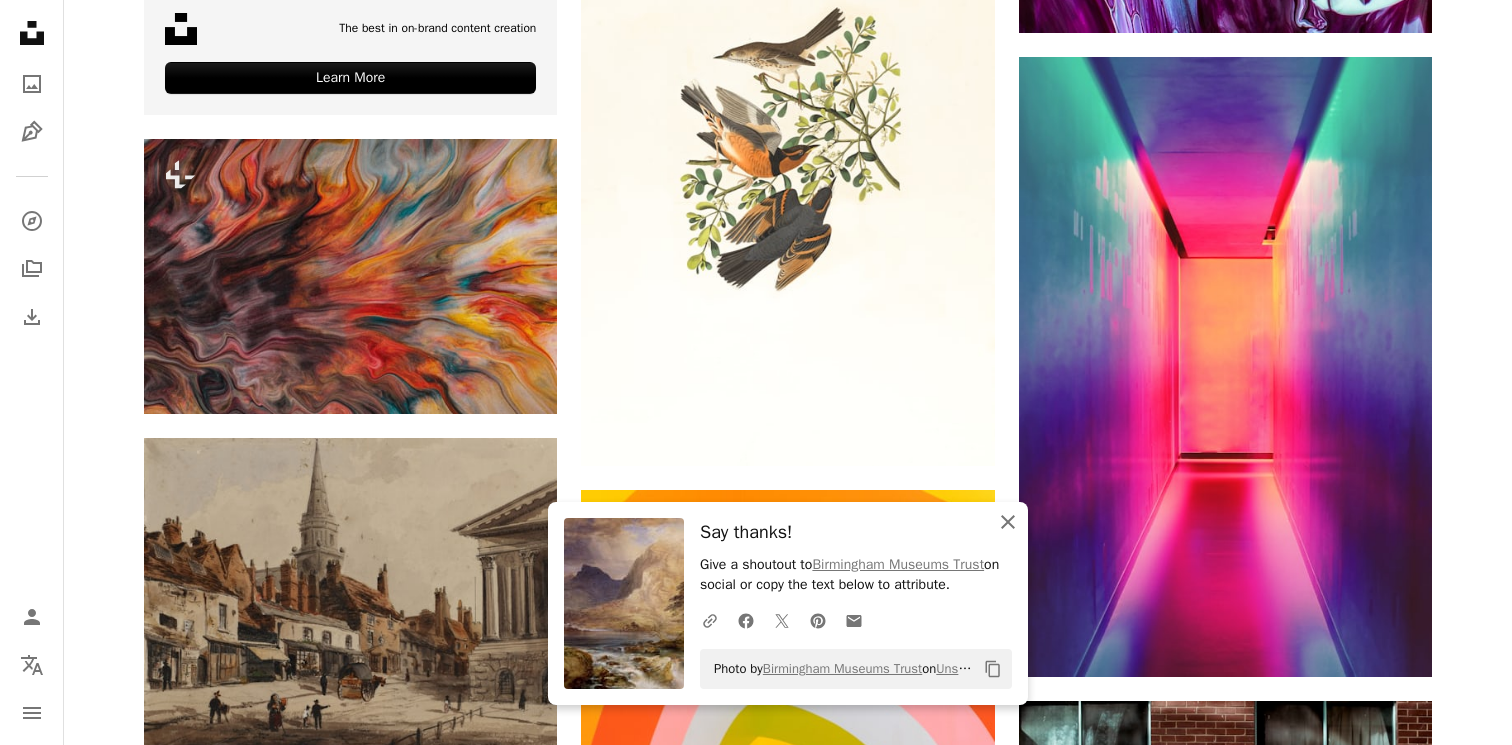 click on "An X shape Close" at bounding box center (1008, 522) 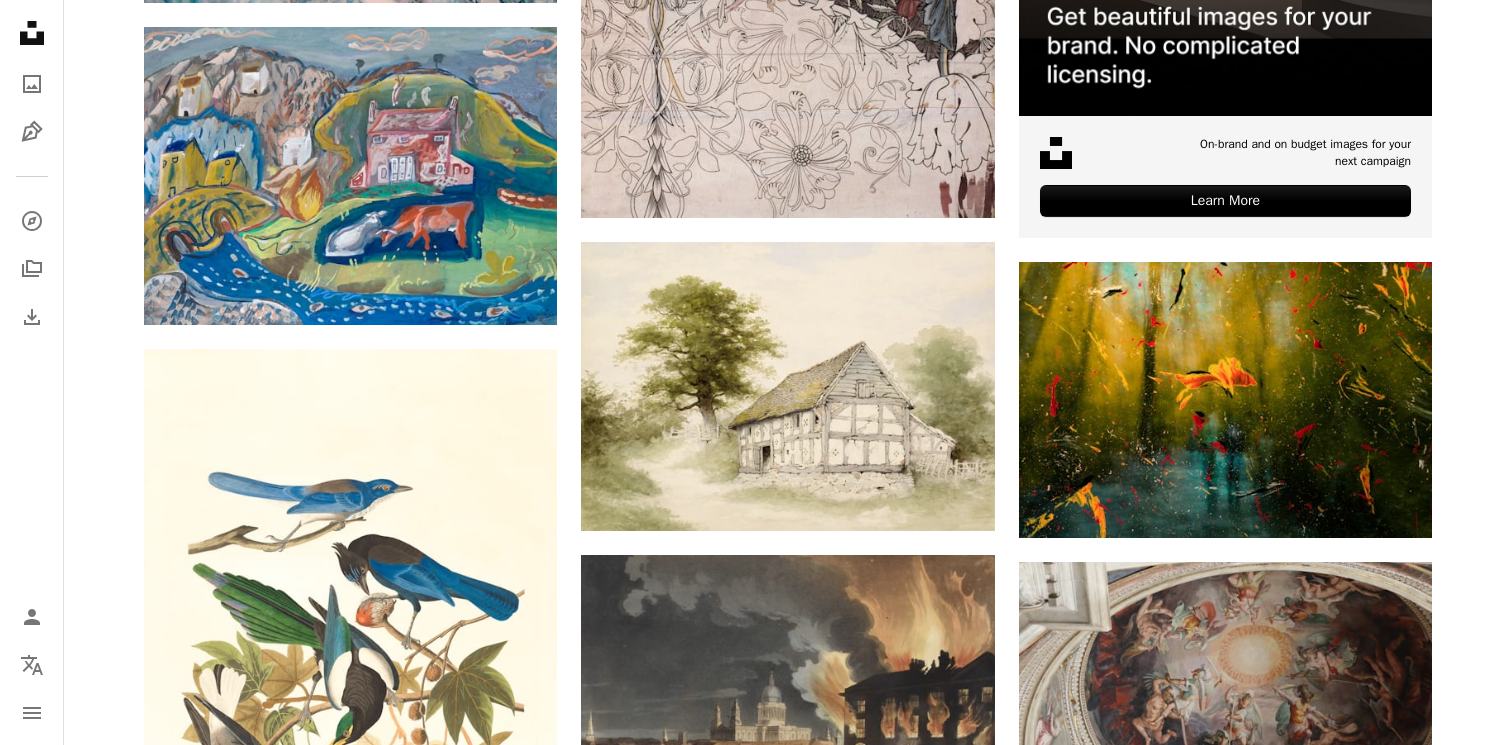 scroll, scrollTop: 8585, scrollLeft: 0, axis: vertical 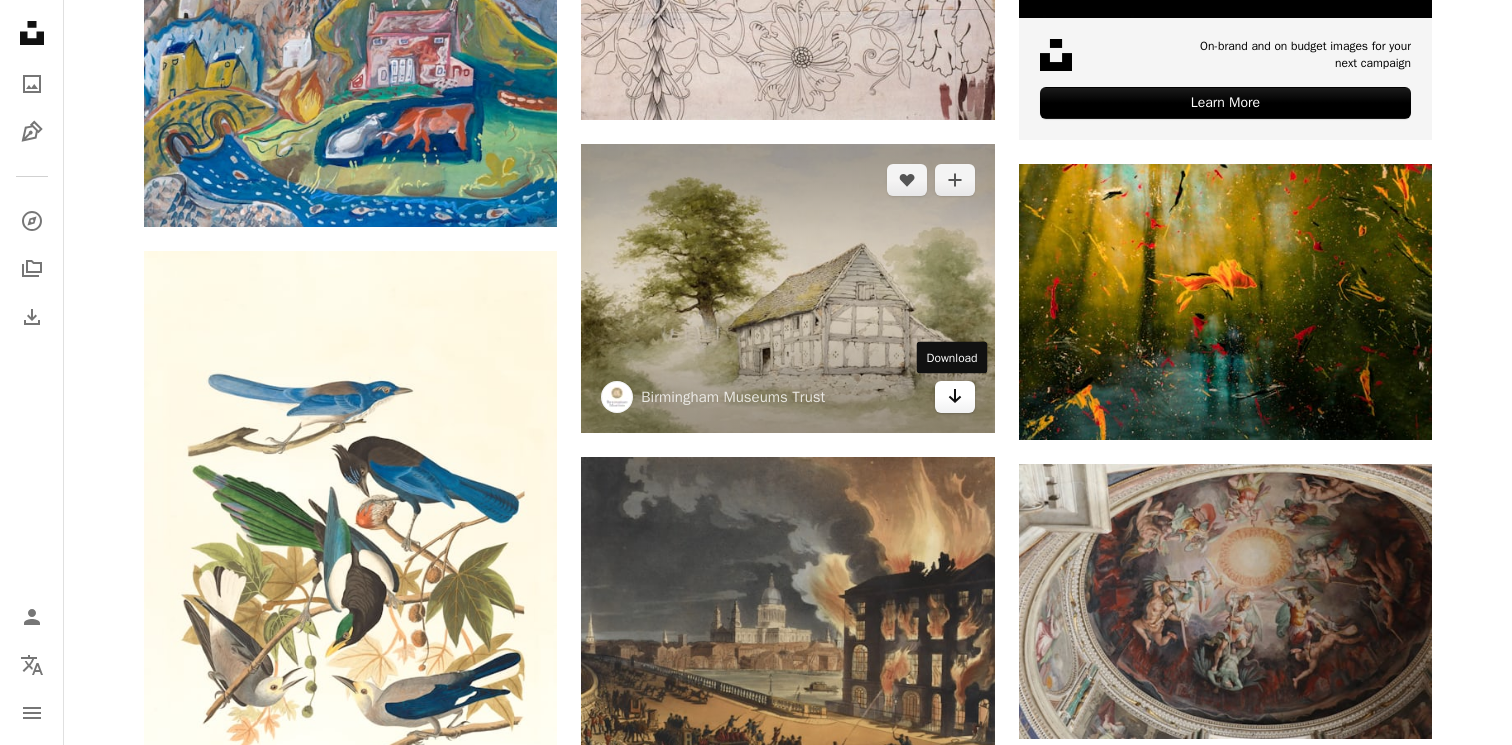 click on "Arrow pointing down" 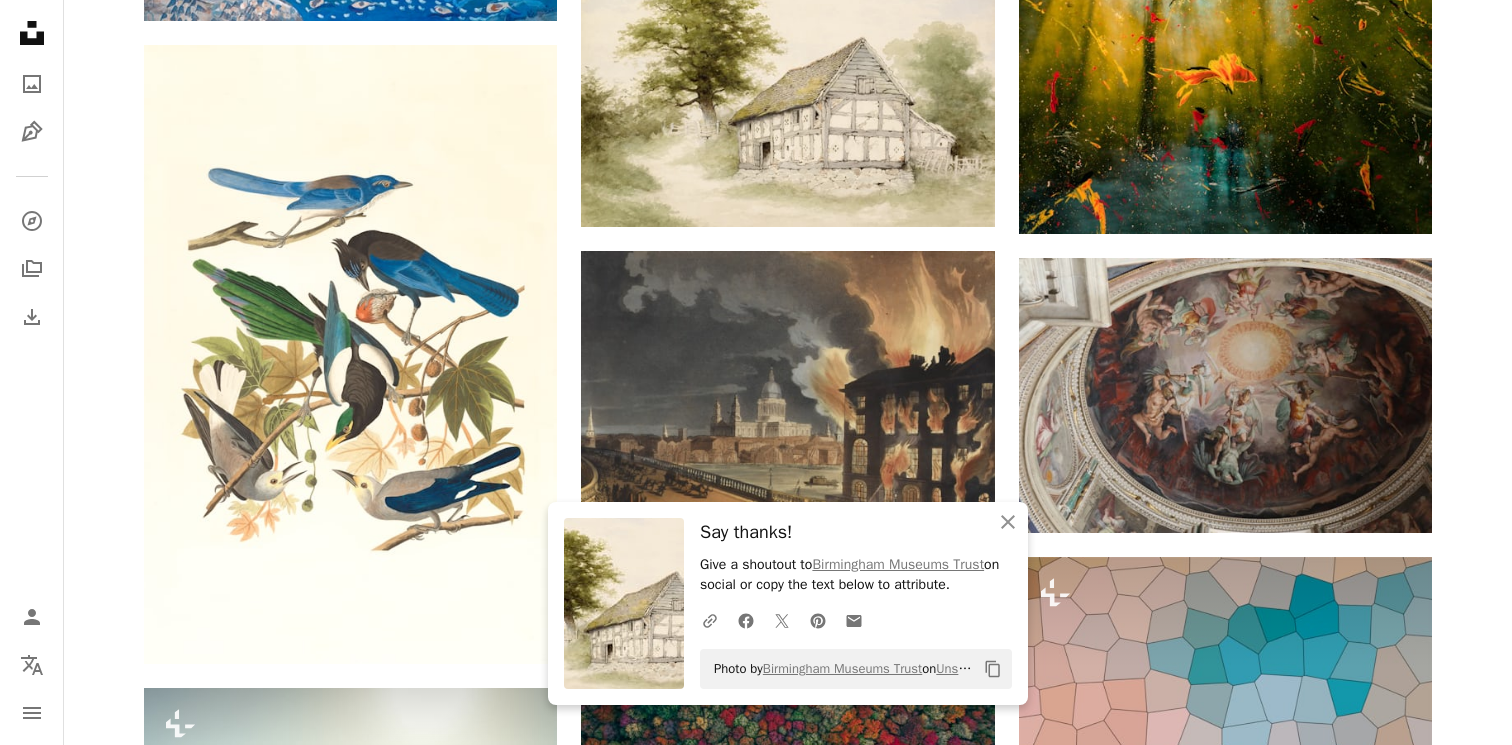 scroll, scrollTop: 8814, scrollLeft: 0, axis: vertical 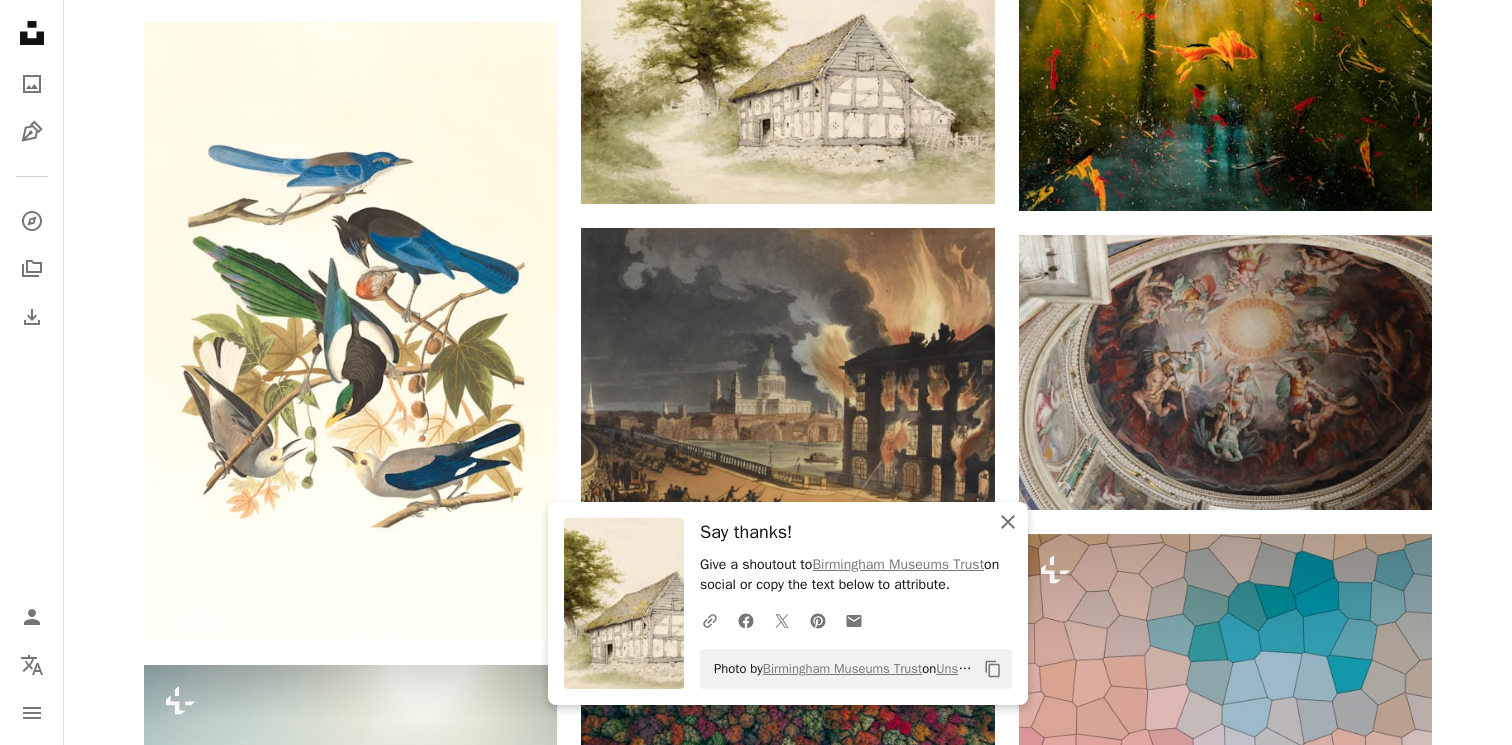 click on "An X shape" 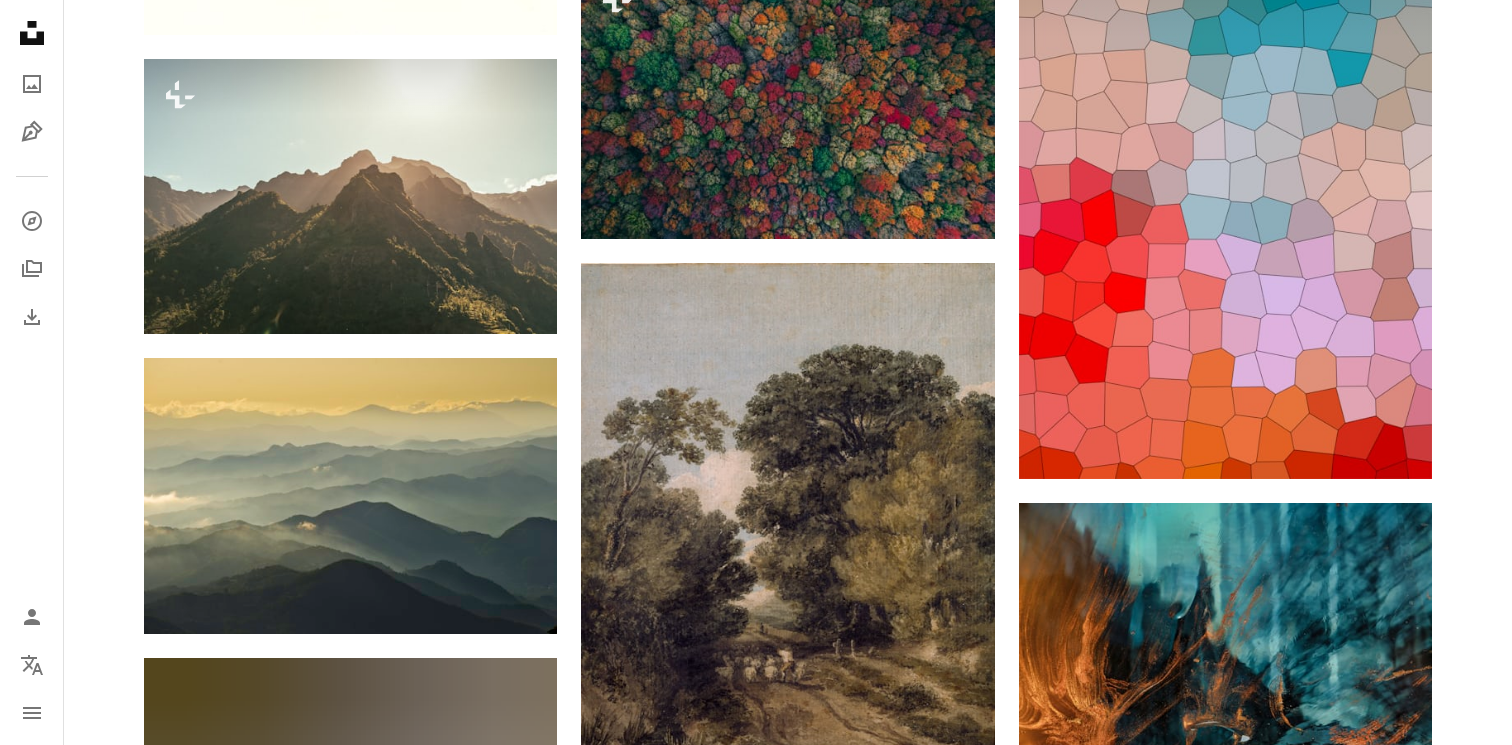 scroll, scrollTop: 9456, scrollLeft: 0, axis: vertical 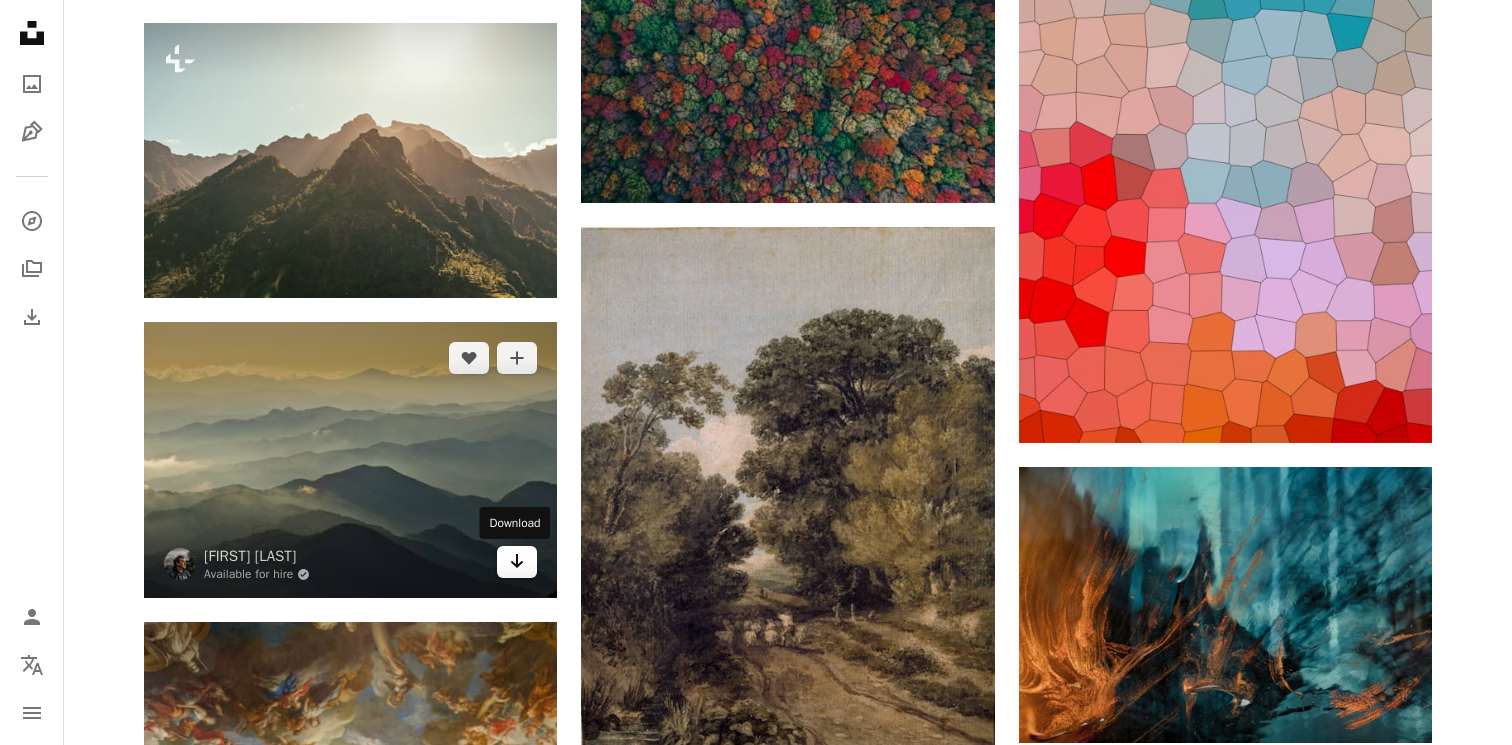 click on "Arrow pointing down" 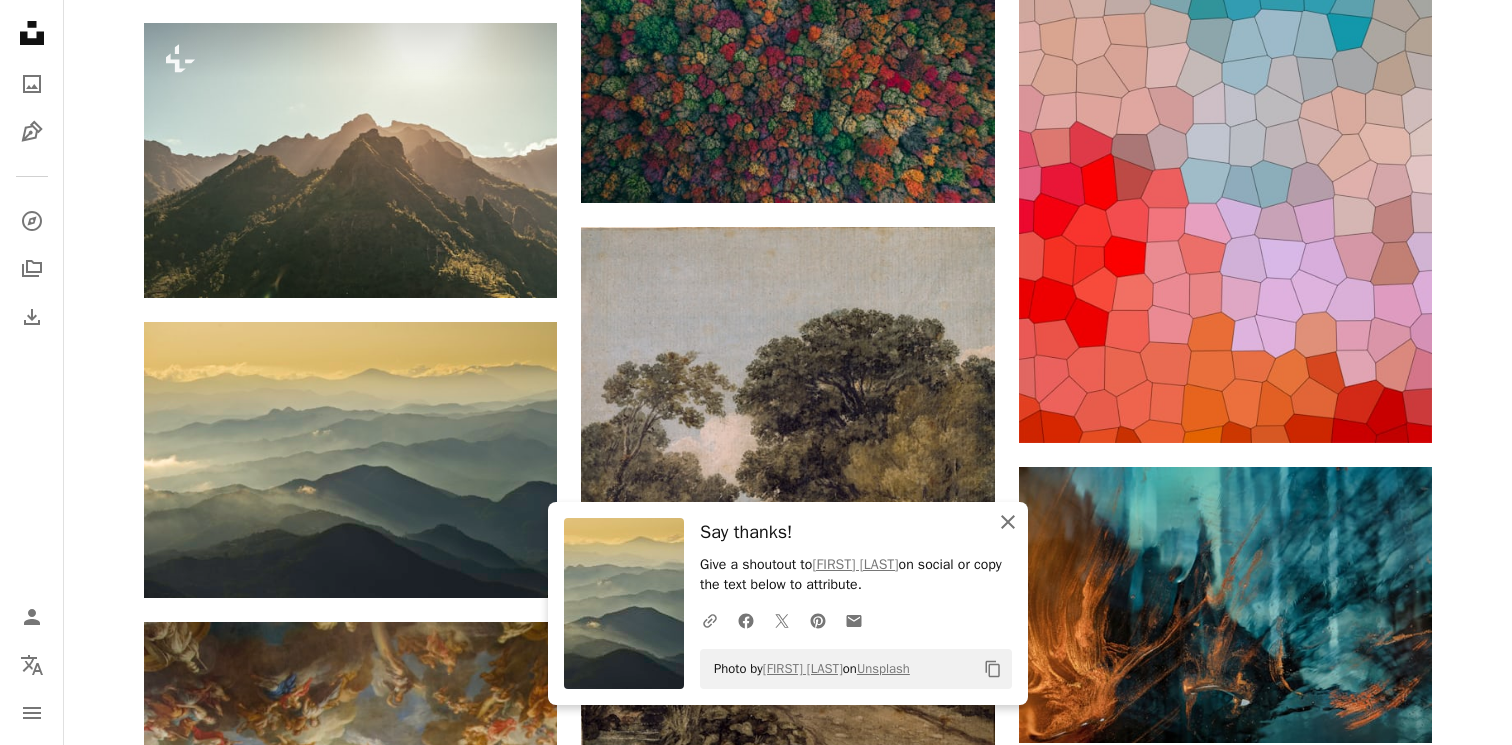 click on "An X shape" 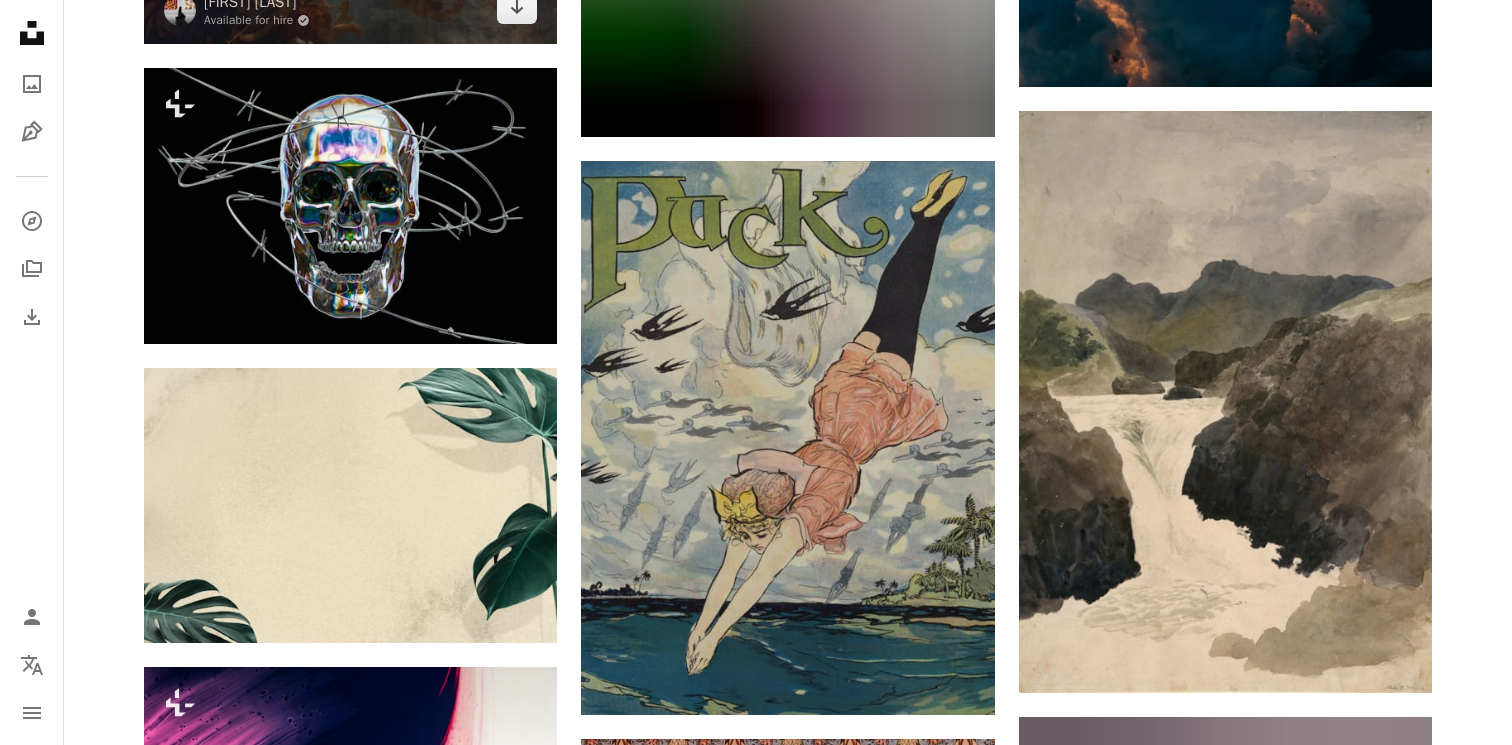 scroll, scrollTop: 10657, scrollLeft: 0, axis: vertical 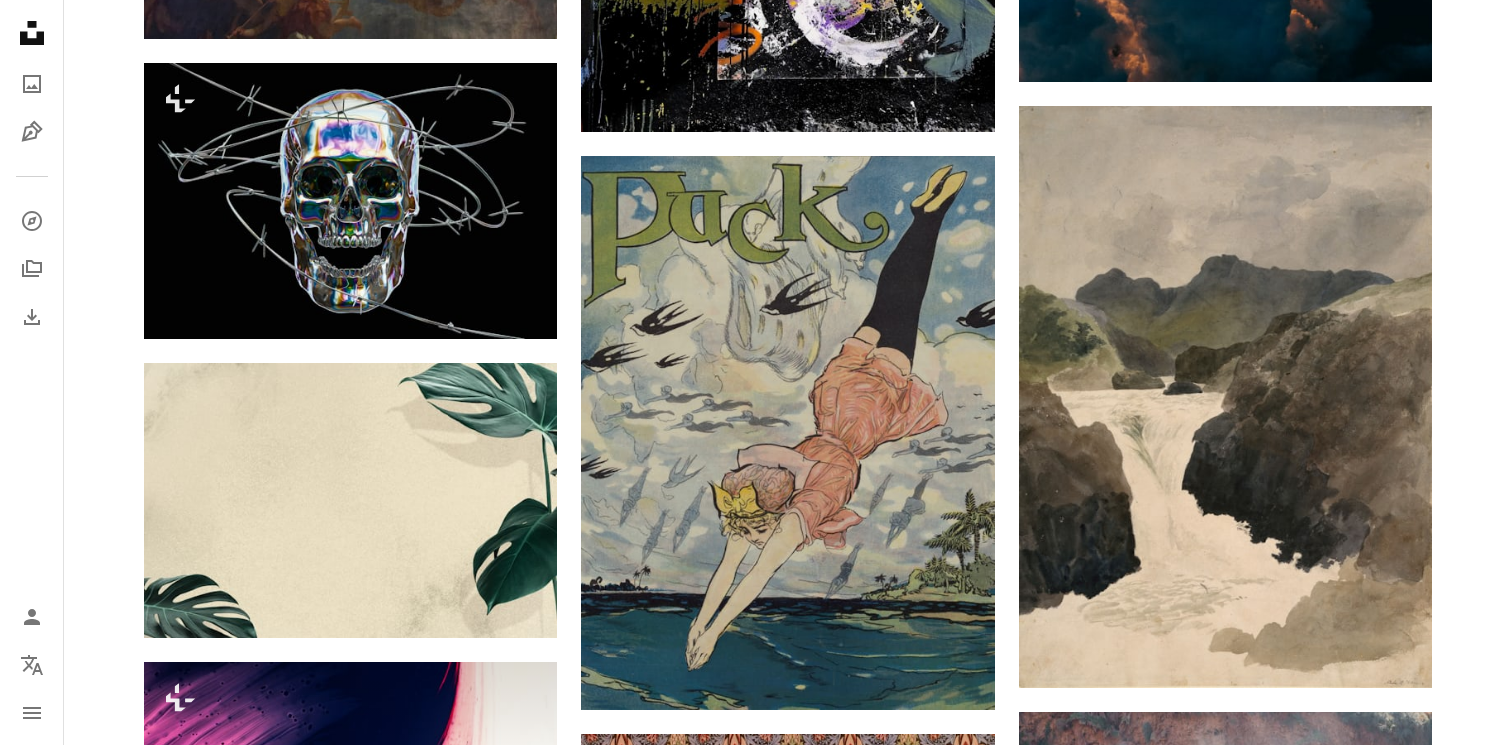 click on "Plus sign for Unsplash+ A heart A plus sign [FIRST] [LAST] For  Unsplash+ A lock Download A heart A plus sign [FIRST] Arrow pointing down Plus sign for Unsplash+ A heart A plus sign [FIRST] [LAST] For  Unsplash+ A lock Download A heart A plus sign [FIRST] [LAST] Available for hire A checkmark inside of a circle Arrow pointing down A heart A plus sign [FIRST] [LAST]. Available for hire A checkmark inside of a circle Arrow pointing down A heart A plus sign Europeana Arrow pointing down Plus sign for Unsplash+ A heart A plus sign [FIRST] [LAST] For  Unsplash+ A lock Download A heart A plus sign [FIRST] [LAST] Arrow pointing down A heart A plus sign [FIRST] [LAST] Arrow pointing down A heart A plus sign [FIRST] [LAST] Arrow pointing down –– ––– –––  –– ––– –  ––– –––  ––––  –   – –– –––  – – ––– –– –– –––– –– The best in on-brand content creation Learn More Plus sign for Unsplash+ A heart A plus sign For" at bounding box center [788, -2619] 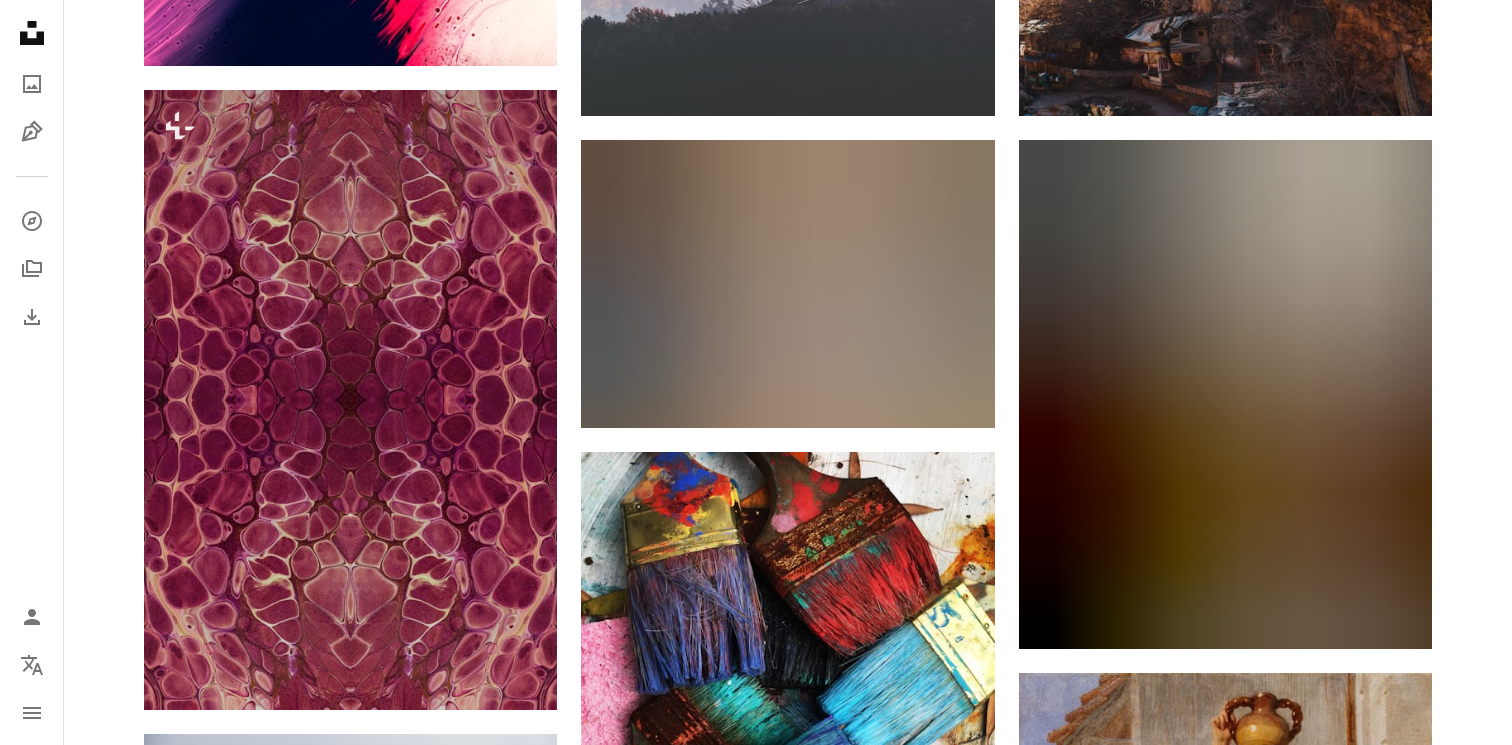 scroll, scrollTop: 11883, scrollLeft: 0, axis: vertical 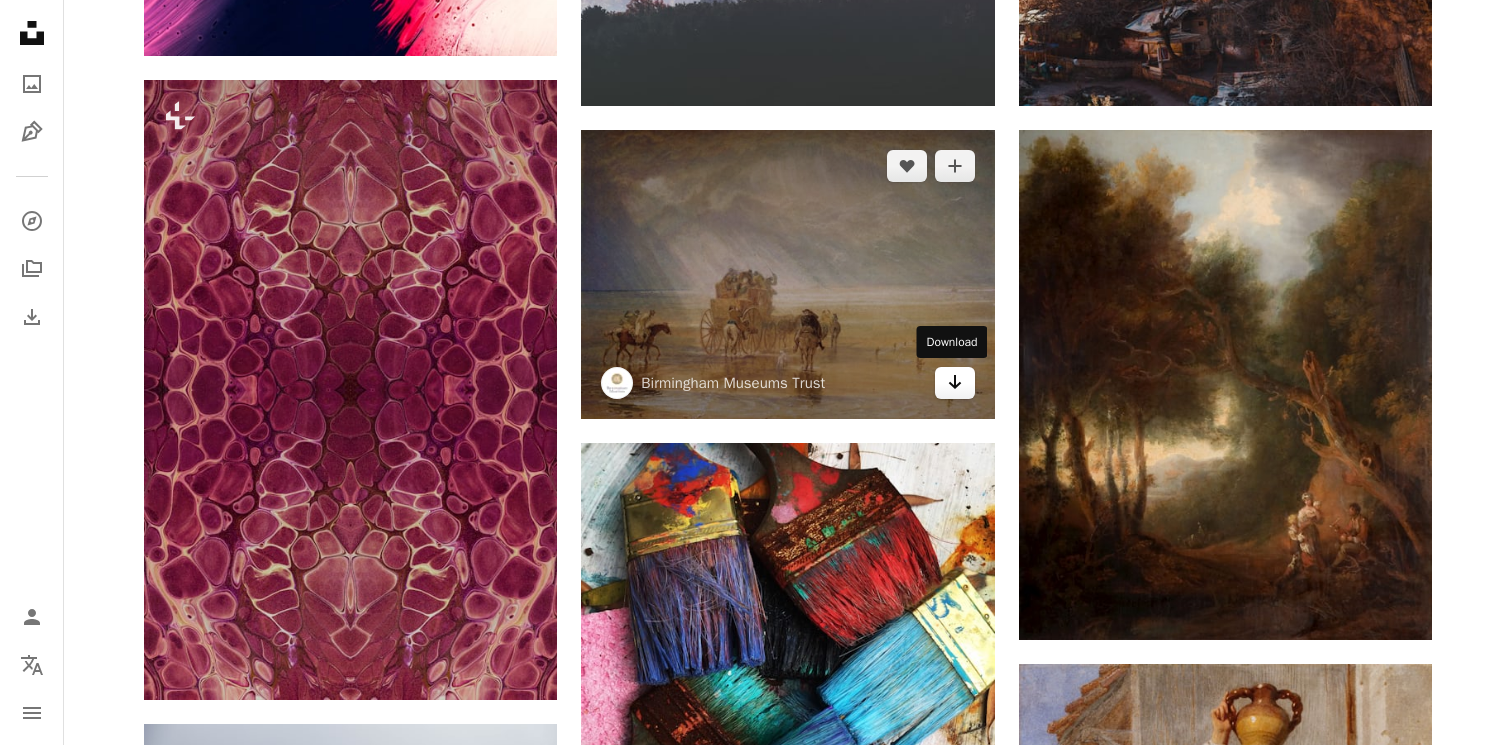 click 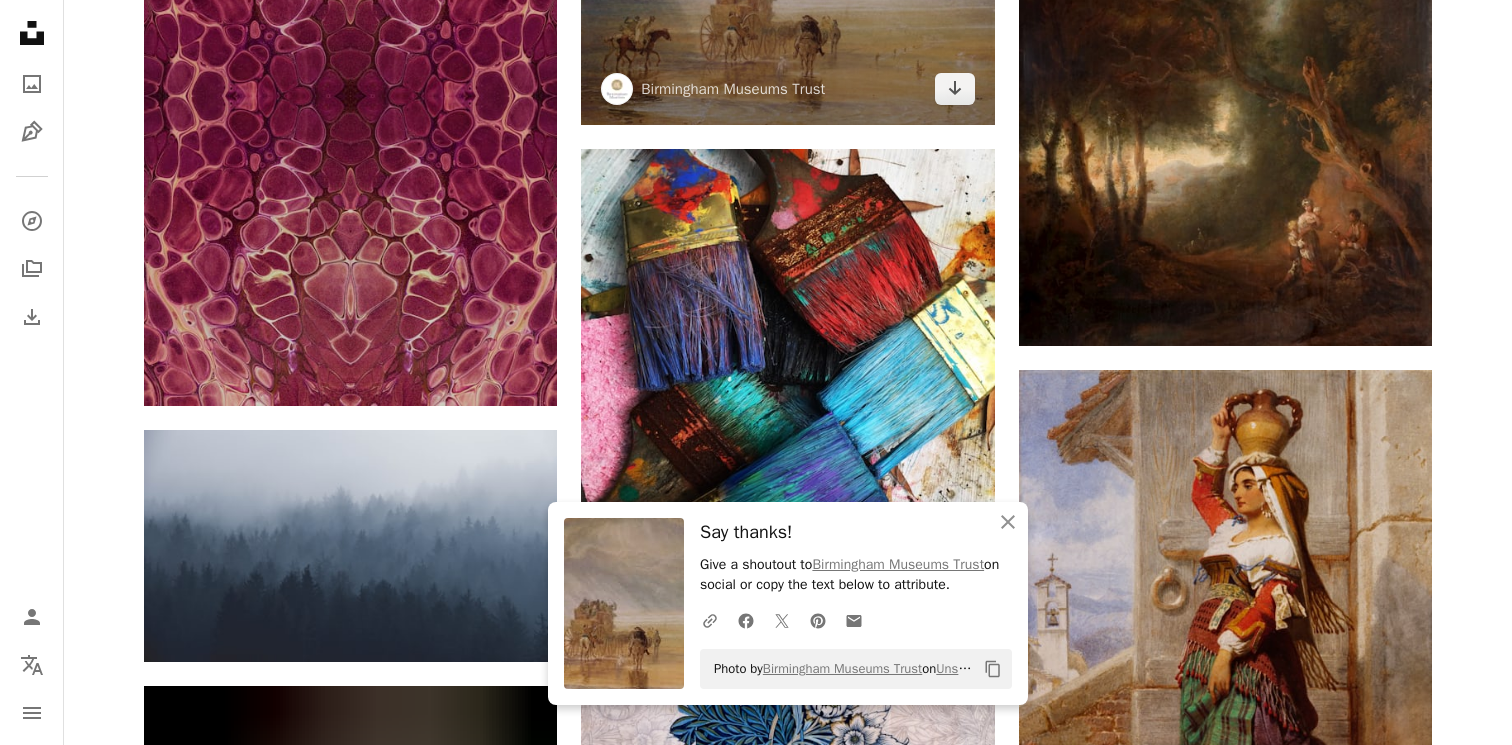 scroll, scrollTop: 12210, scrollLeft: 0, axis: vertical 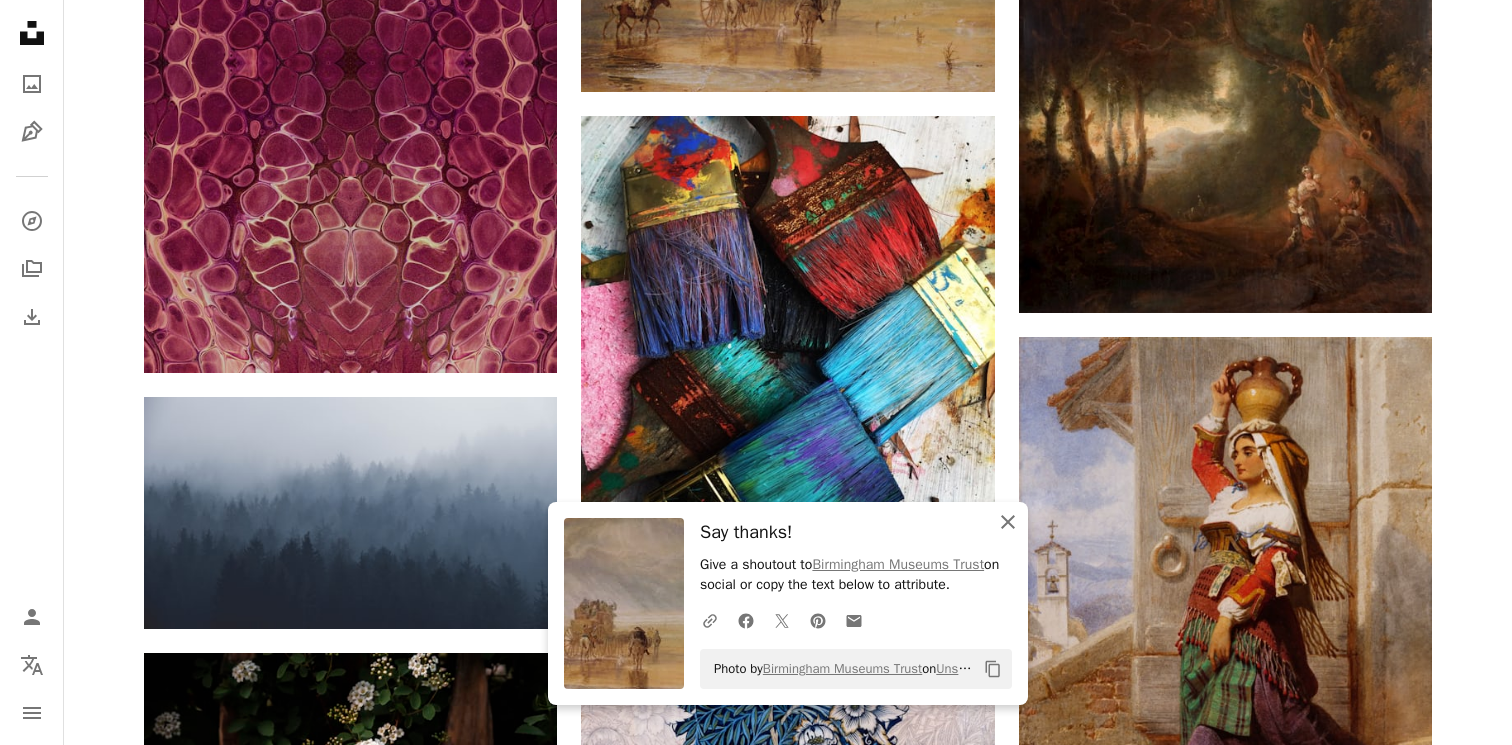 click on "An X shape" 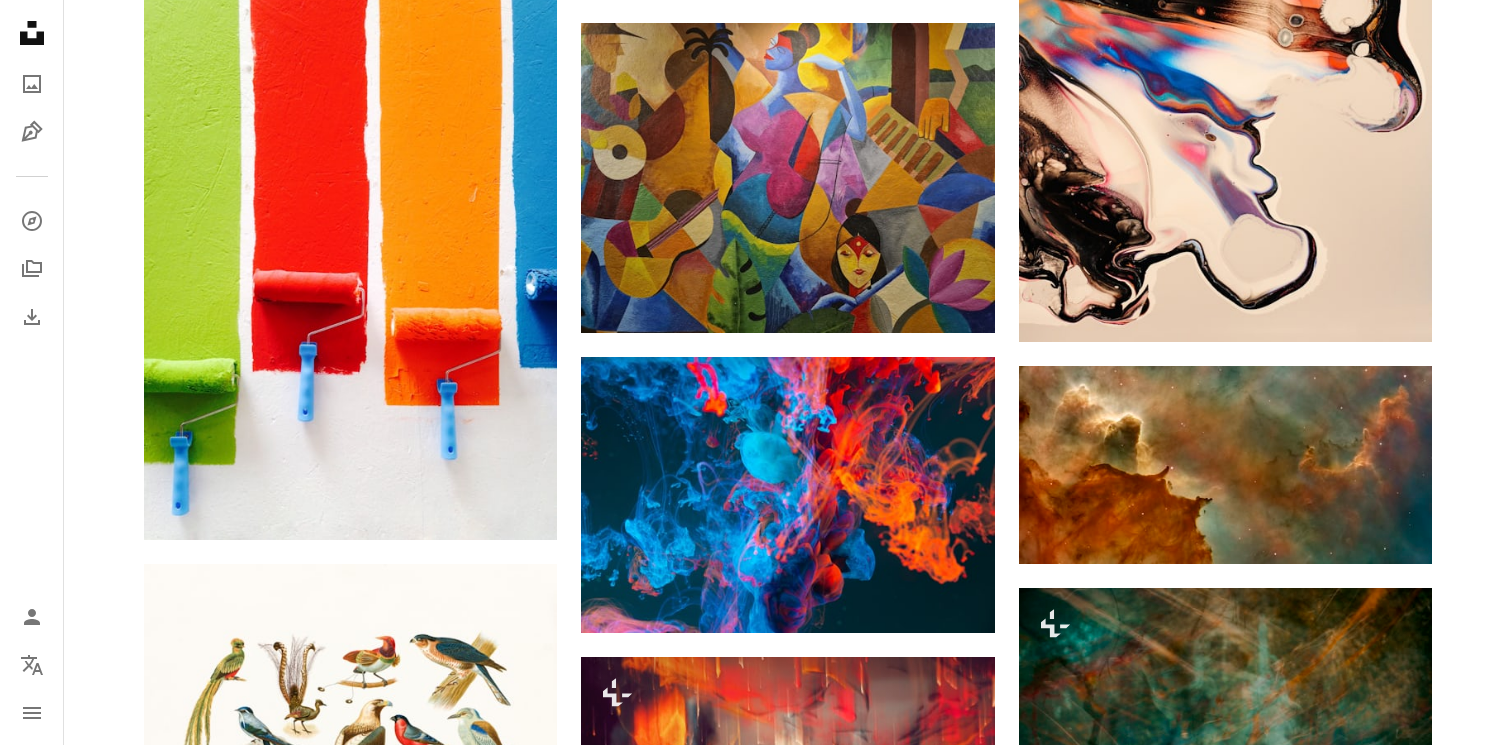 scroll, scrollTop: 15251, scrollLeft: 0, axis: vertical 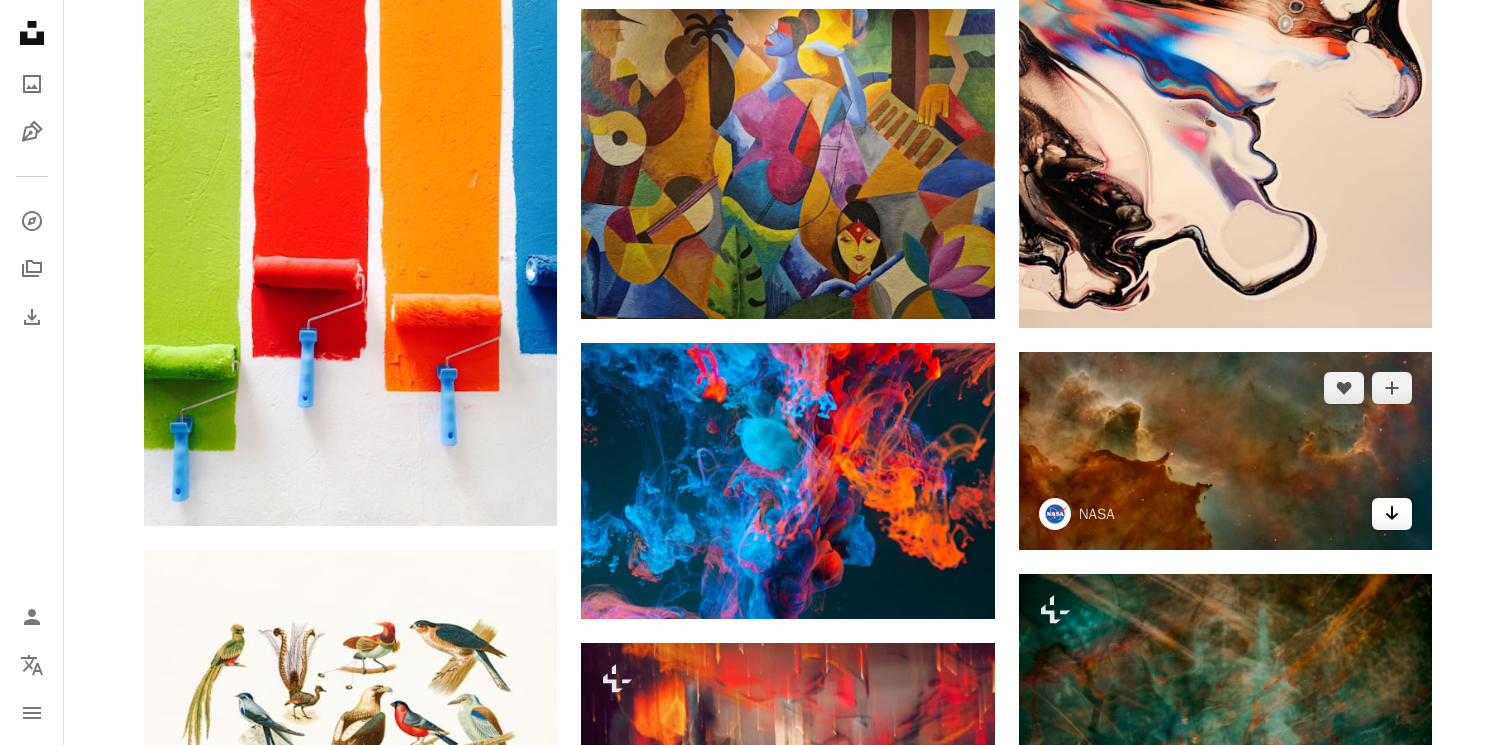 click on "Arrow pointing down" 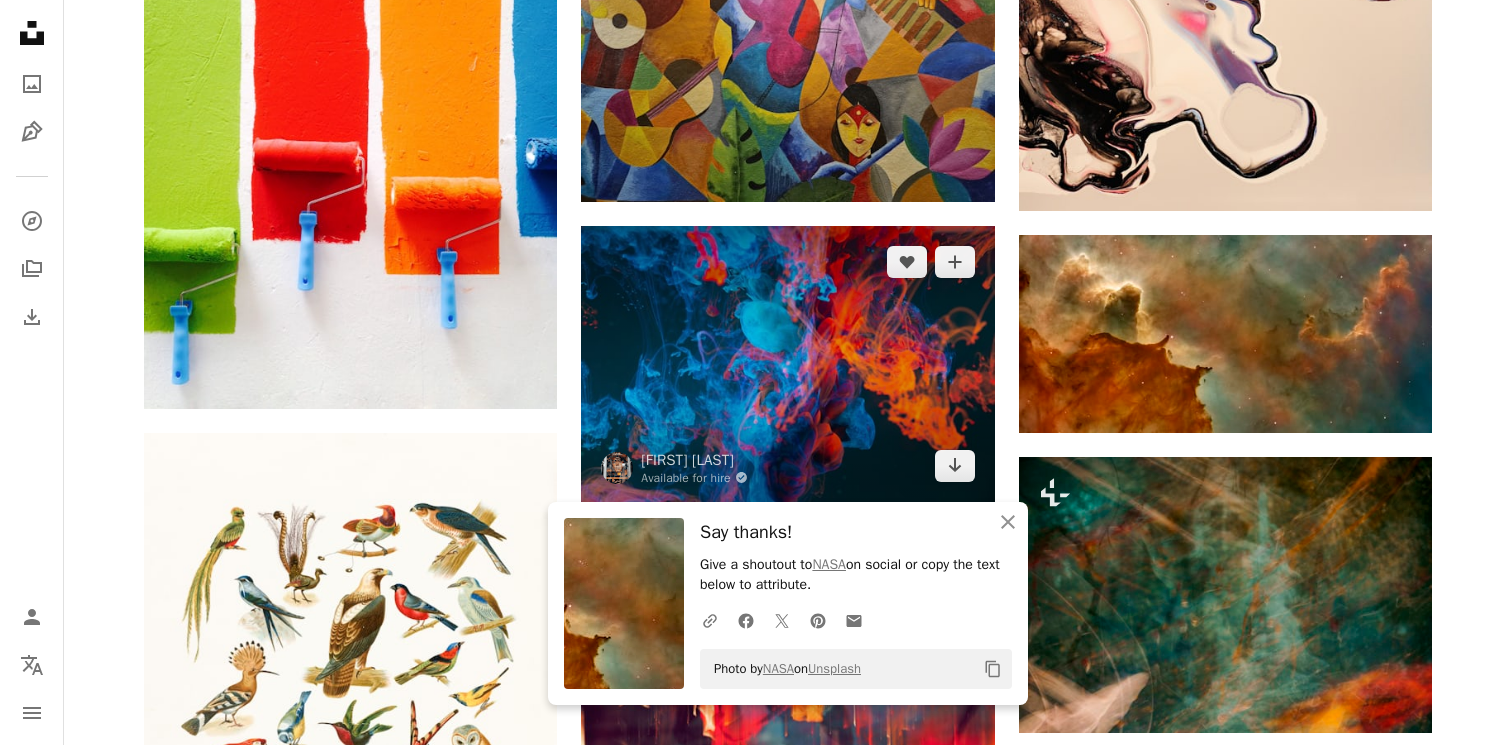 scroll, scrollTop: 15761, scrollLeft: 0, axis: vertical 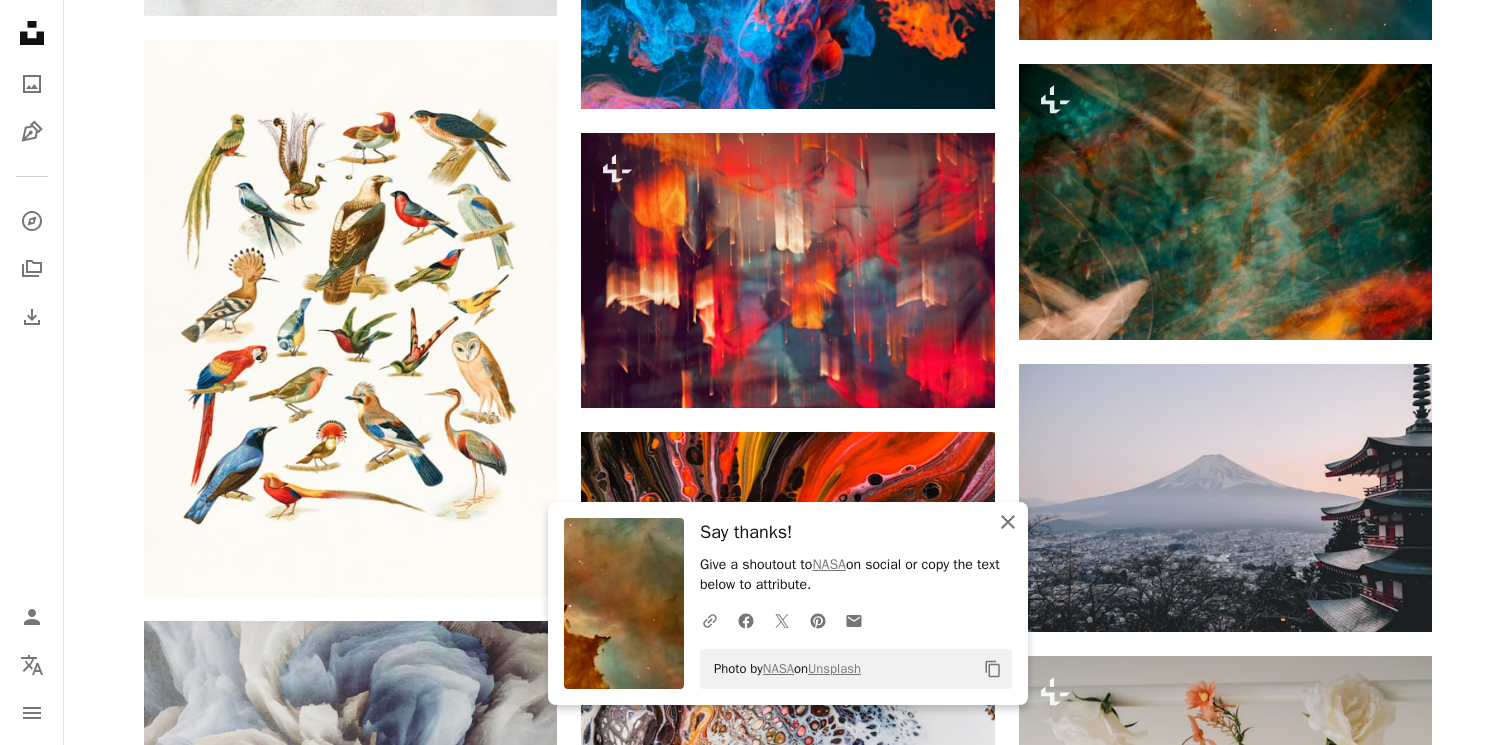 click on "An X shape" 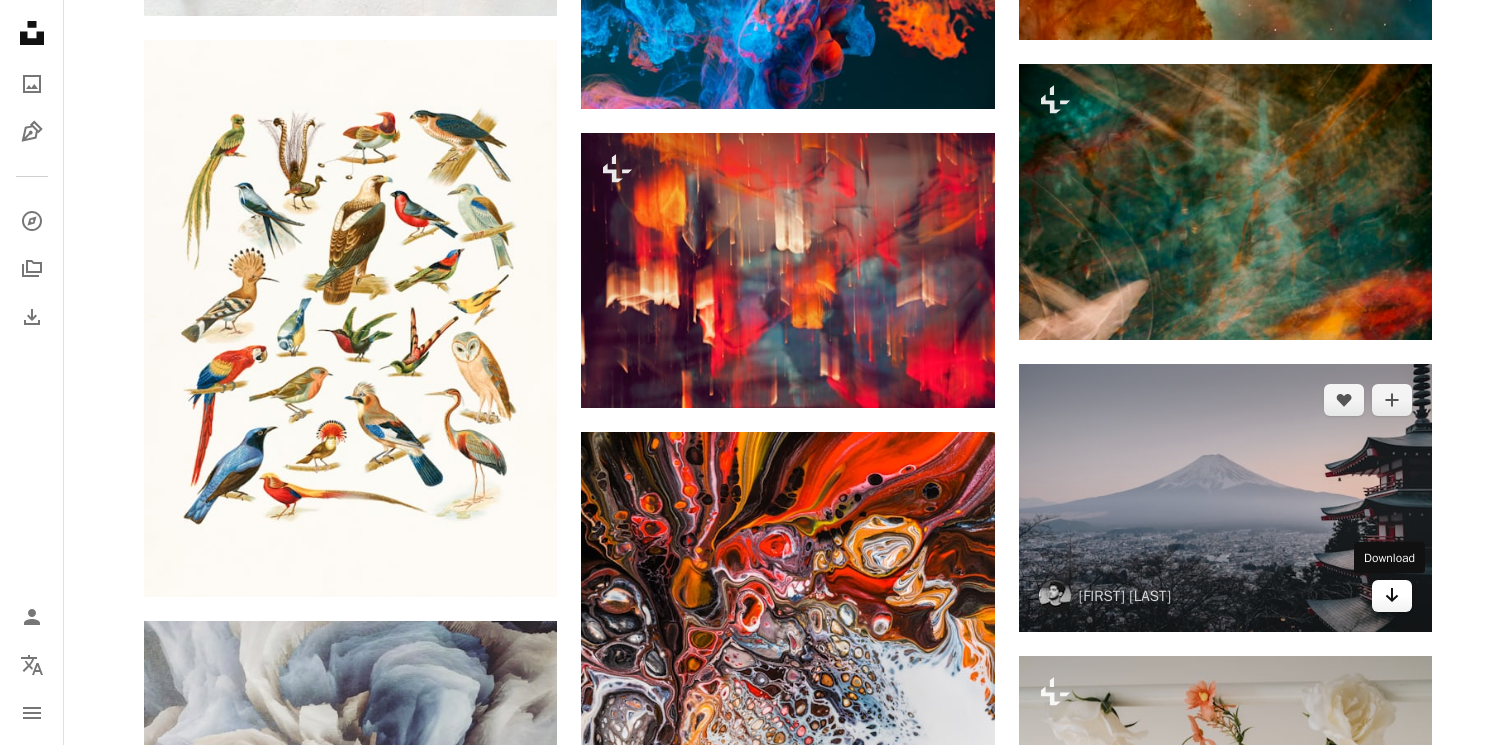 click on "Arrow pointing down" 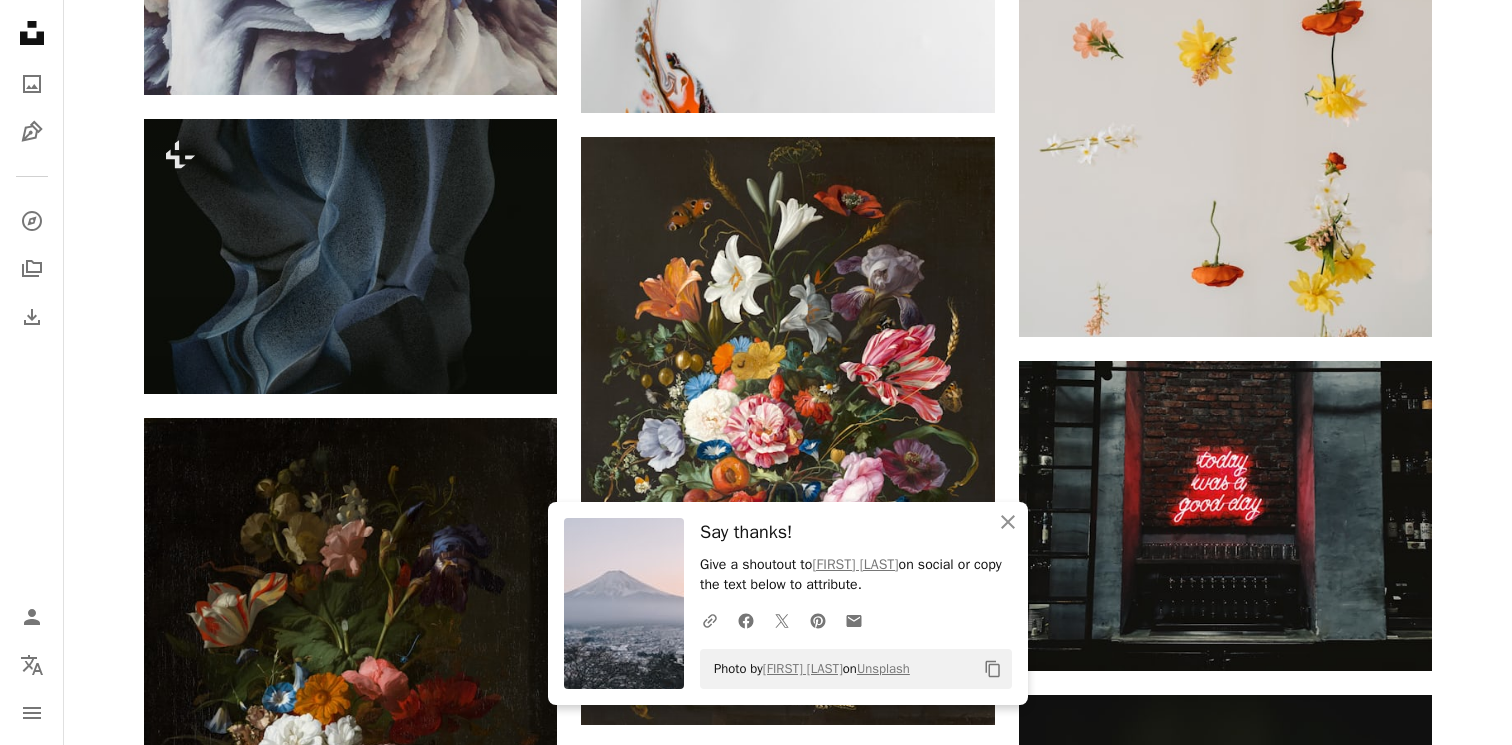 scroll, scrollTop: 16742, scrollLeft: 0, axis: vertical 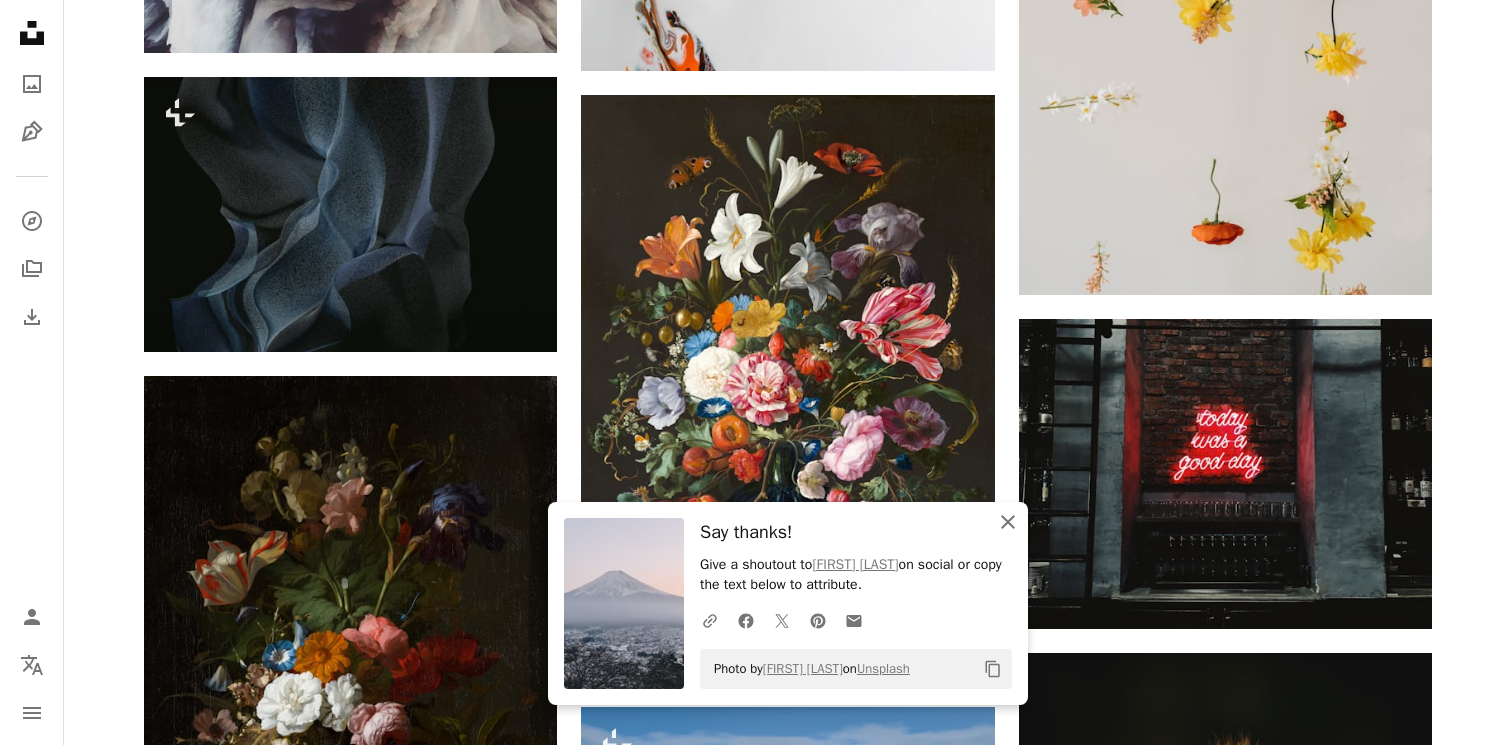 click on "An X shape" 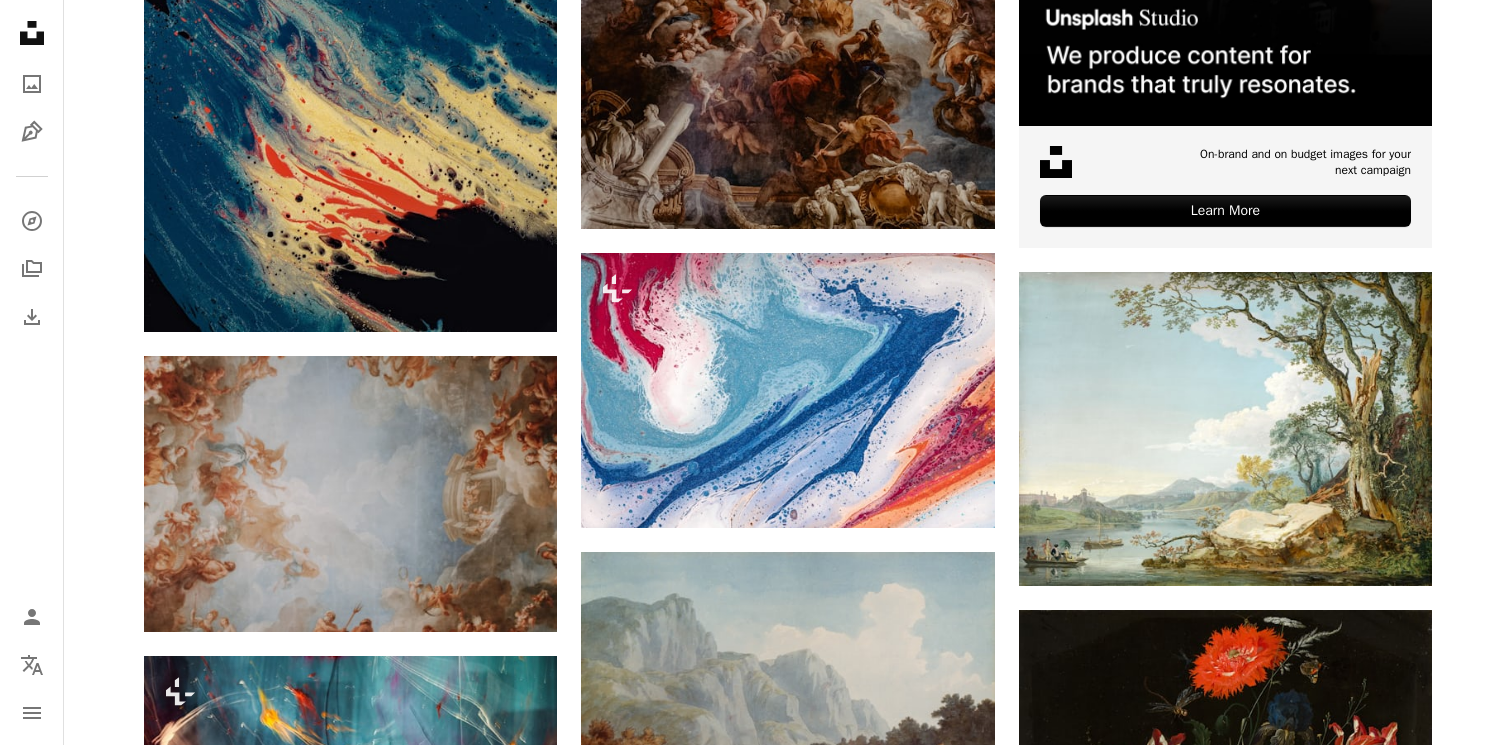 scroll, scrollTop: 0, scrollLeft: 0, axis: both 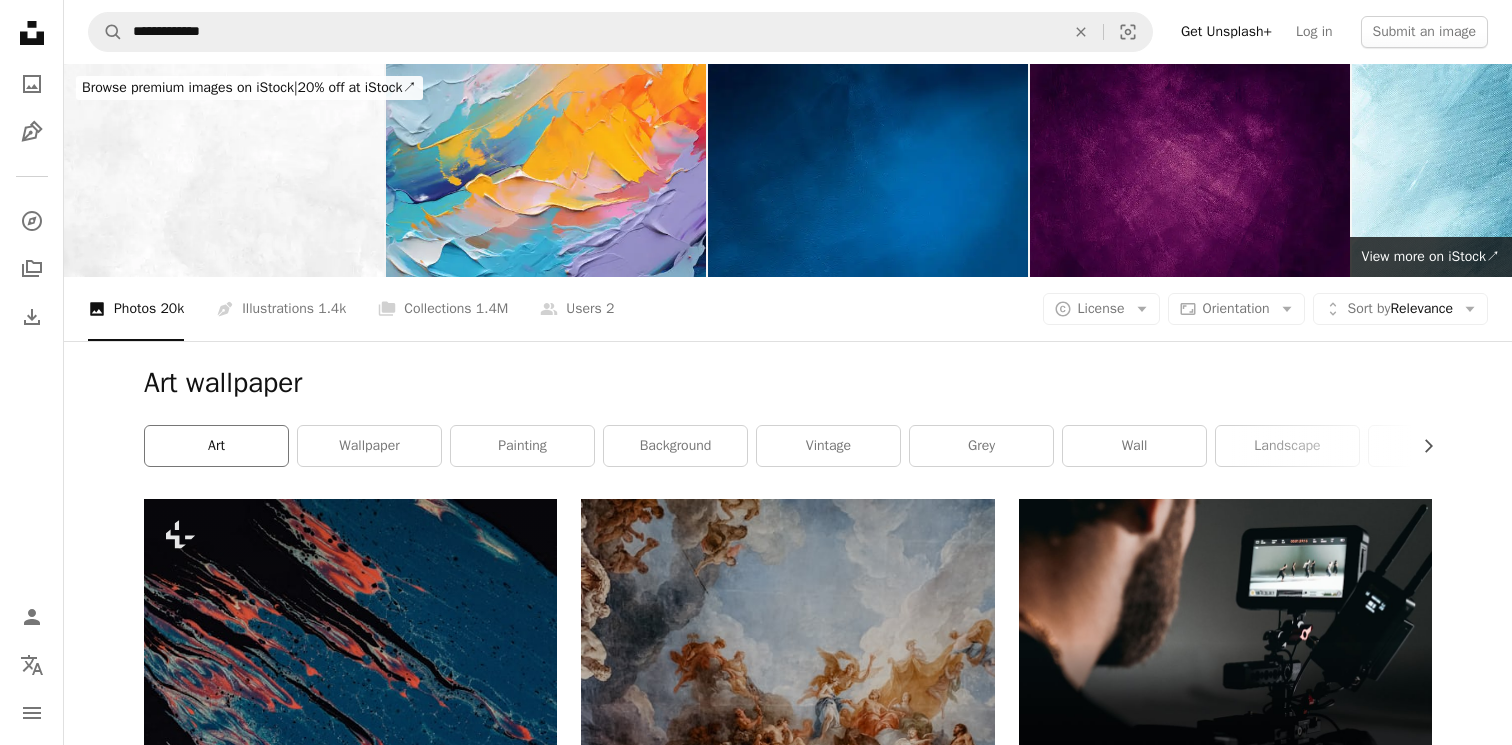 click on "art" at bounding box center [216, 446] 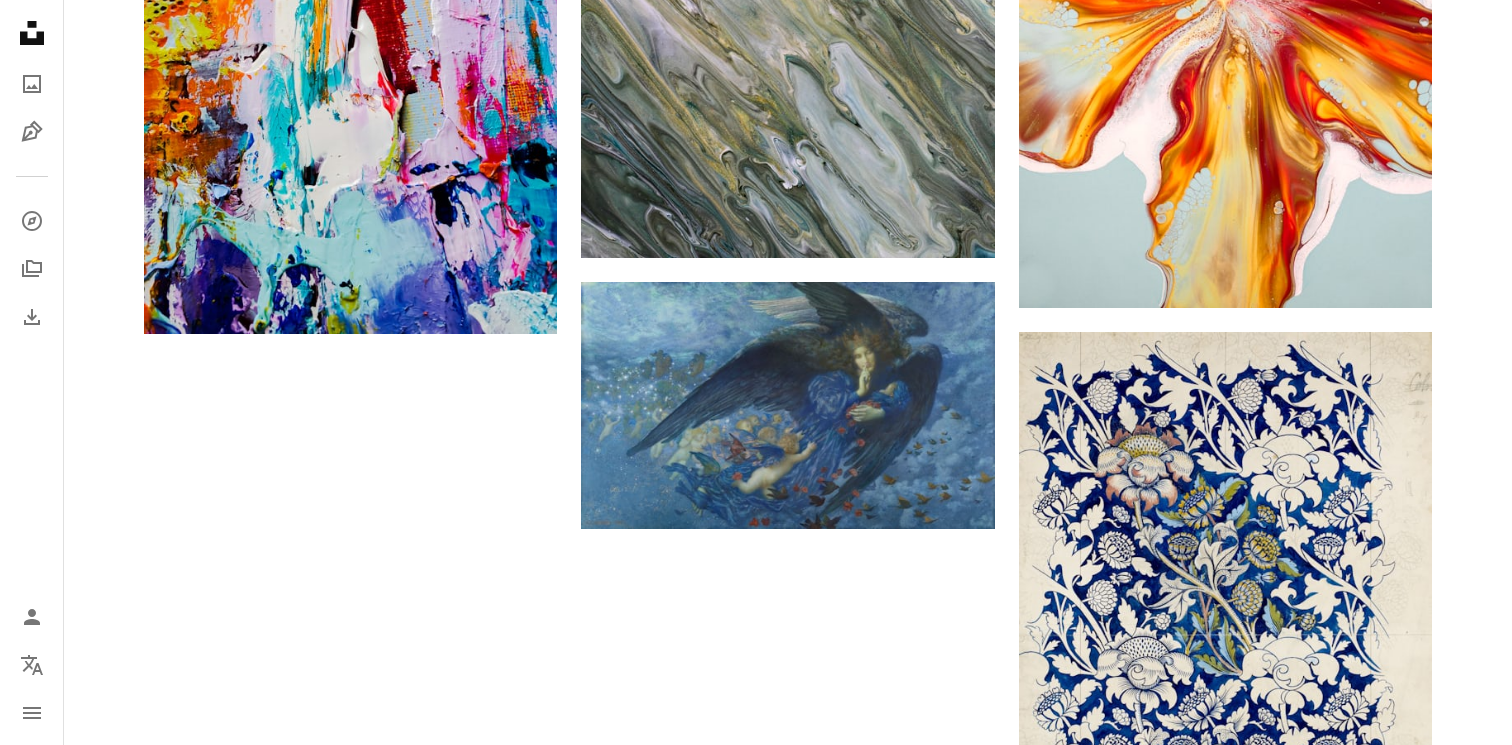 scroll, scrollTop: 4314, scrollLeft: 0, axis: vertical 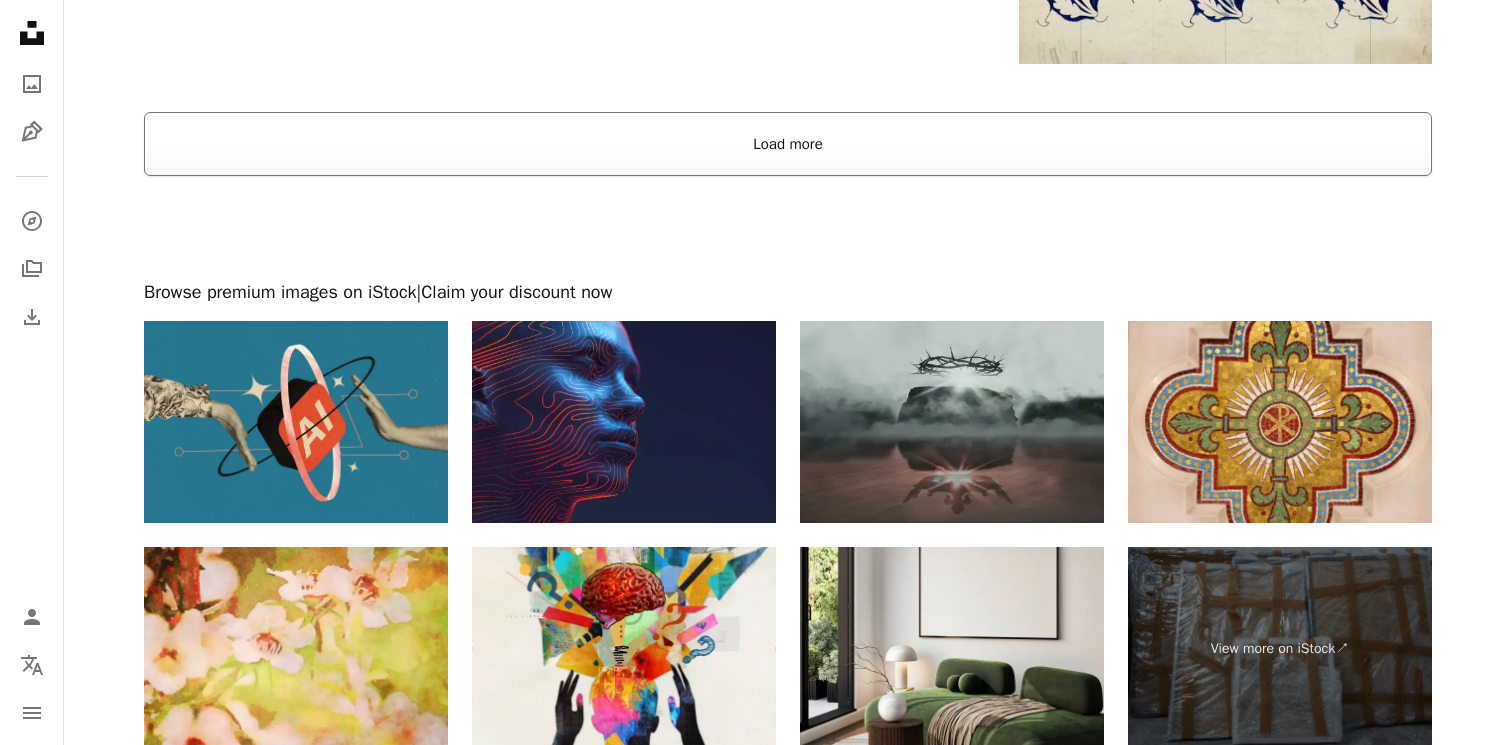 click on "Load more" at bounding box center (788, 144) 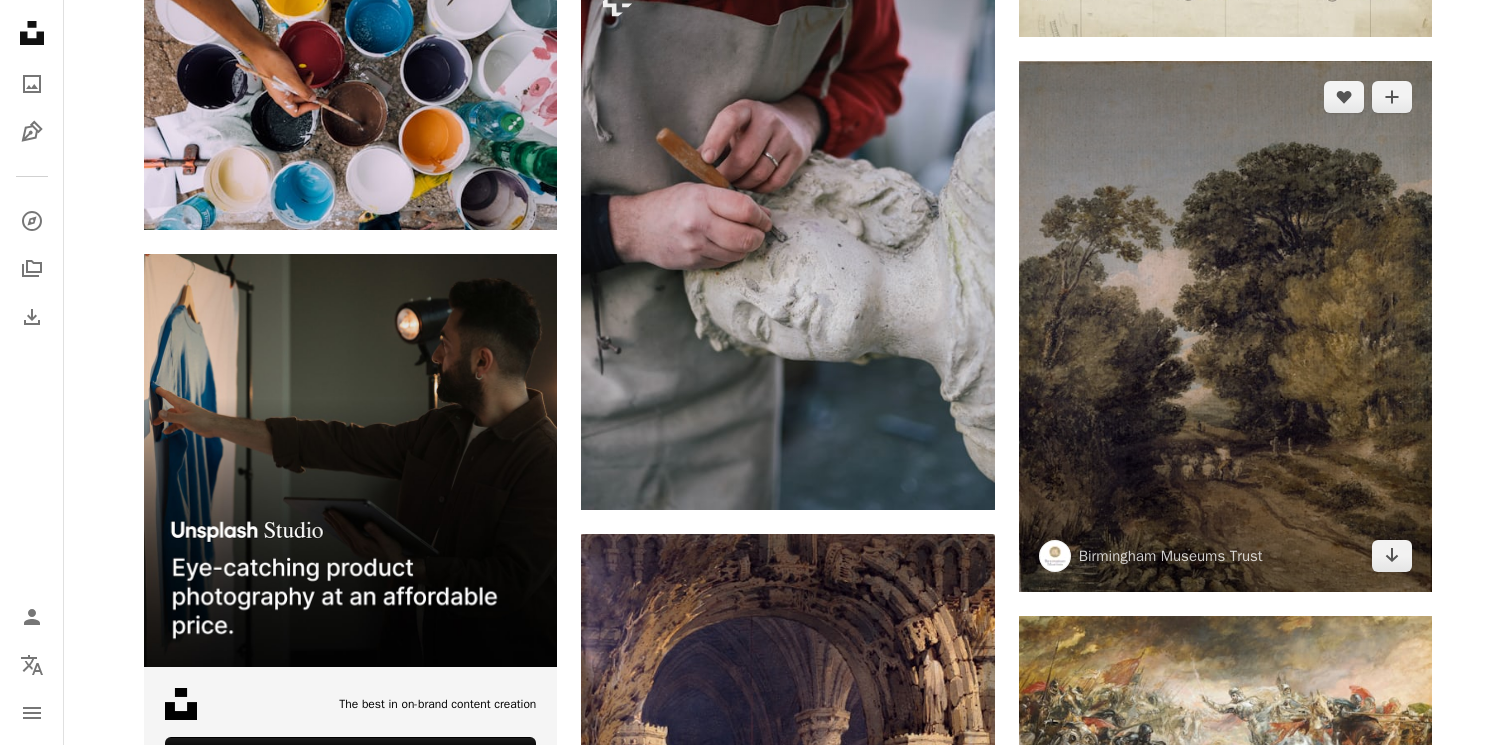 scroll, scrollTop: 4358, scrollLeft: 0, axis: vertical 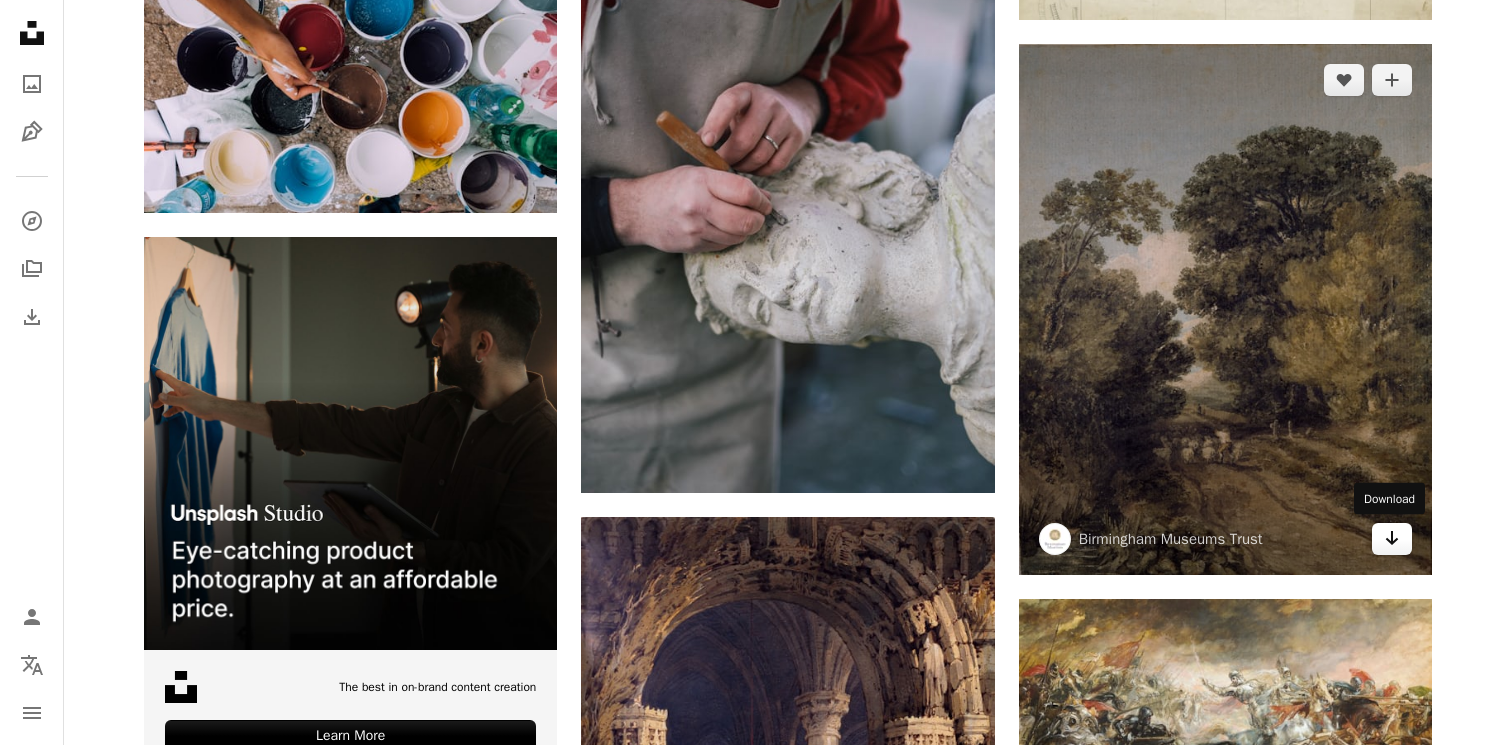 click on "Arrow pointing down" at bounding box center (1392, 539) 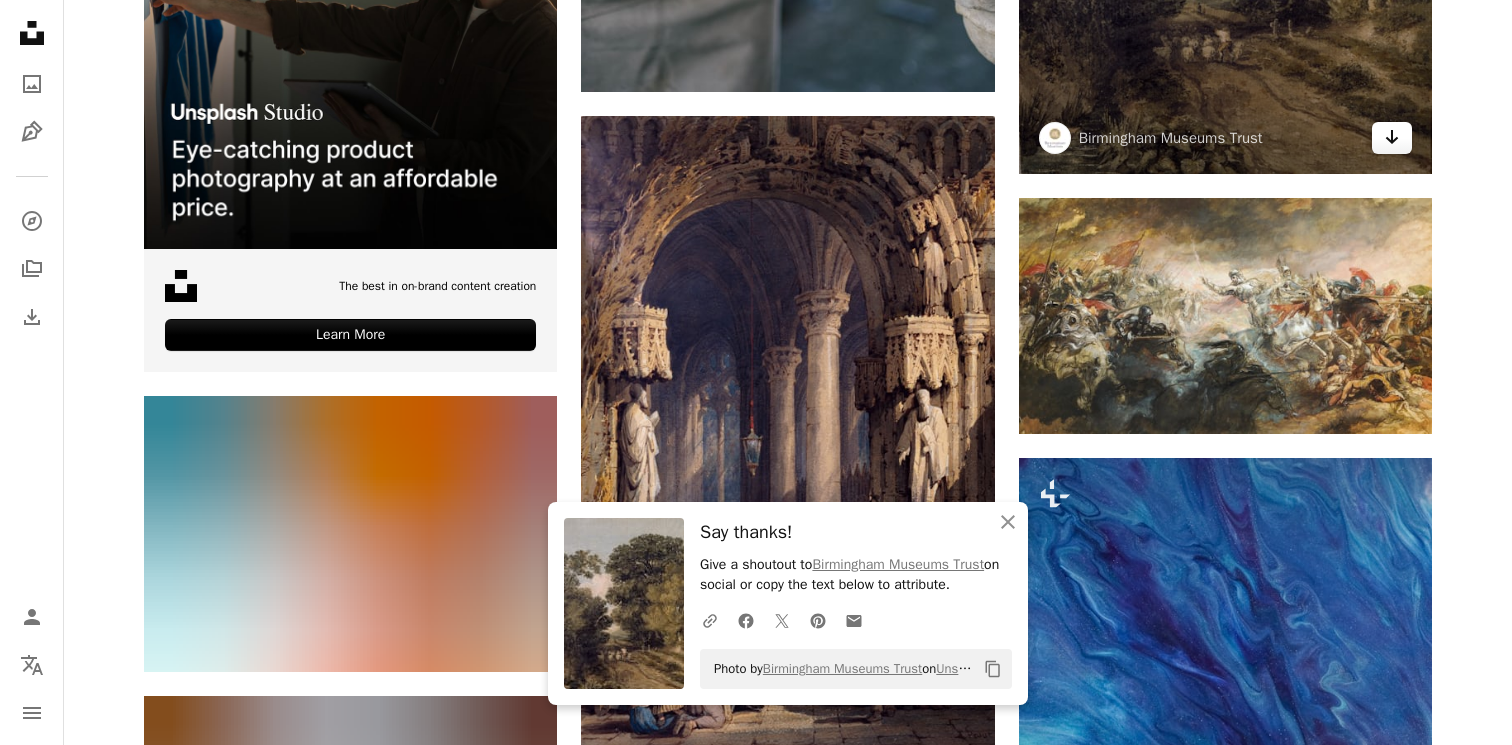 scroll, scrollTop: 4916, scrollLeft: 0, axis: vertical 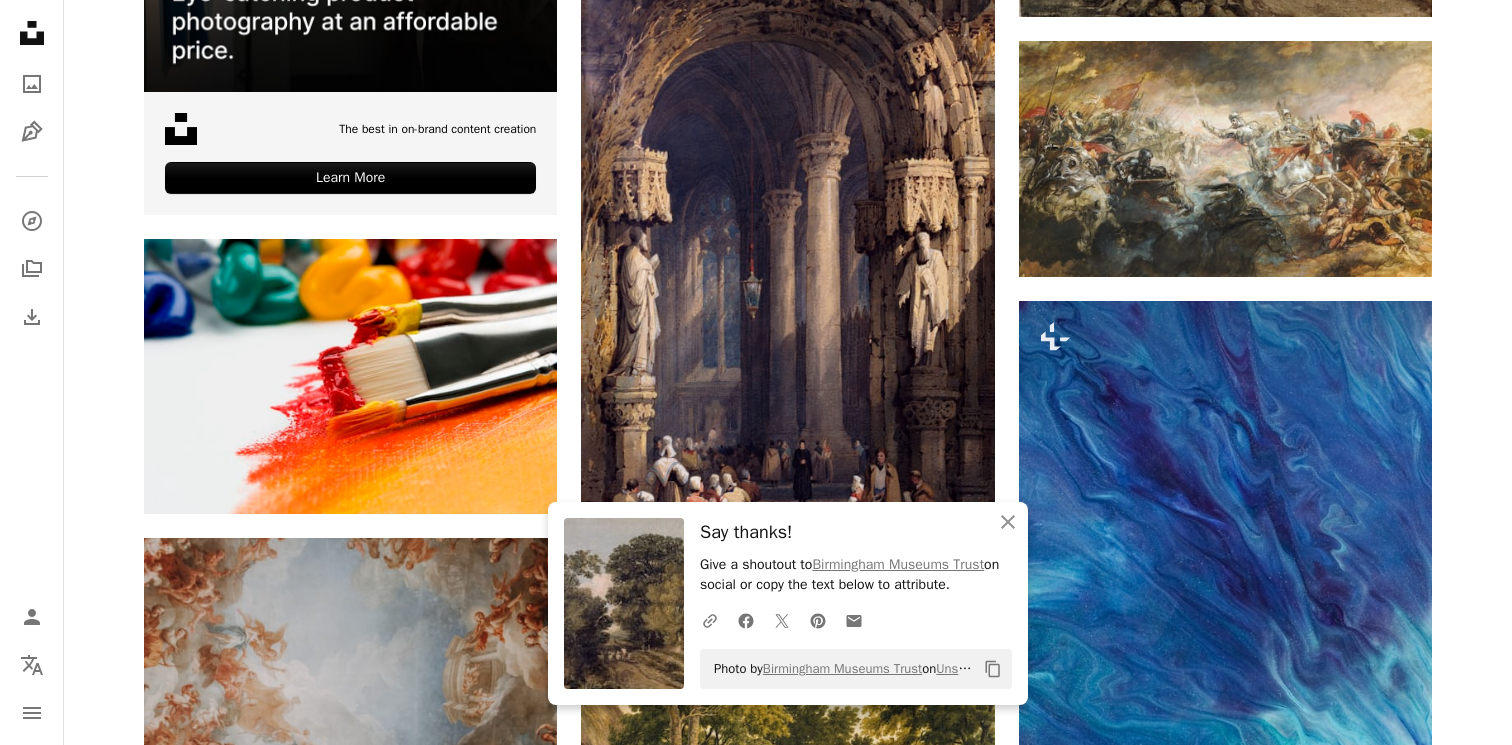 click on "Plus sign for Unsplash+ A heart A plus sign [FIRST] [LAST] For Unsplash+ A lock Download A heart A plus sign [FIRST] [LAST] Arrow pointing down A heart A plus sign [FIRST] [LAST] Arrow pointing down A heart A plus sign [FIRST] [LAST] Arrow pointing down A heart A plus sign [FIRST] [LAST] Arrow pointing down Plus sign for Unsplash+ A heart A plus sign [FIRST] [LAST] For Unsplash+ A lock Download A heart A plus sign [FIRST] [LAST] Available for hire A checkmark inside of a circle Arrow pointing down A heart A plus sign [FIRST] [LAST] Available for hire A checkmark inside of a circle Arrow pointing down A heart A plus sign [FIRST] [LAST] Available for hire A checkmark inside of a circle Arrow pointing down Plus sign for Unsplash+ A heart A plus sign [FIRST] [LAST] For Unsplash+ A lock Download A heart A plus sign [FIRST] [LAST] Arrow pointing down A heart A plus sign [FIRST] [LAST] Arrow pointing down A heart A plus sign [FIRST] [LAST] Arrow pointing down A heart A plus sign [FIRST] [LAST] Arrow pointing down Plus sign for Unsplash+ A heart A plus sign [FIRST] [LAST] For Unsplash+ A lock Download A heart A plus sign [FIRST] [LAST] Arrow pointing down –– ––– ––– –– ––– – – ––– ––– –––– – – –– ––– – – ––– –– –– –––– –– The best in on-brand content creation Learn More A heart A plus sign" at bounding box center (788, 636) 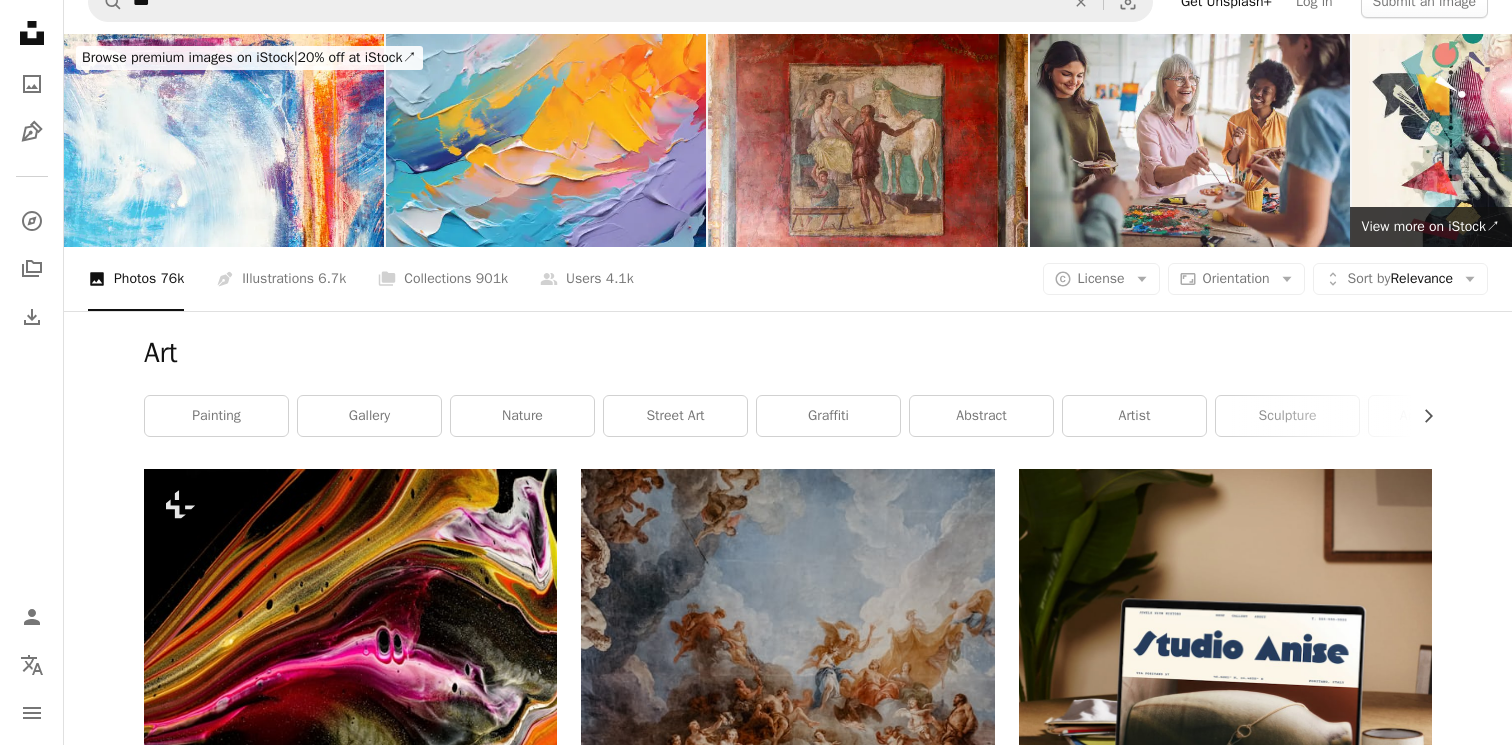 scroll, scrollTop: 0, scrollLeft: 0, axis: both 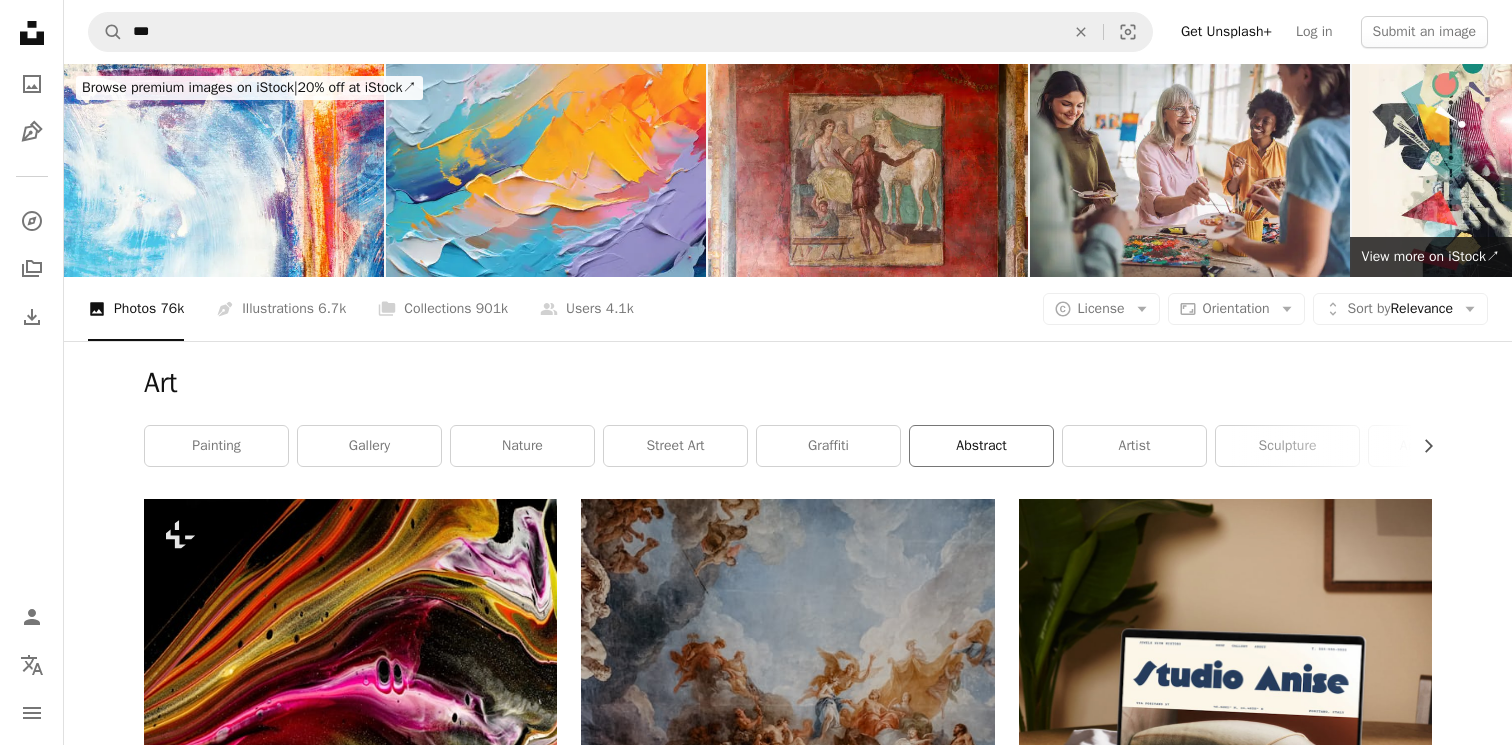click on "abstract" at bounding box center [981, 446] 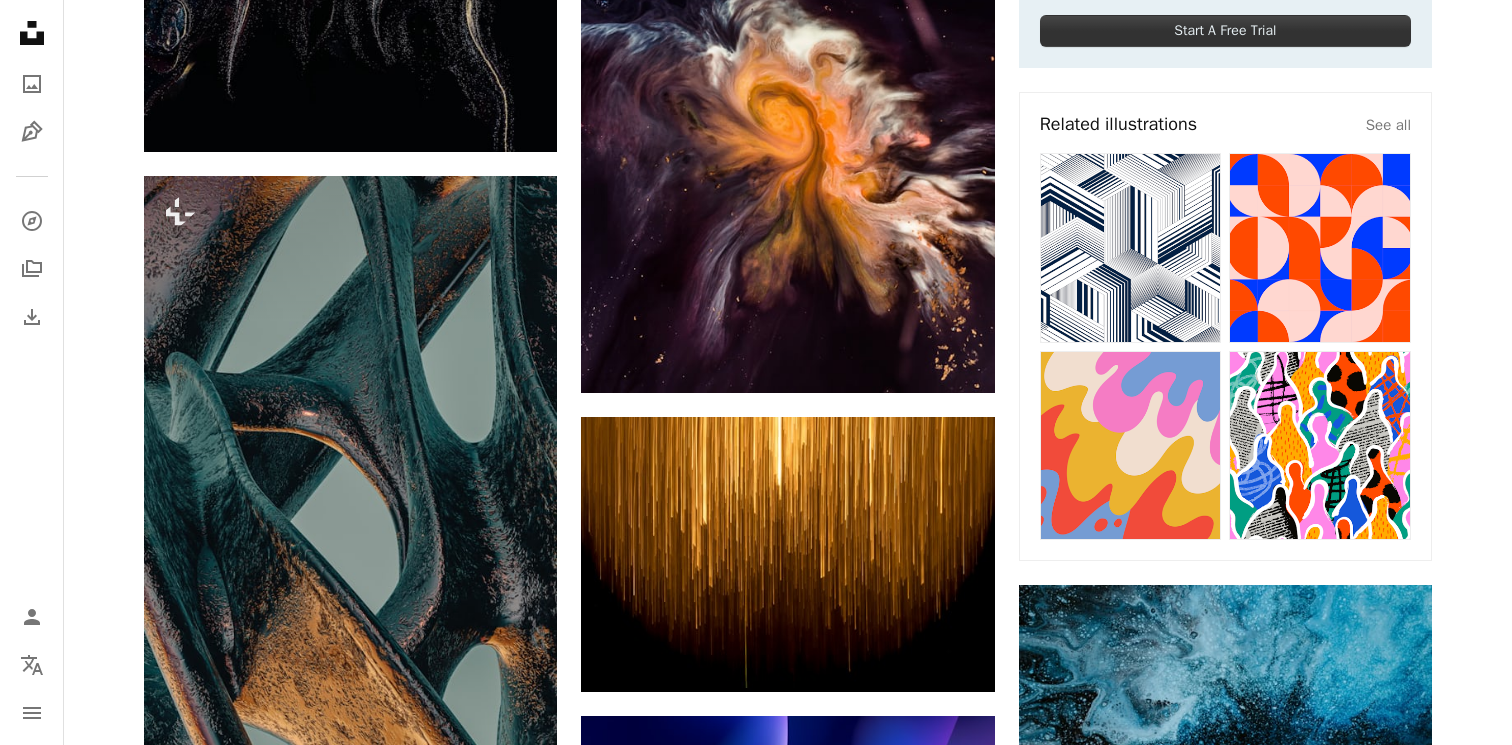 scroll, scrollTop: 980, scrollLeft: 0, axis: vertical 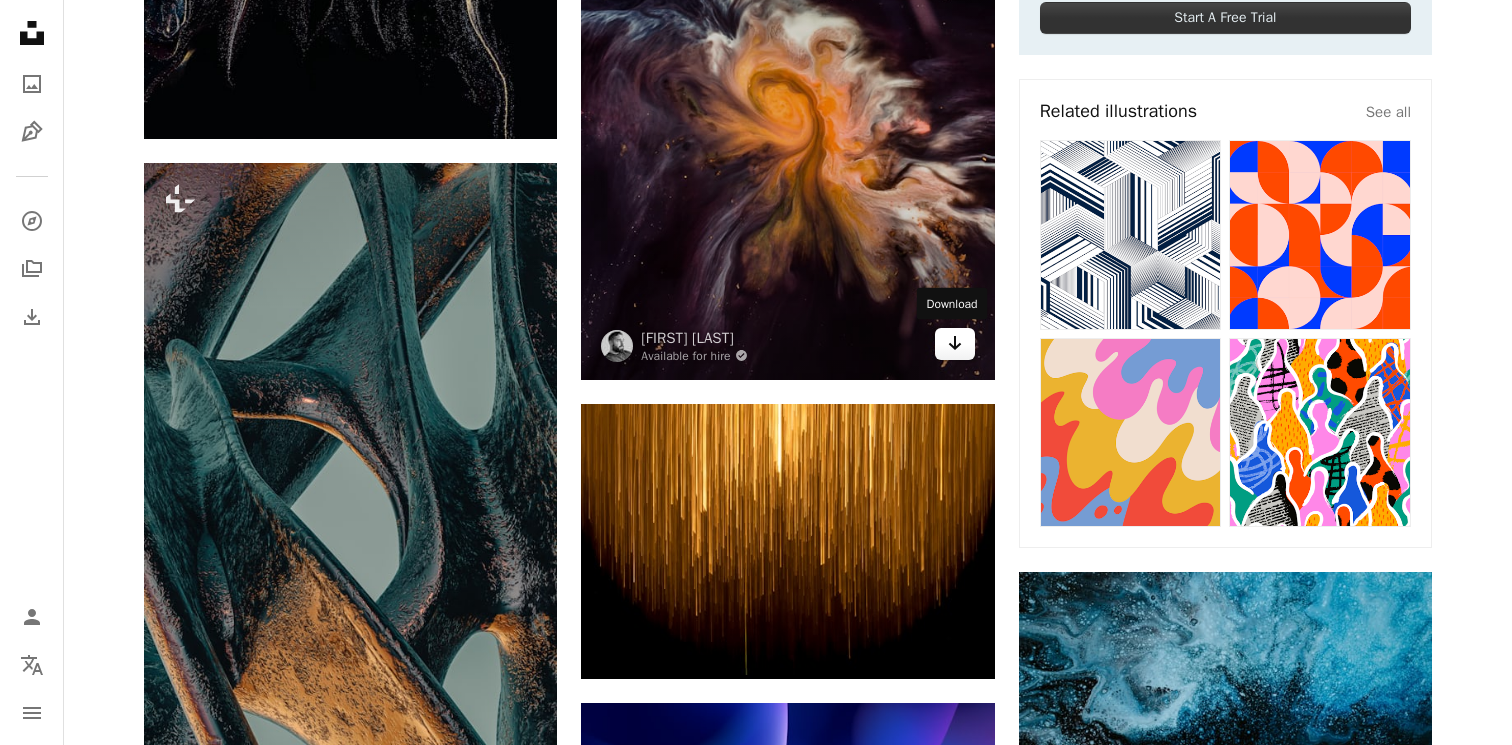click on "Arrow pointing down" at bounding box center [955, 344] 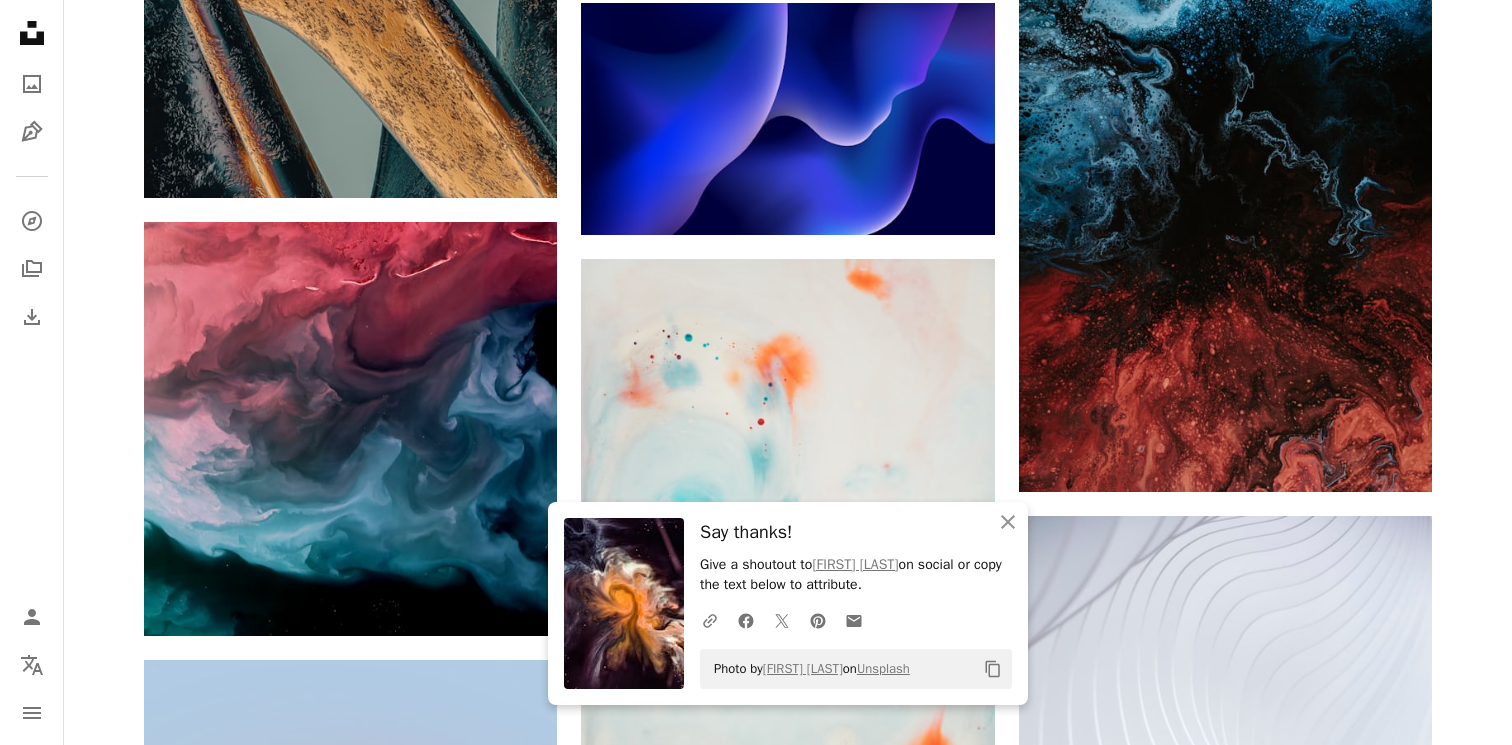 scroll, scrollTop: 1688, scrollLeft: 0, axis: vertical 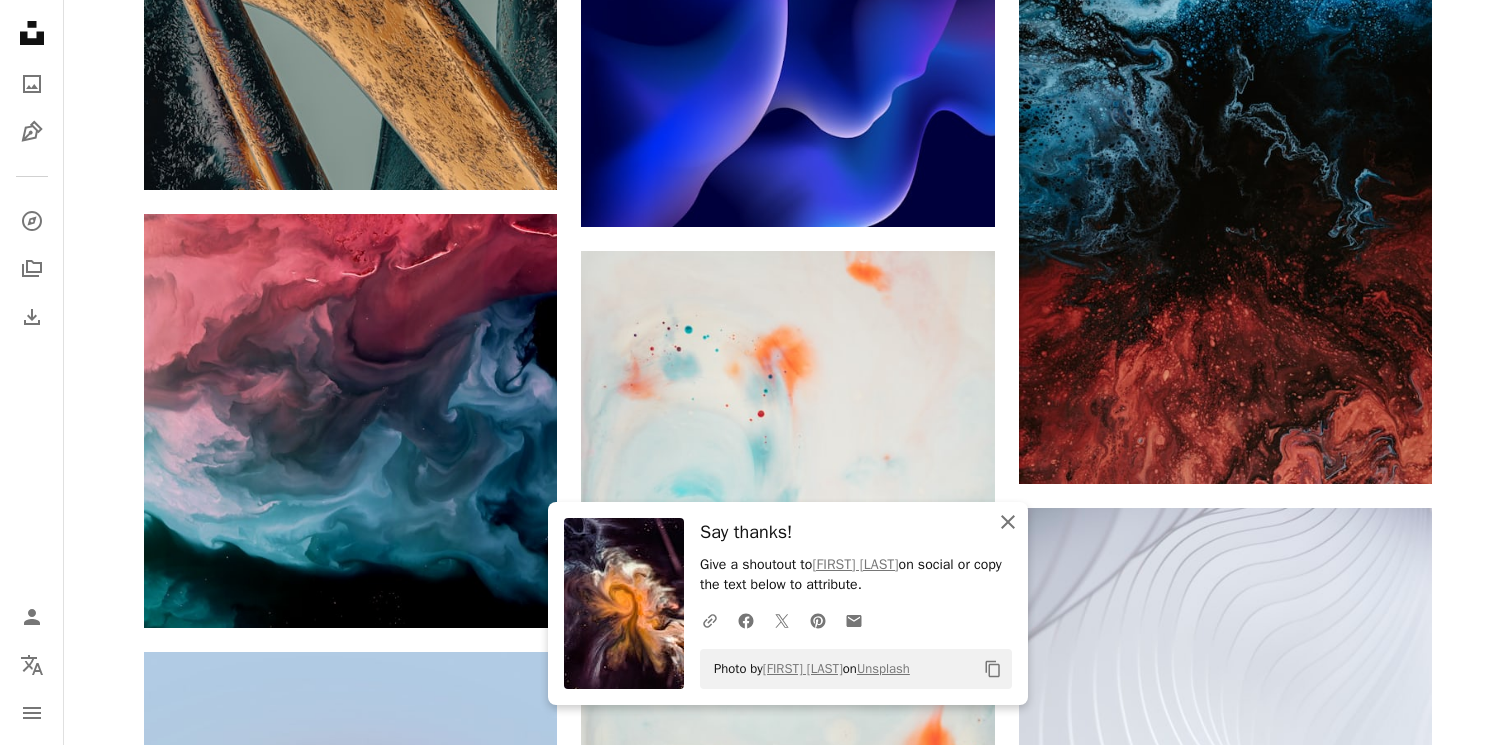 click on "An X shape" 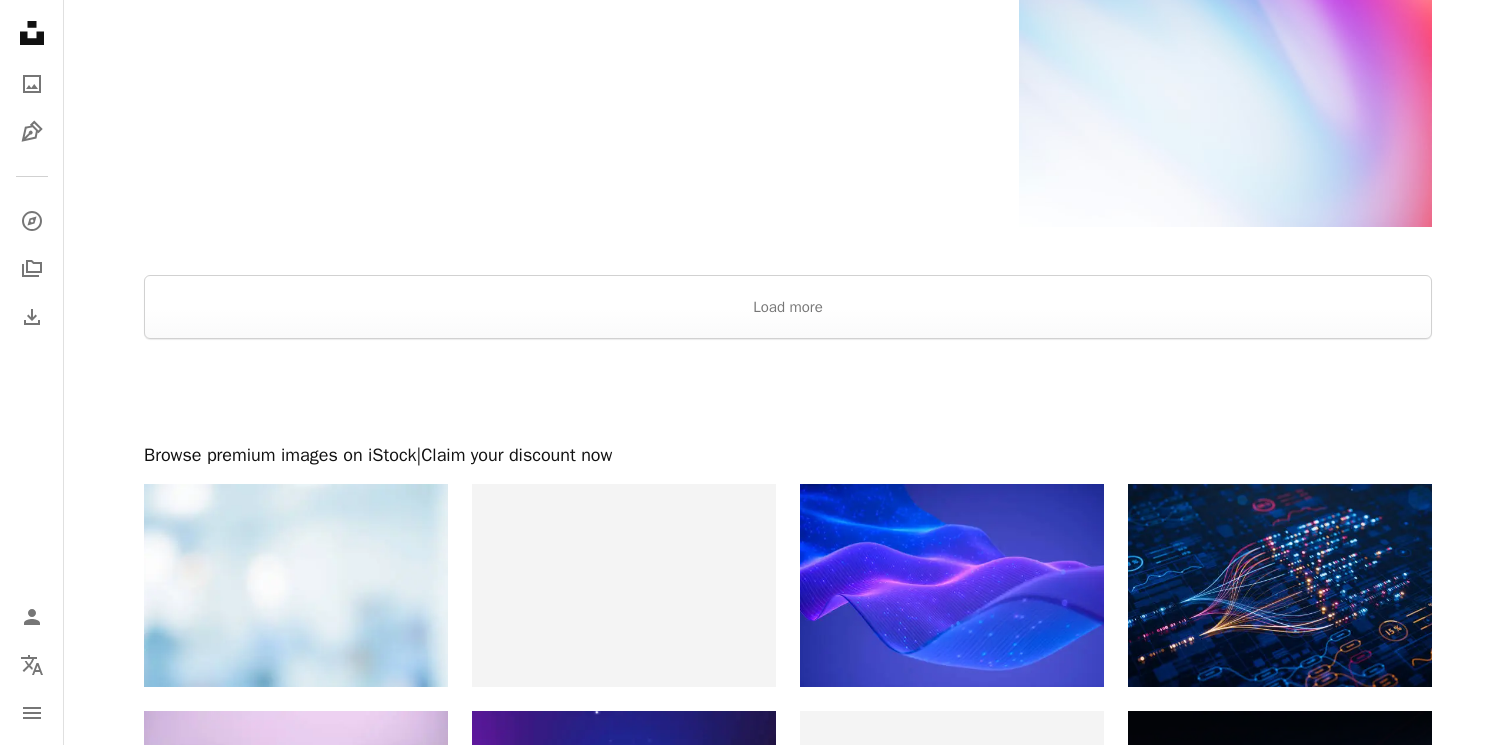 scroll, scrollTop: 4434, scrollLeft: 0, axis: vertical 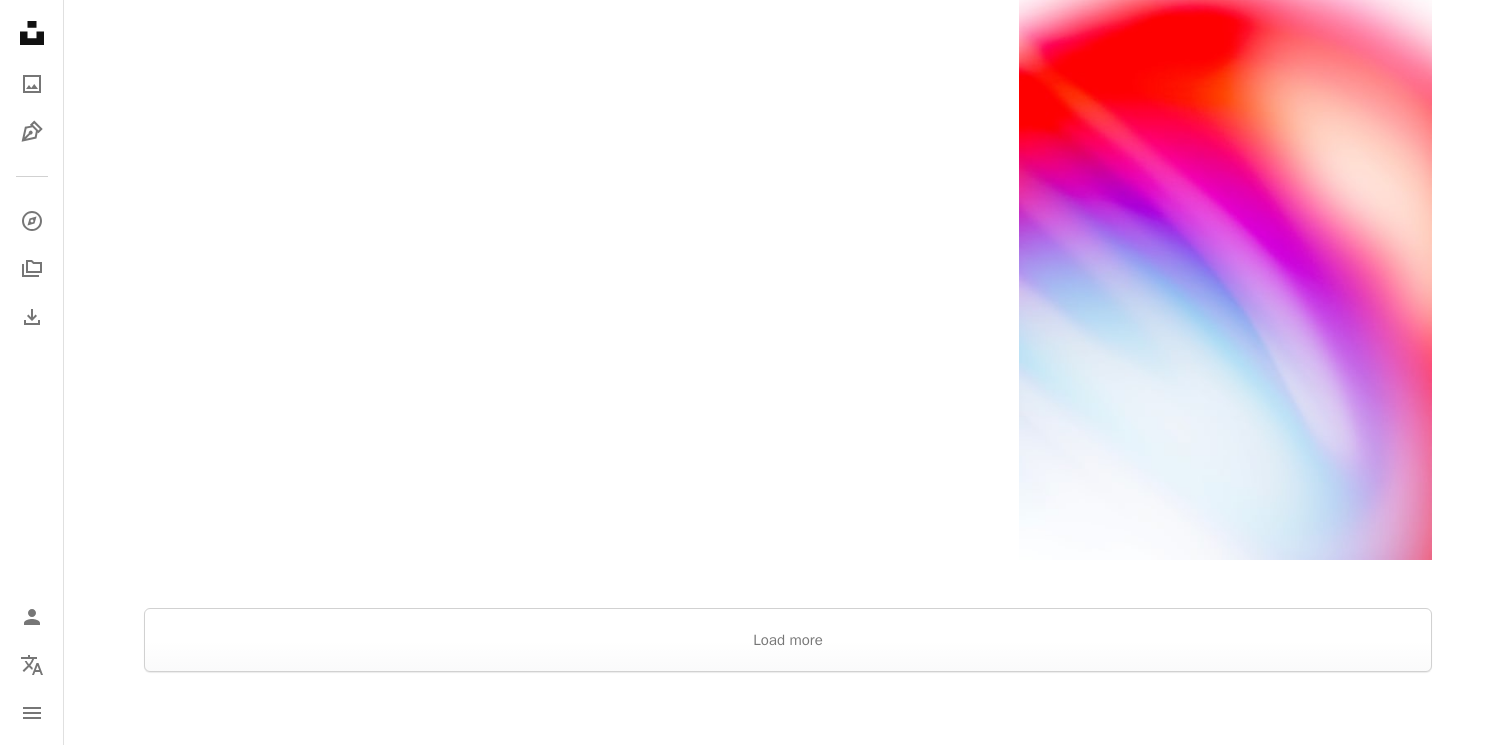 click at bounding box center [788, 584] 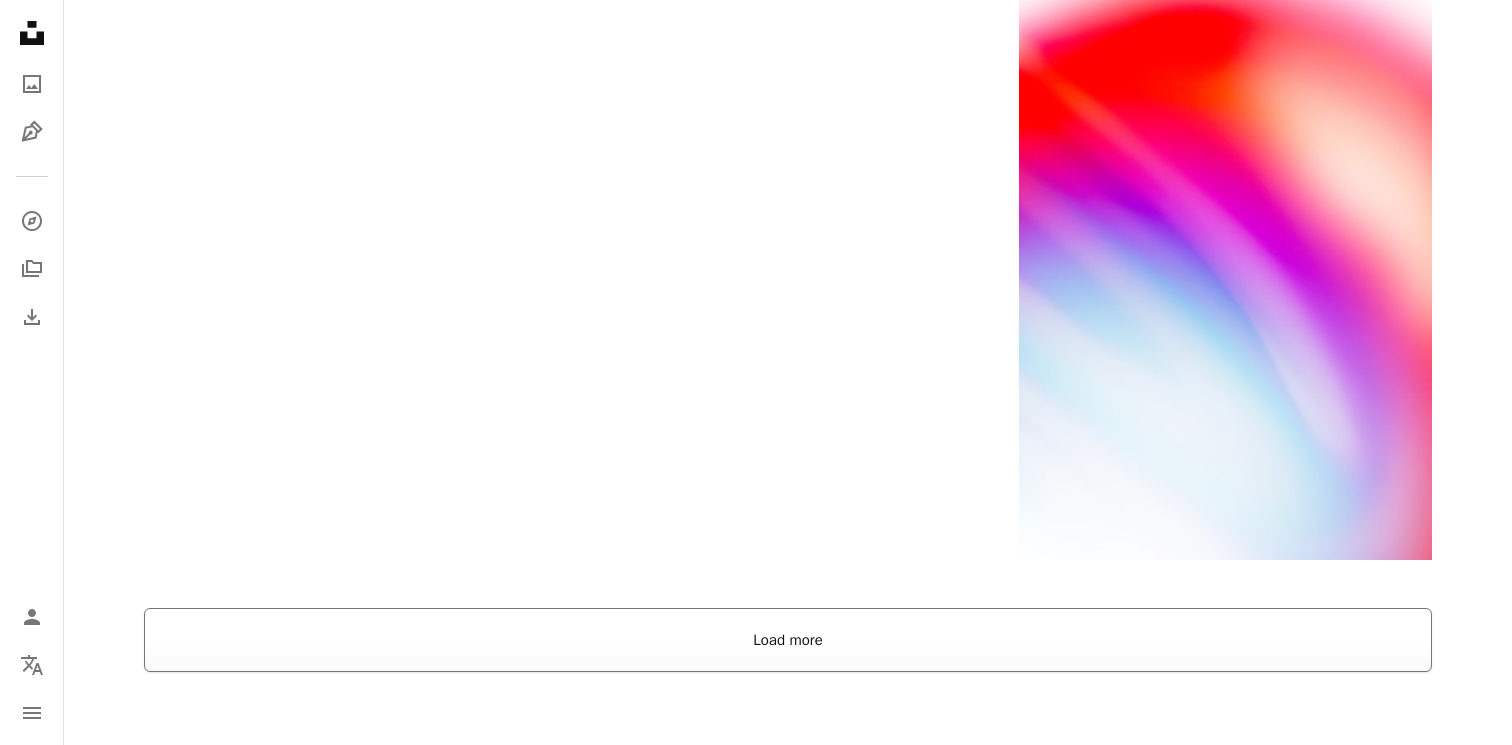 click on "Load more" at bounding box center [788, 640] 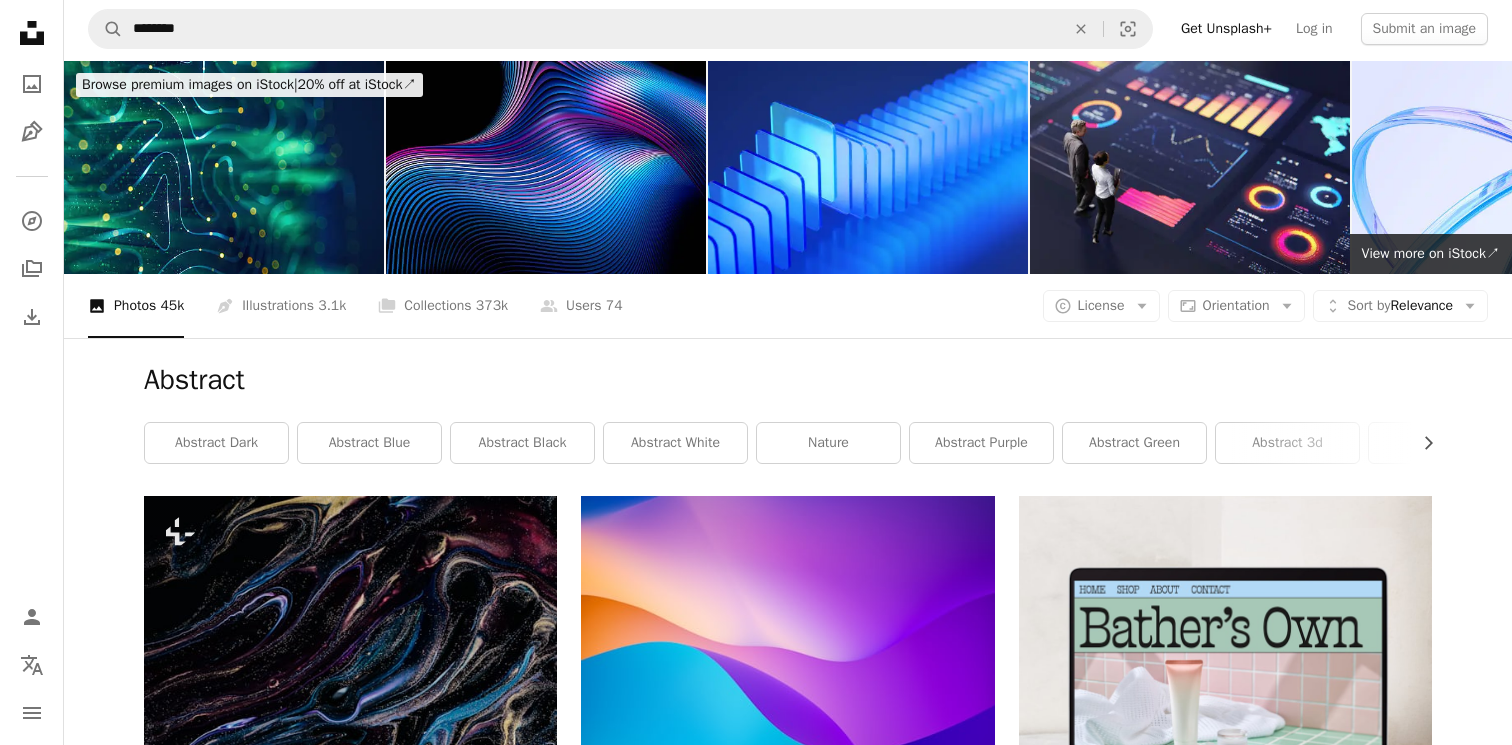 scroll, scrollTop: 0, scrollLeft: 0, axis: both 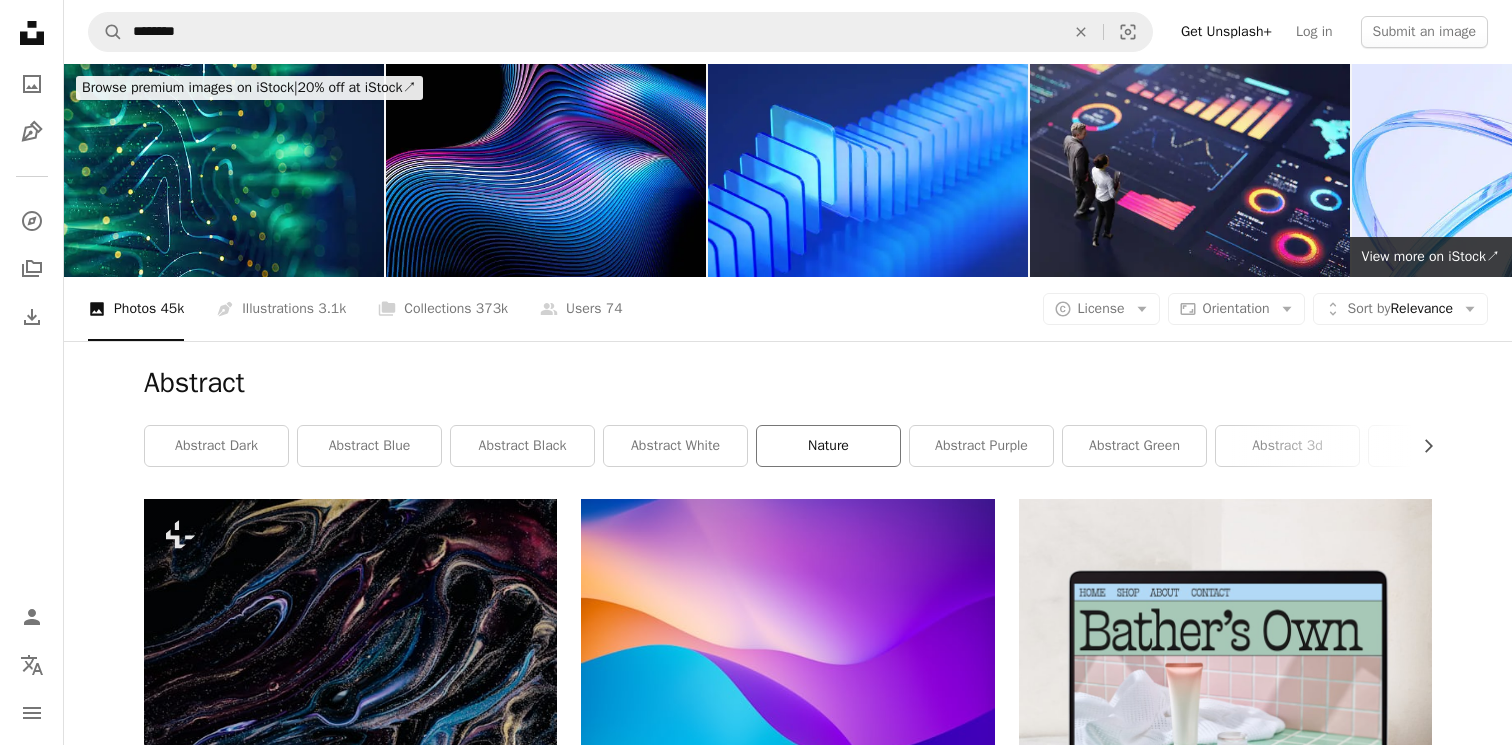 click on "nature" at bounding box center [828, 446] 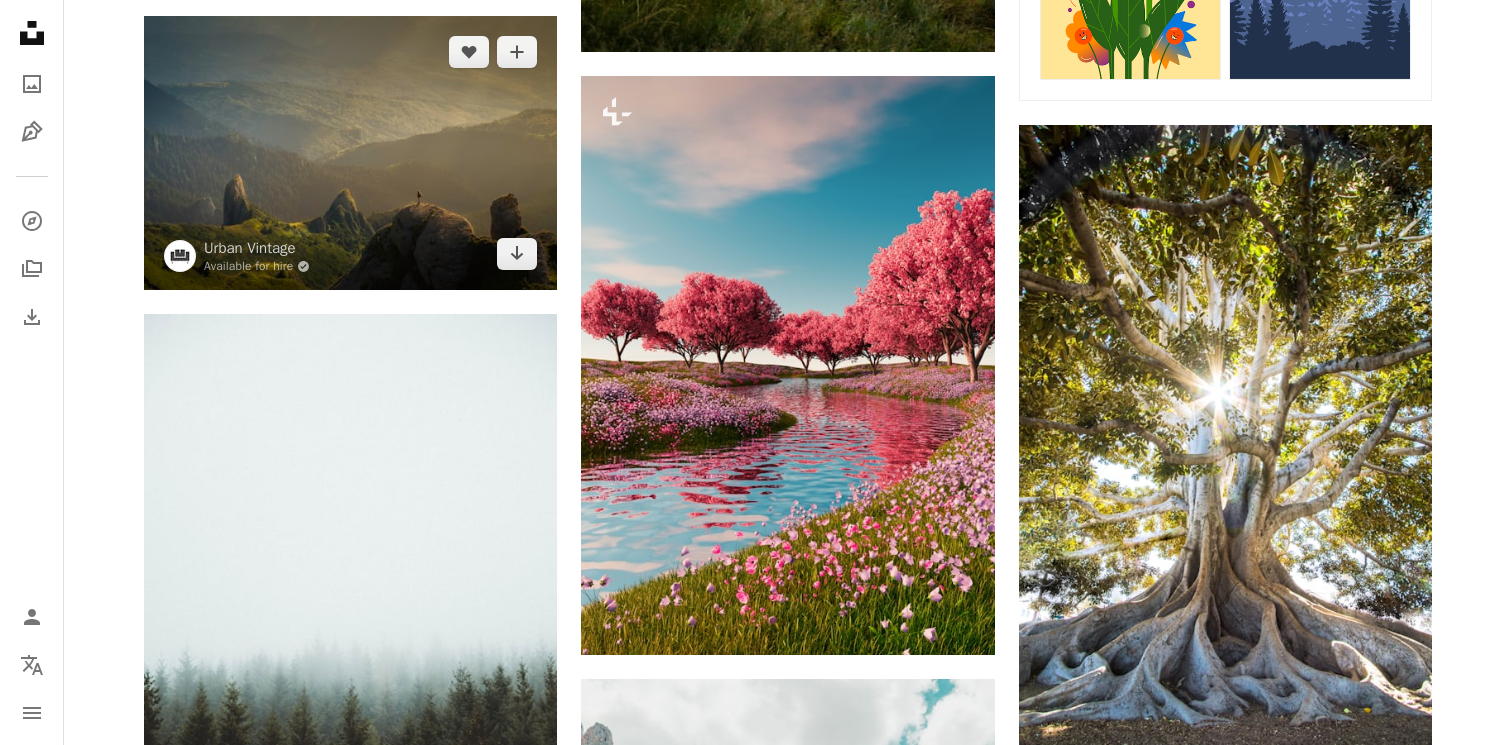 scroll, scrollTop: 1164, scrollLeft: 0, axis: vertical 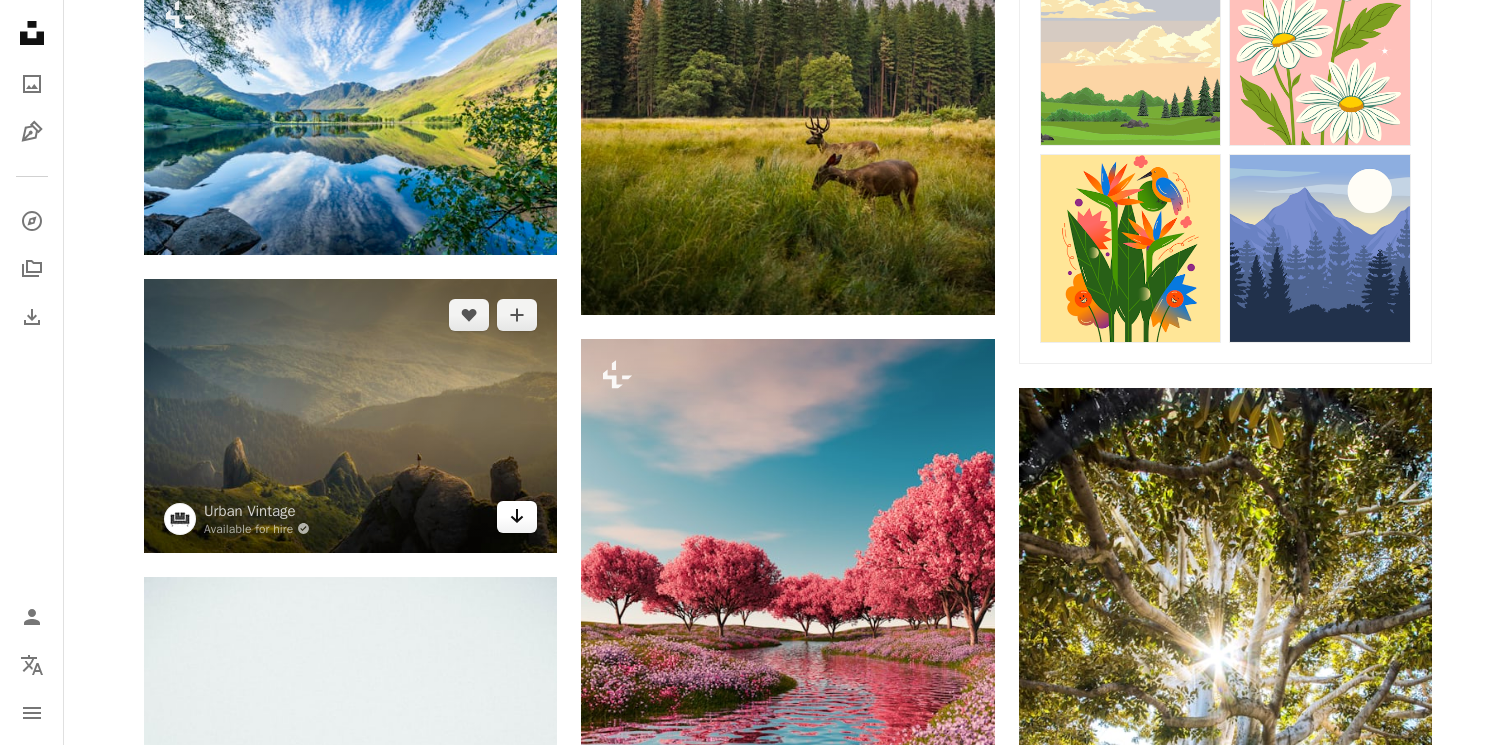 click on "Arrow pointing down" 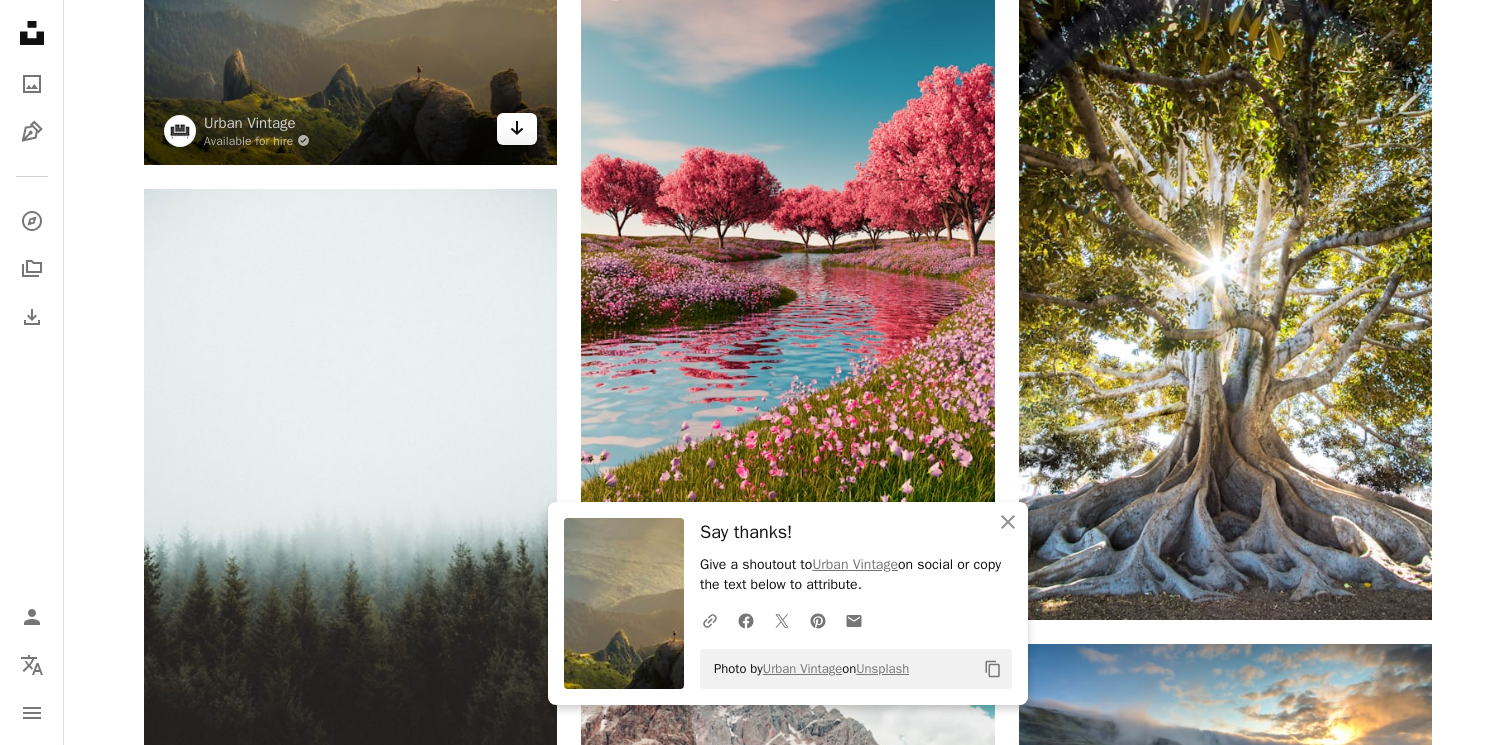 scroll, scrollTop: 1567, scrollLeft: 0, axis: vertical 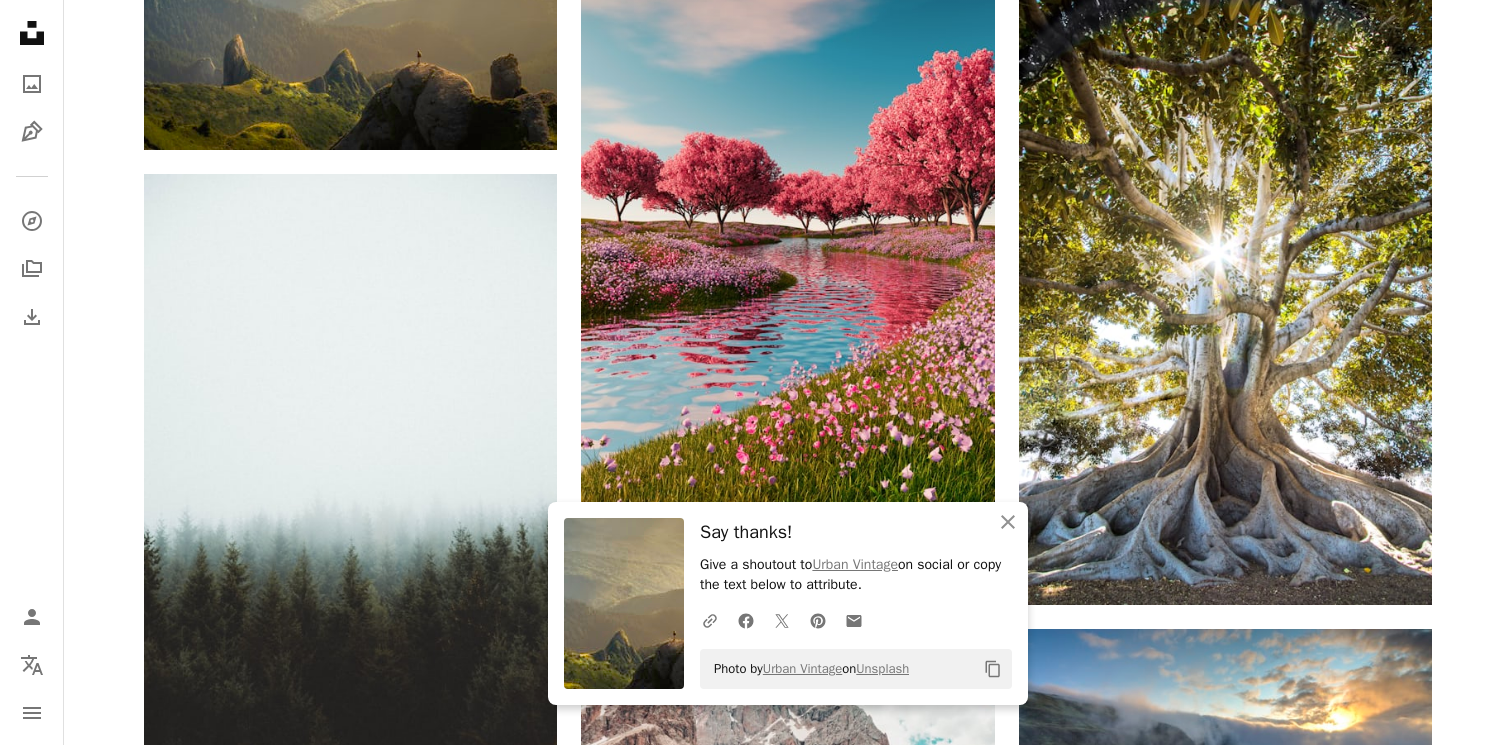 click on "Plus sign for Unsplash+ A heart A plus sign [FIRST] [LAST] For Unsplash+ A lock Download Plus sign for Unsplash+ A heart A plus sign [FIRST] [LAST] For Unsplash+ A lock Download A heart A plus sign [FIRST] [LAST] Available for hire A checkmark inside of a circle Arrow pointing down A heart A plus sign [FIRST] [LAST] Available for hire A checkmark inside of a circle Arrow pointing down Plus sign for Unsplash+ A heart A plus sign [FIRST] [LAST] For Unsplash+ A lock Download A heart A plus sign [FIRST] [LAST] Available for hire A checkmark inside of a circle Arrow pointing down A heart A plus sign [FIRST] [LAST] Available for hire A checkmark inside of a circle Arrow pointing down A heart A plus sign [FIRST] [LAST] Available for hire A checkmark inside of a circle Arrow pointing down Plus sign for Unsplash+ A heart A plus sign [FIRST] [LAST] For Unsplash+ A lock Download A heart A plus sign [FIRST] [LAST] Arrow pointing down A heart A plus sign [FIRST] [LAST] Arrow pointing down A heart A plus sign [FIRST] [LAST] Arrow pointing down A heart A plus sign [FIRST] [LAST] Arrow pointing down Plus sign for Unsplash+ A heart A plus sign [FIRST] [LAST] For Unsplash+ A lock Download A heart A plus sign [FIRST] [LAST] Arrow pointing down –– ––– ––– –– ––– – – ––– ––– –––– – – –– ––– – – ––– –– –– –––– –– Create marketing campaigns in minutes Sign Up Plus sign for Unsplash+ A heart A plus sign [FIRST] [LAST] For Unsplash+ A lock Download A heart A plus sign [FIRST] [LAST]" at bounding box center [788, 1173] 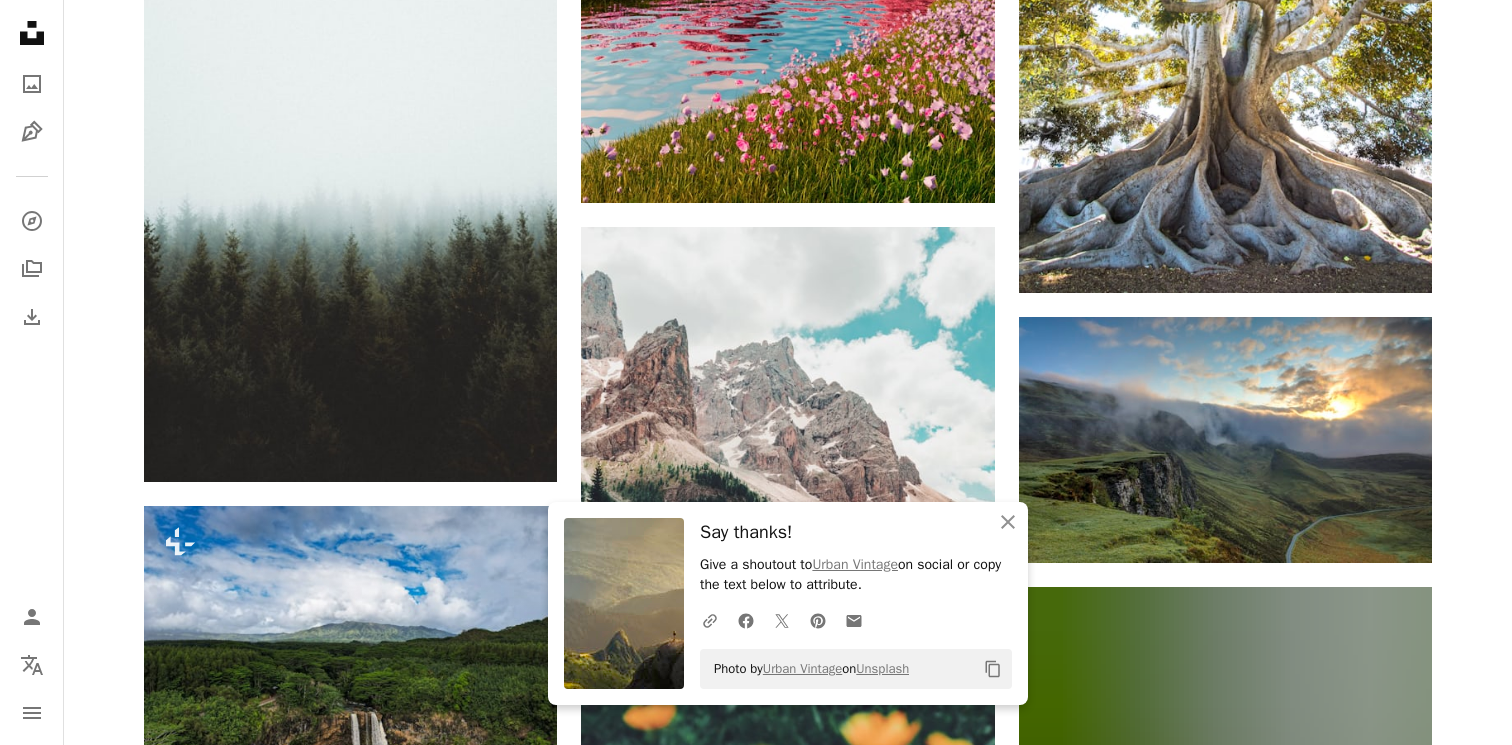 scroll, scrollTop: 2021, scrollLeft: 0, axis: vertical 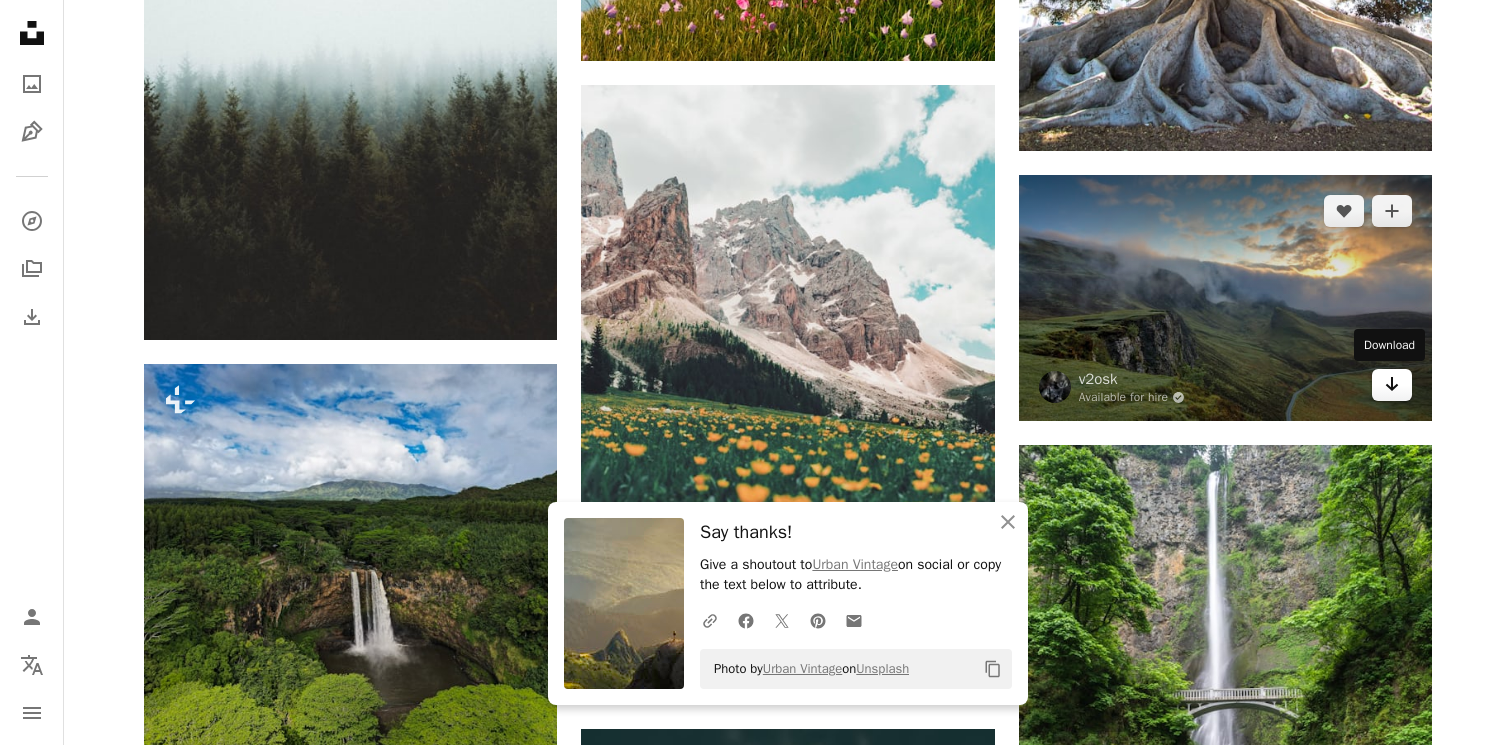click on "Arrow pointing down" 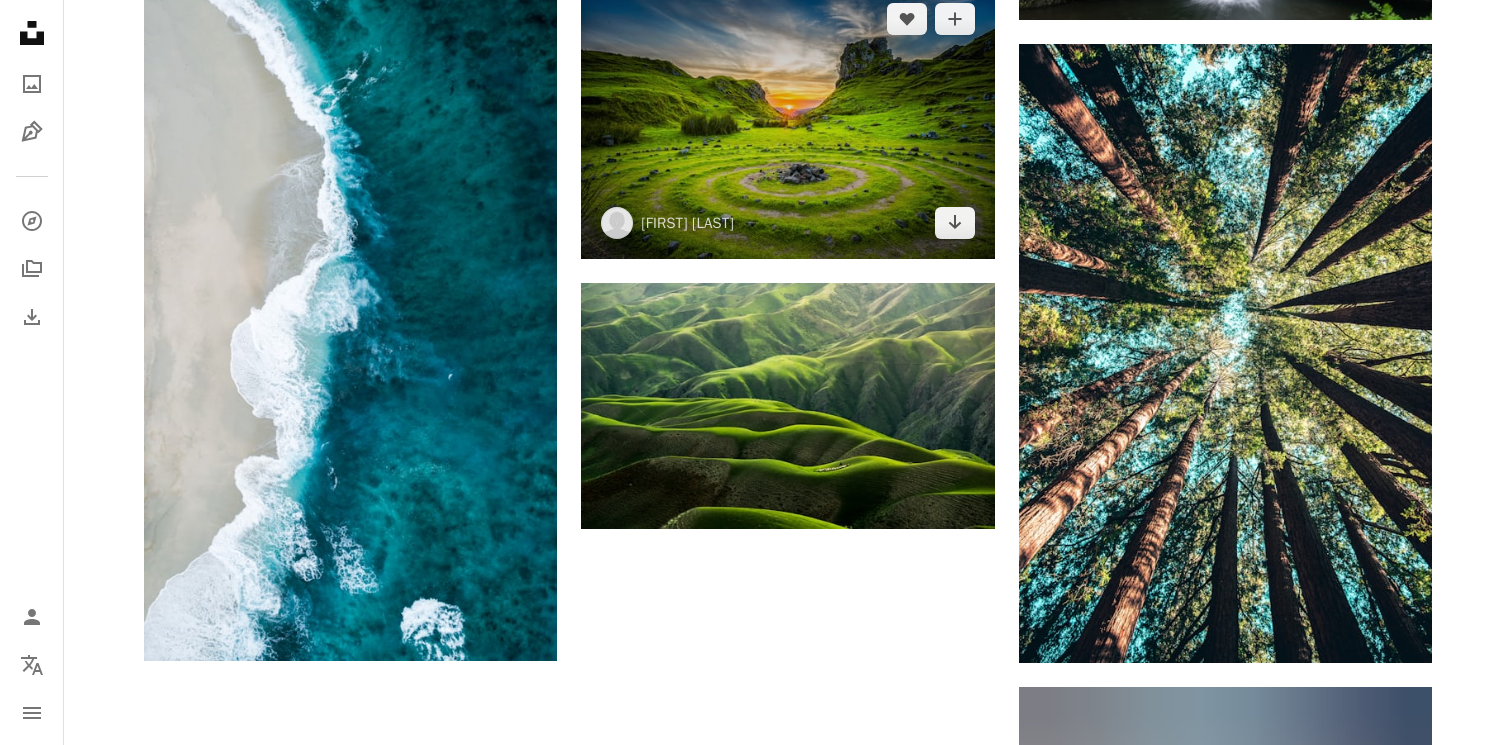 scroll, scrollTop: 3195, scrollLeft: 0, axis: vertical 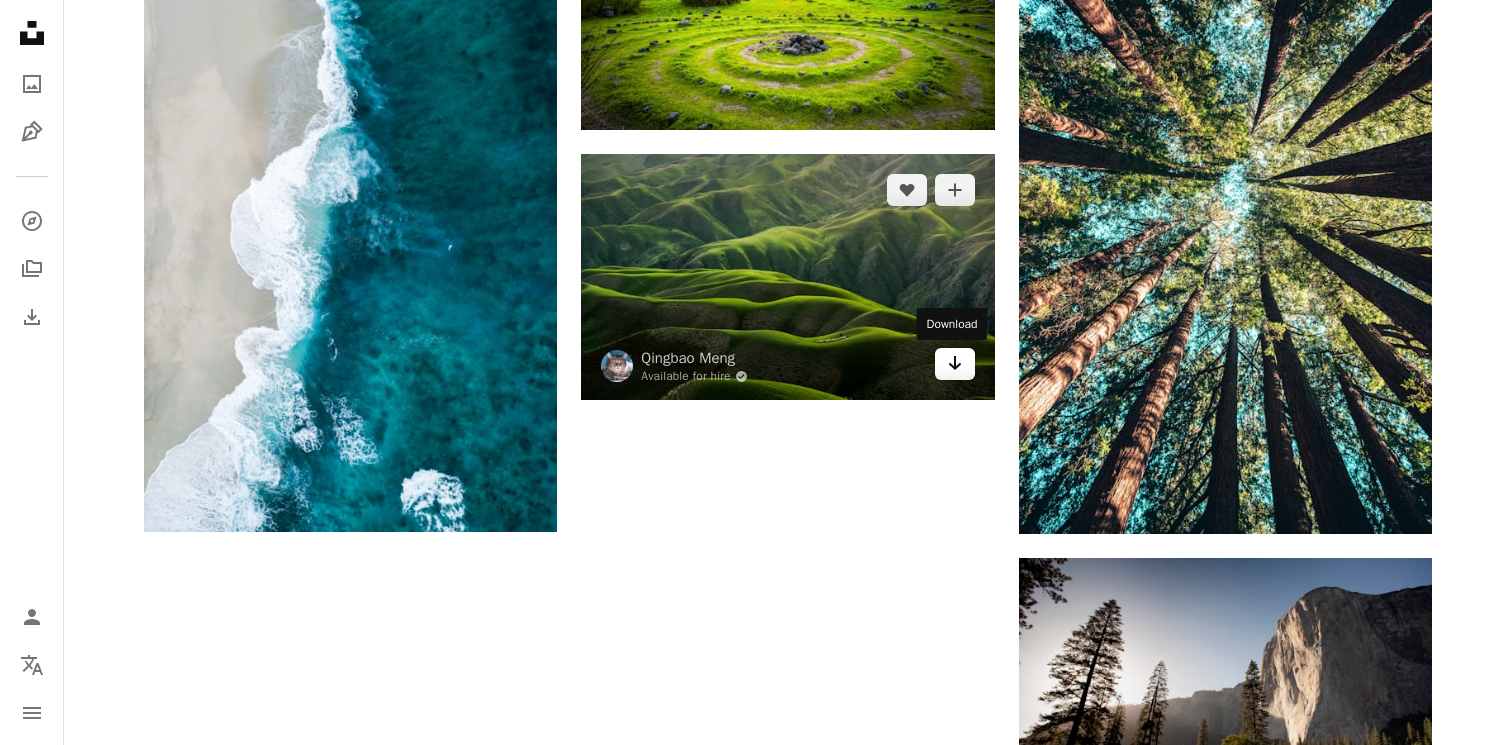 click on "Arrow pointing down" at bounding box center (955, 364) 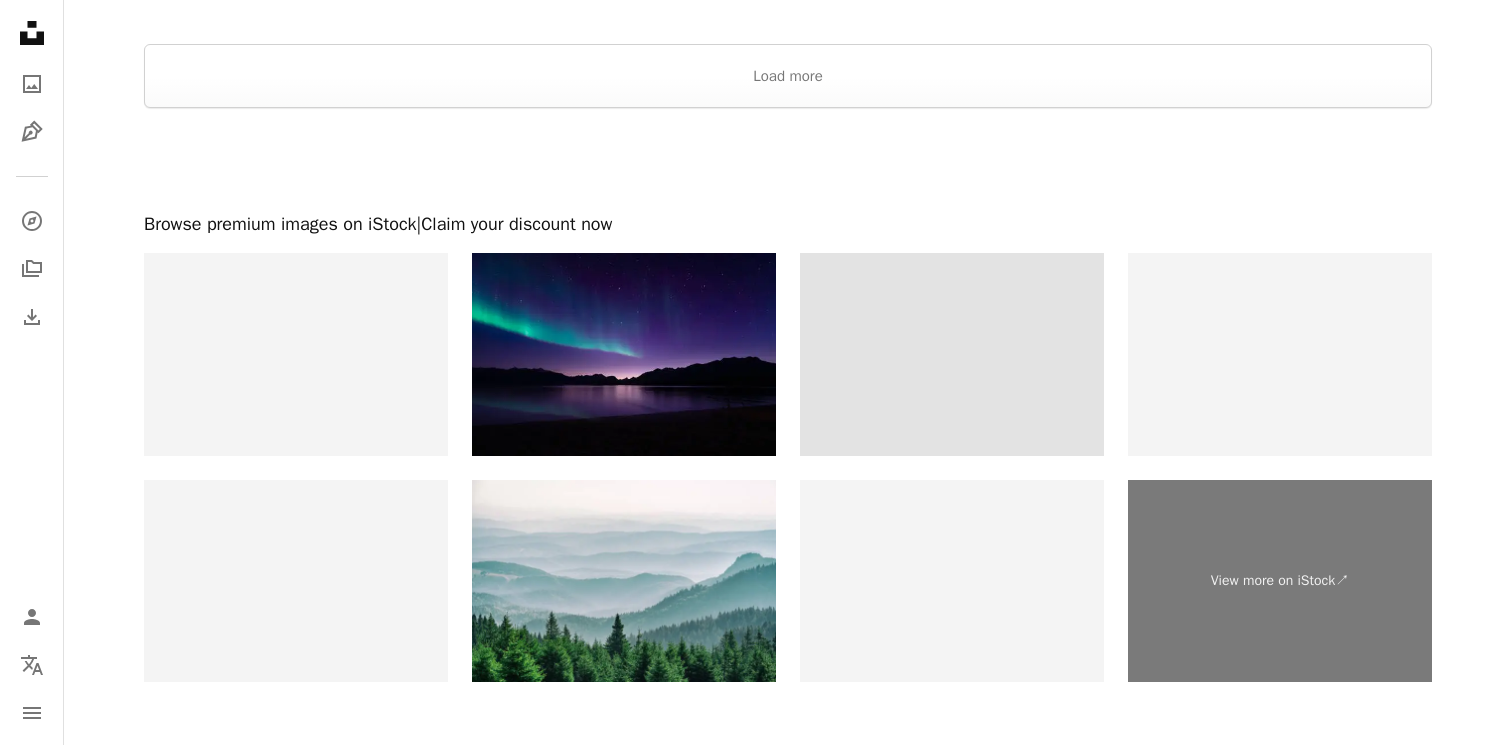 scroll, scrollTop: 4916, scrollLeft: 0, axis: vertical 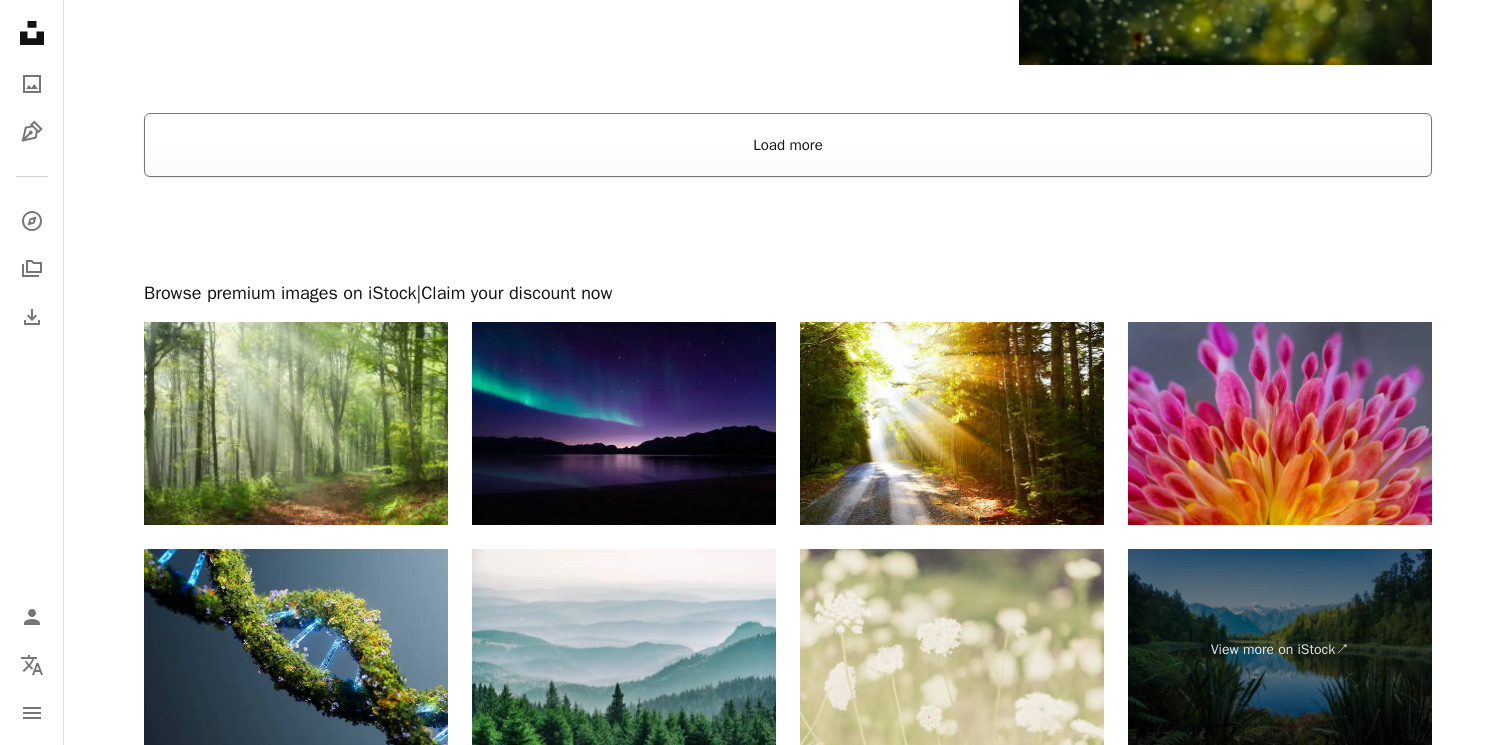 click on "Load more" at bounding box center (788, 145) 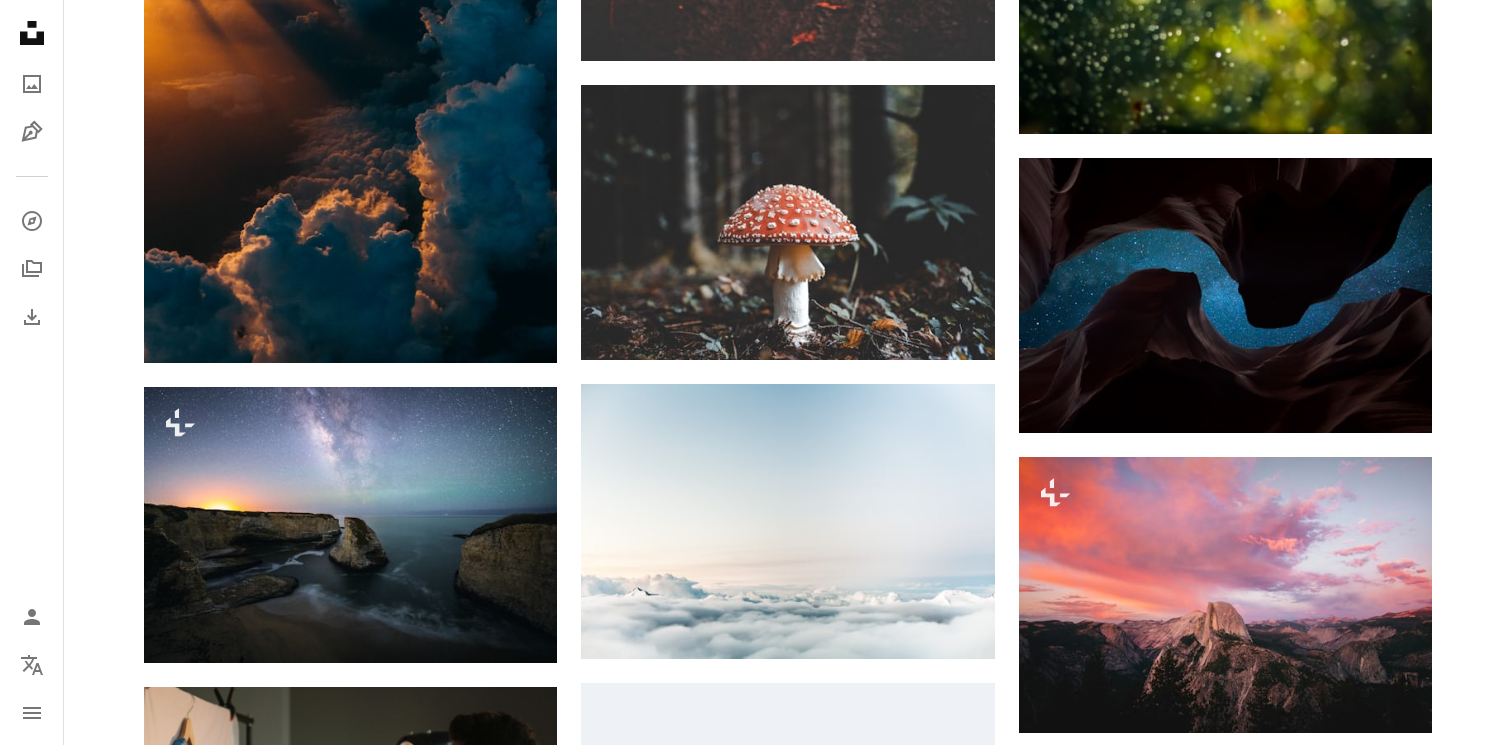 scroll, scrollTop: 4873, scrollLeft: 0, axis: vertical 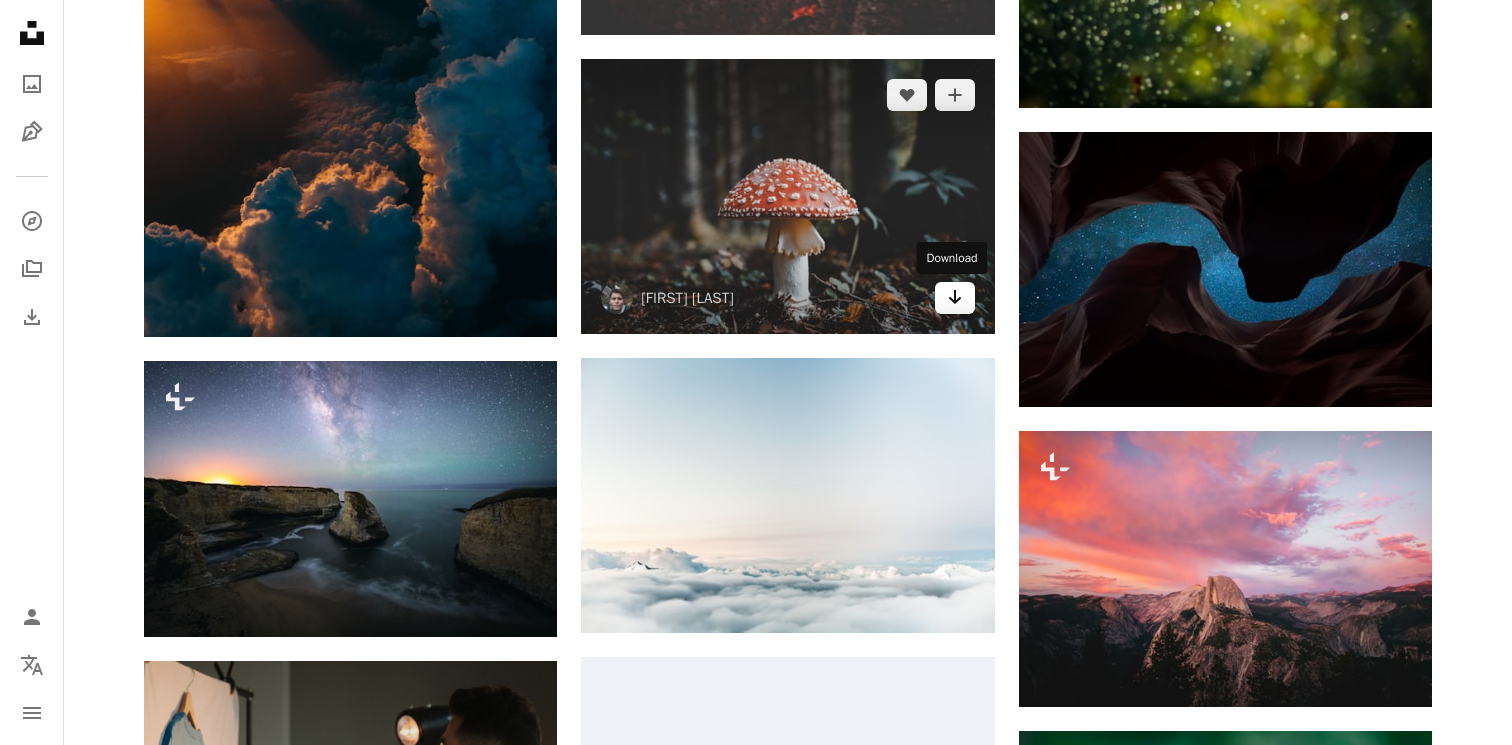 click on "Arrow pointing down" 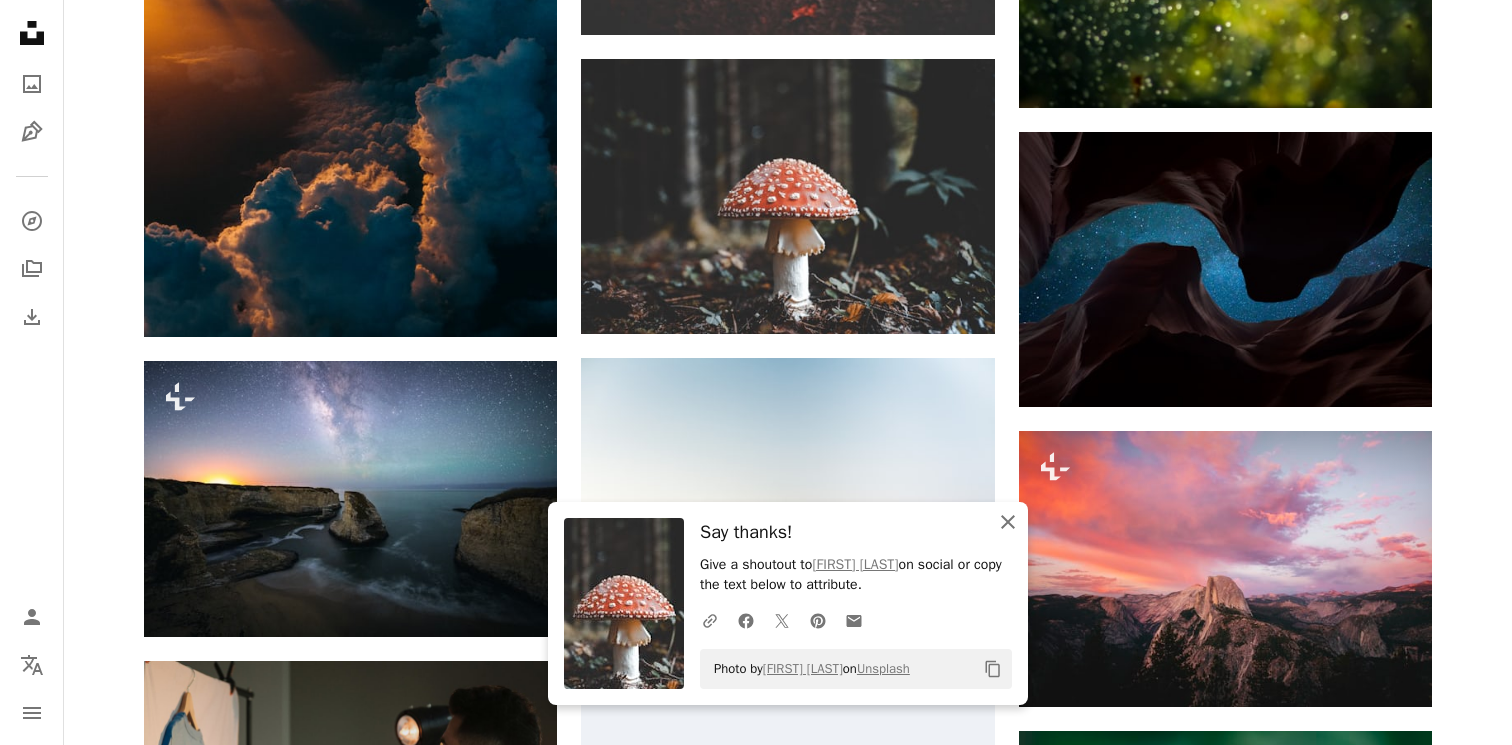 click on "An X shape" 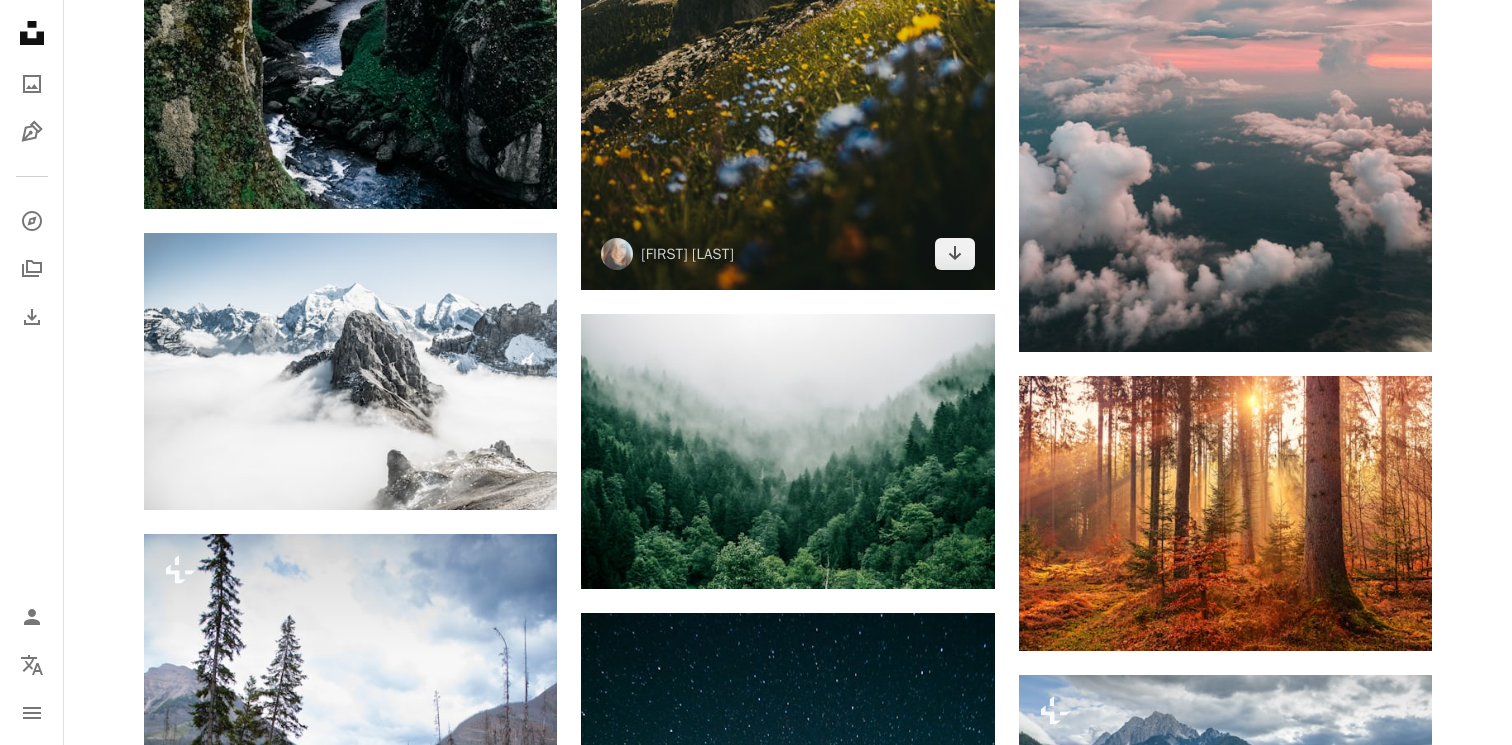 scroll, scrollTop: 6670, scrollLeft: 0, axis: vertical 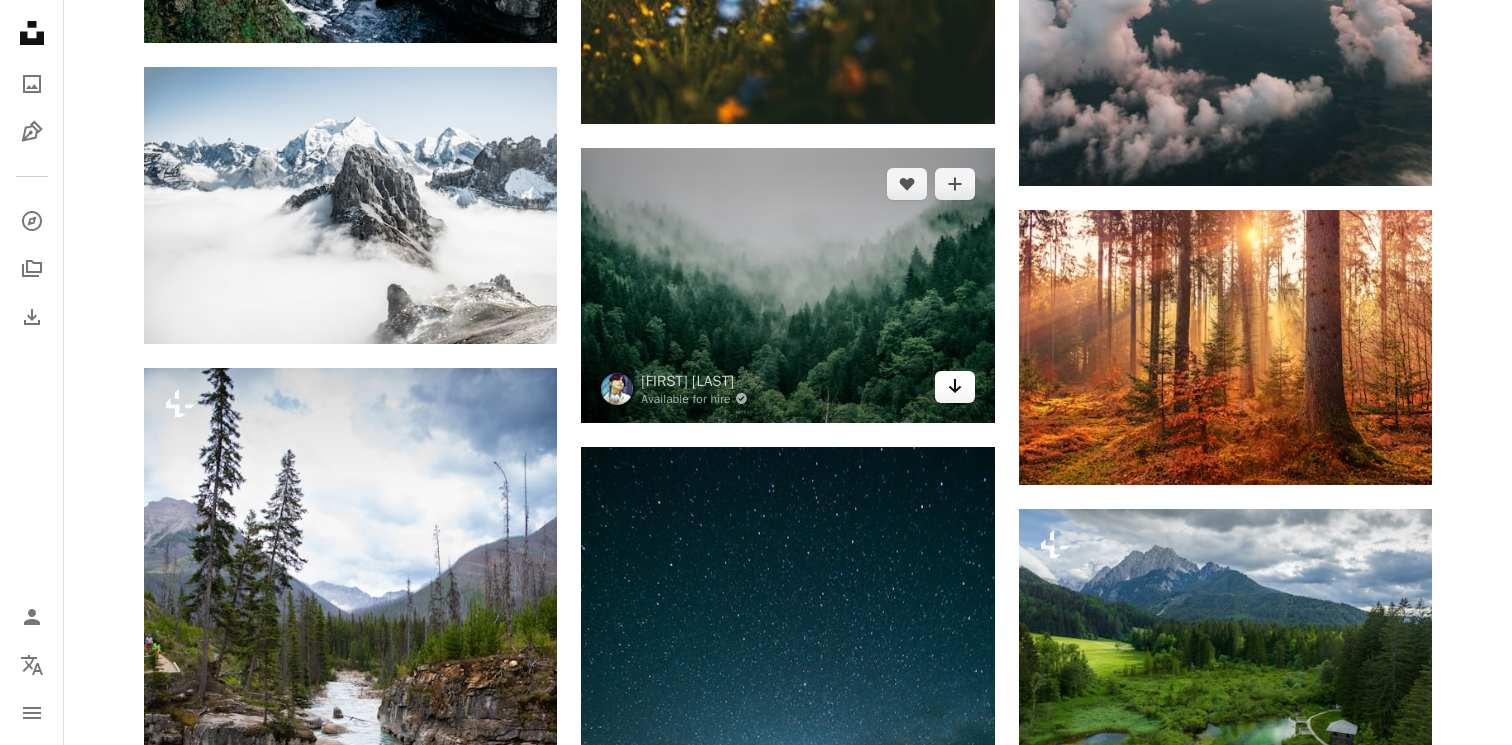 click on "Arrow pointing down" 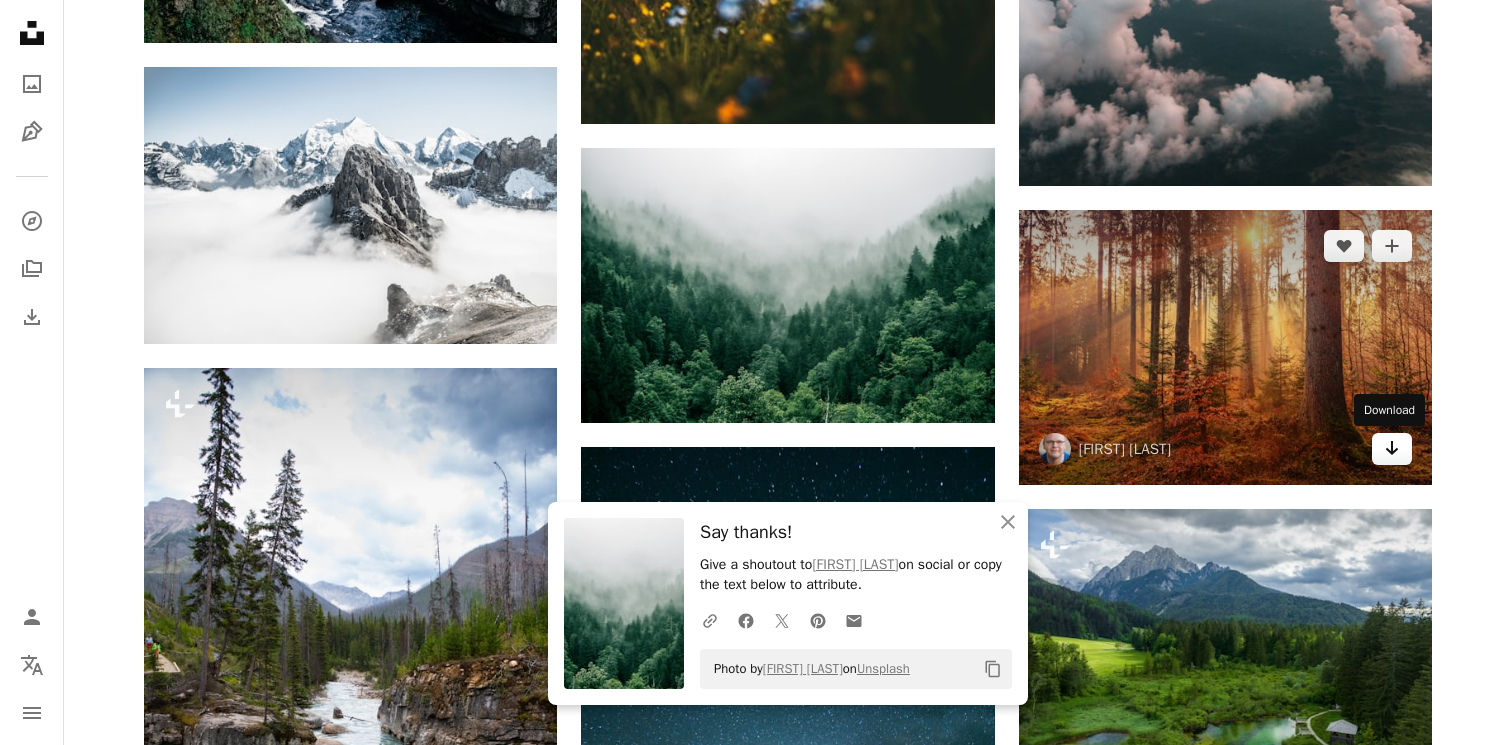 click on "Arrow pointing down" 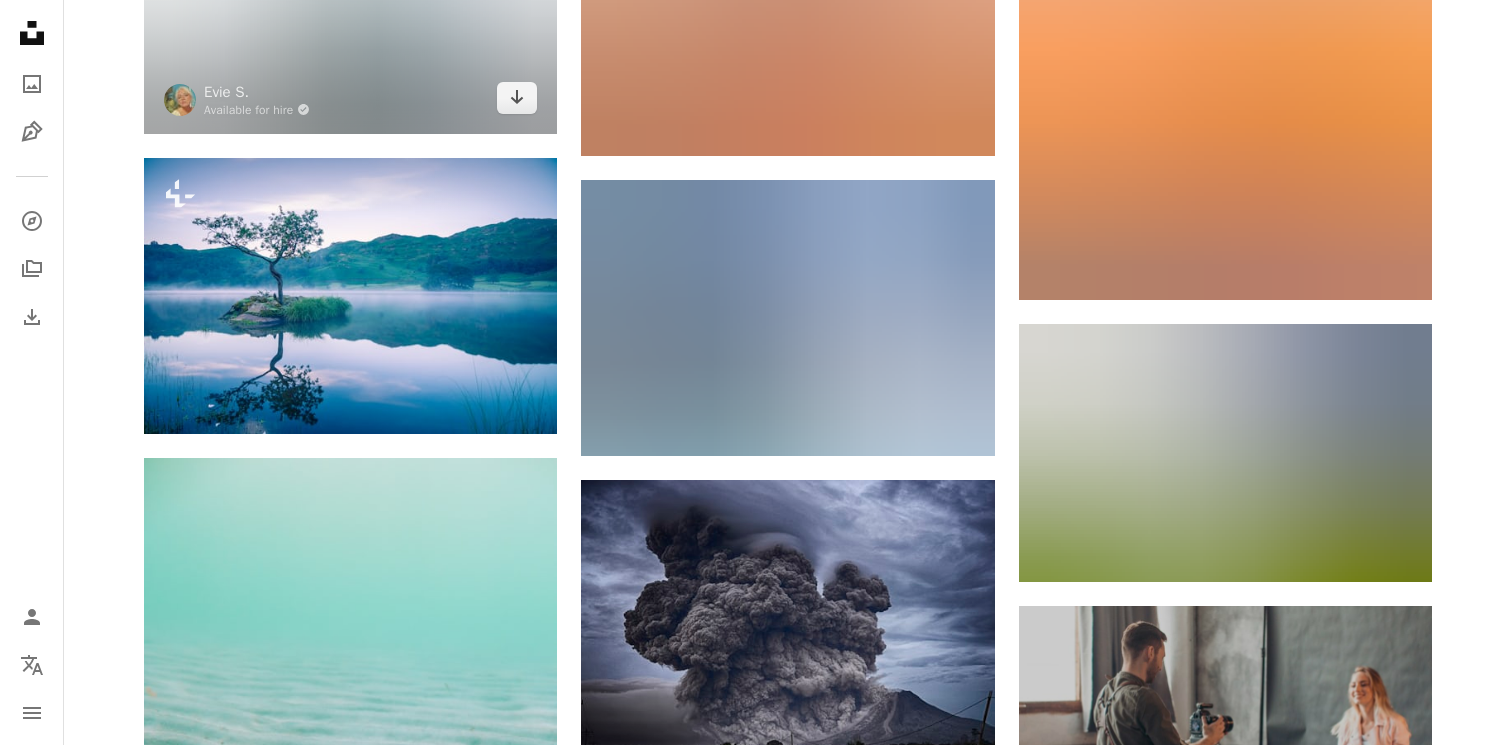 scroll, scrollTop: 8250, scrollLeft: 0, axis: vertical 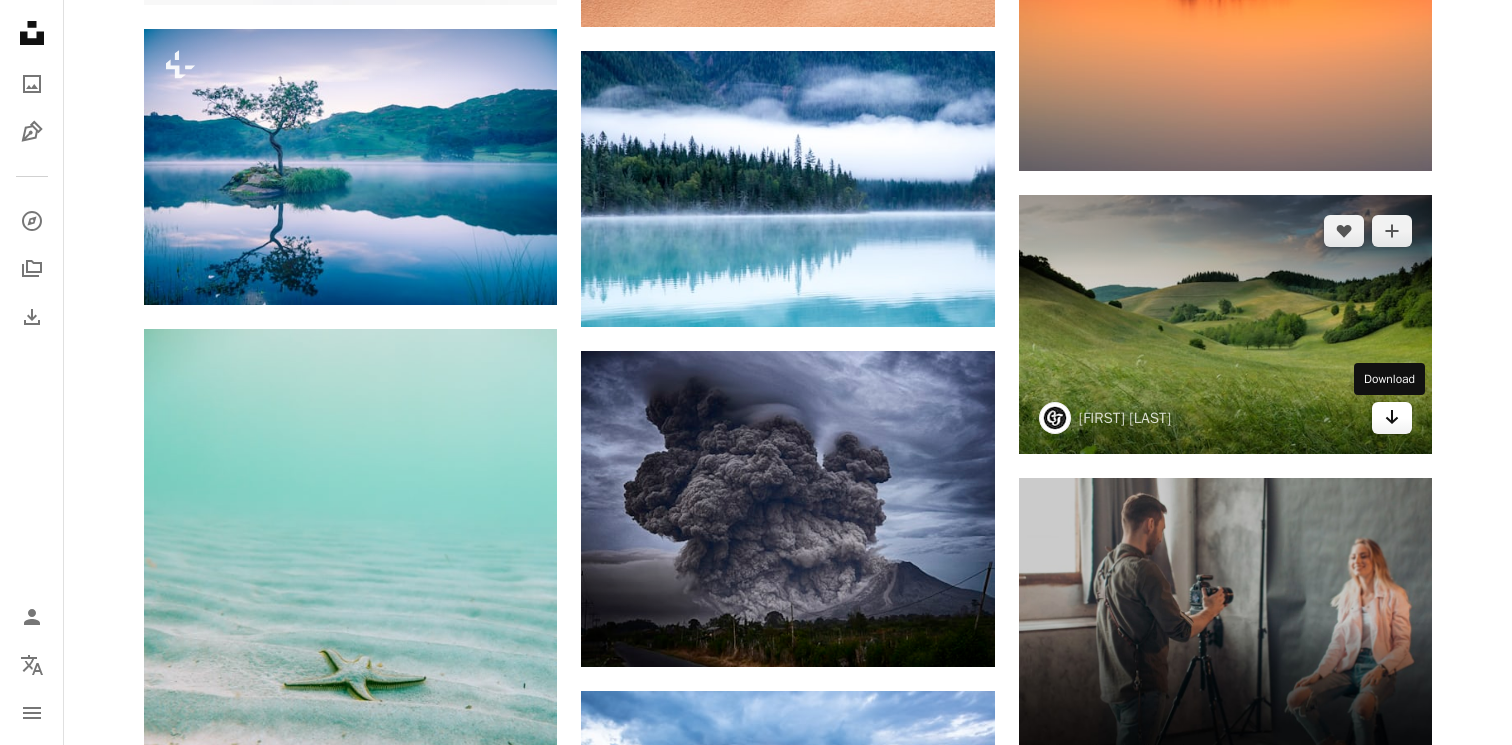 click on "Arrow pointing down" 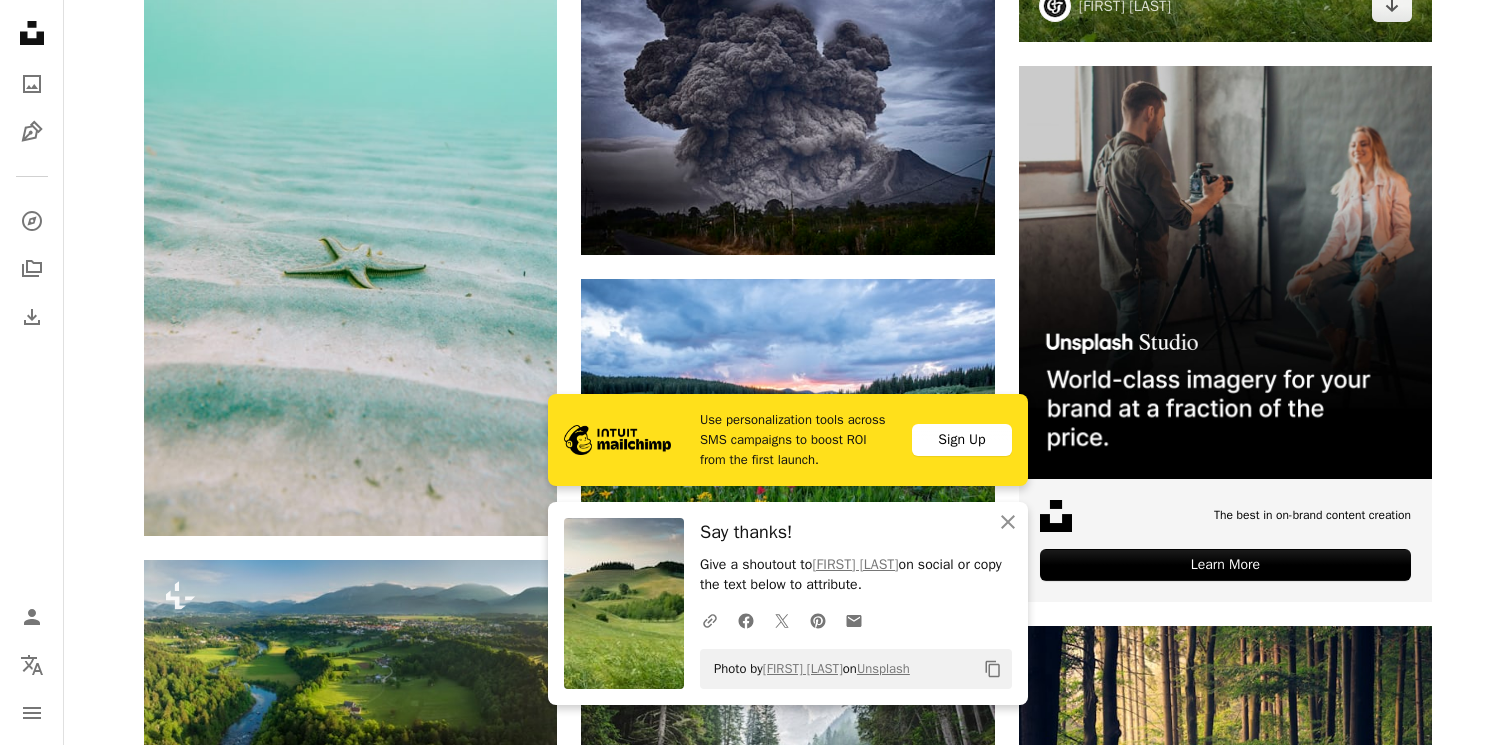 scroll, scrollTop: 8946, scrollLeft: 0, axis: vertical 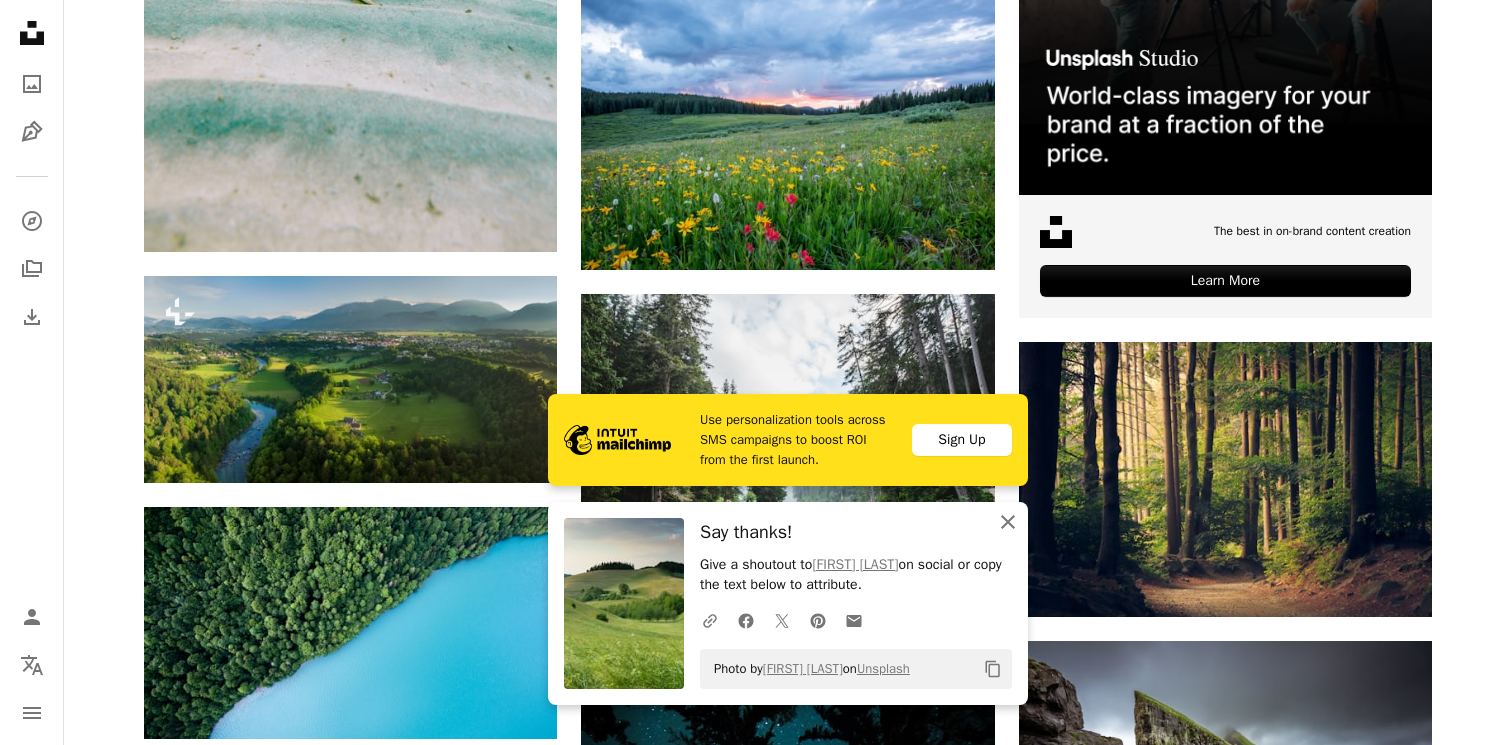 click on "An X shape" 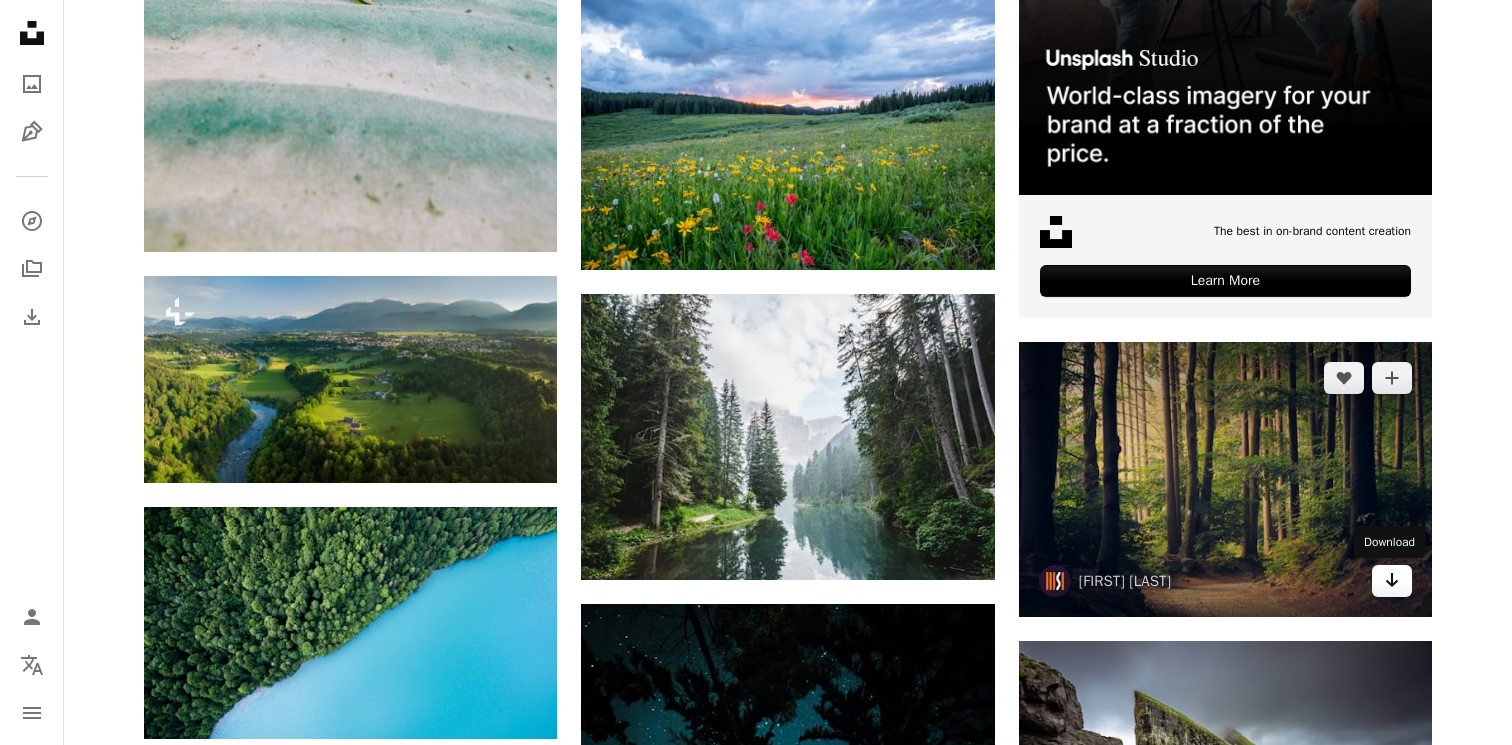 click on "Arrow pointing down" 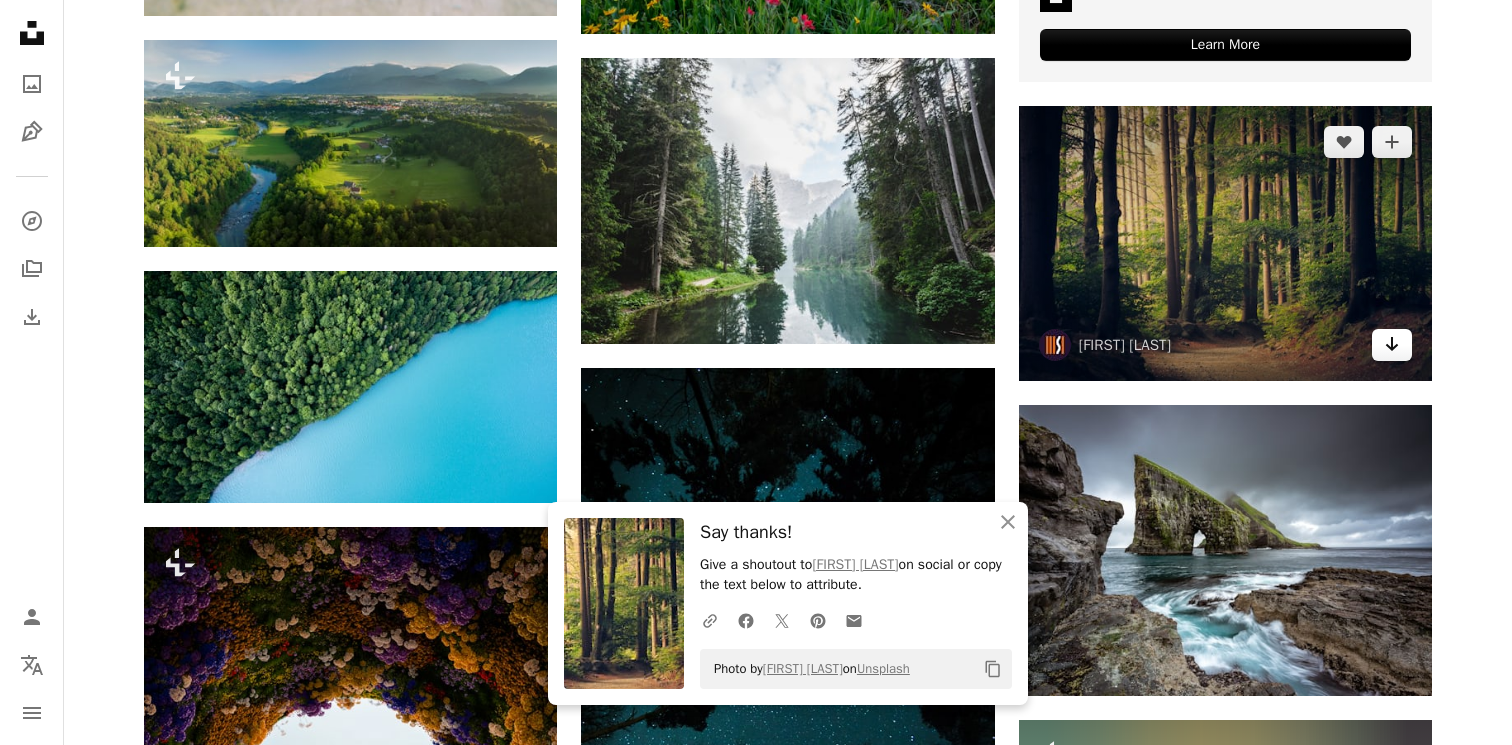 scroll, scrollTop: 9274, scrollLeft: 0, axis: vertical 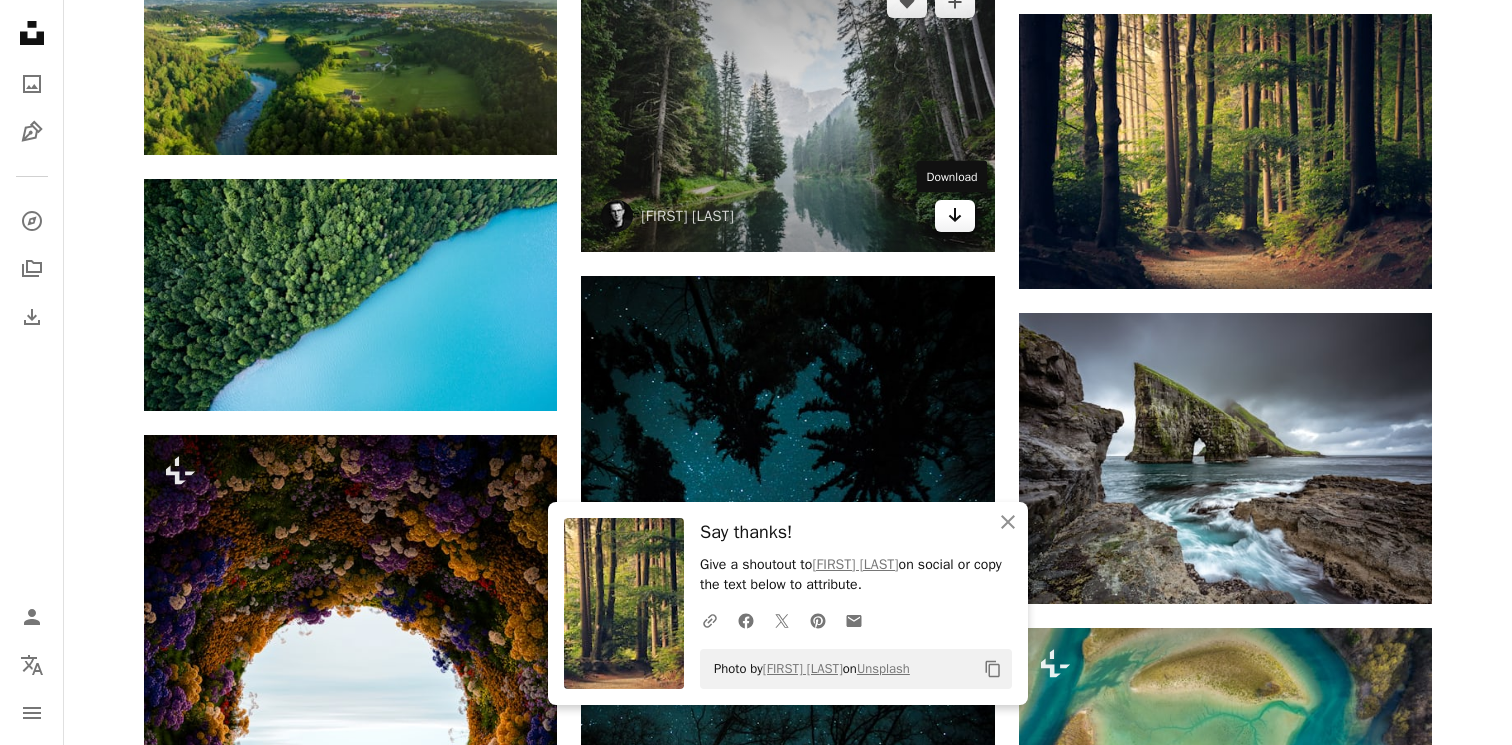 click on "Arrow pointing down" at bounding box center [955, 216] 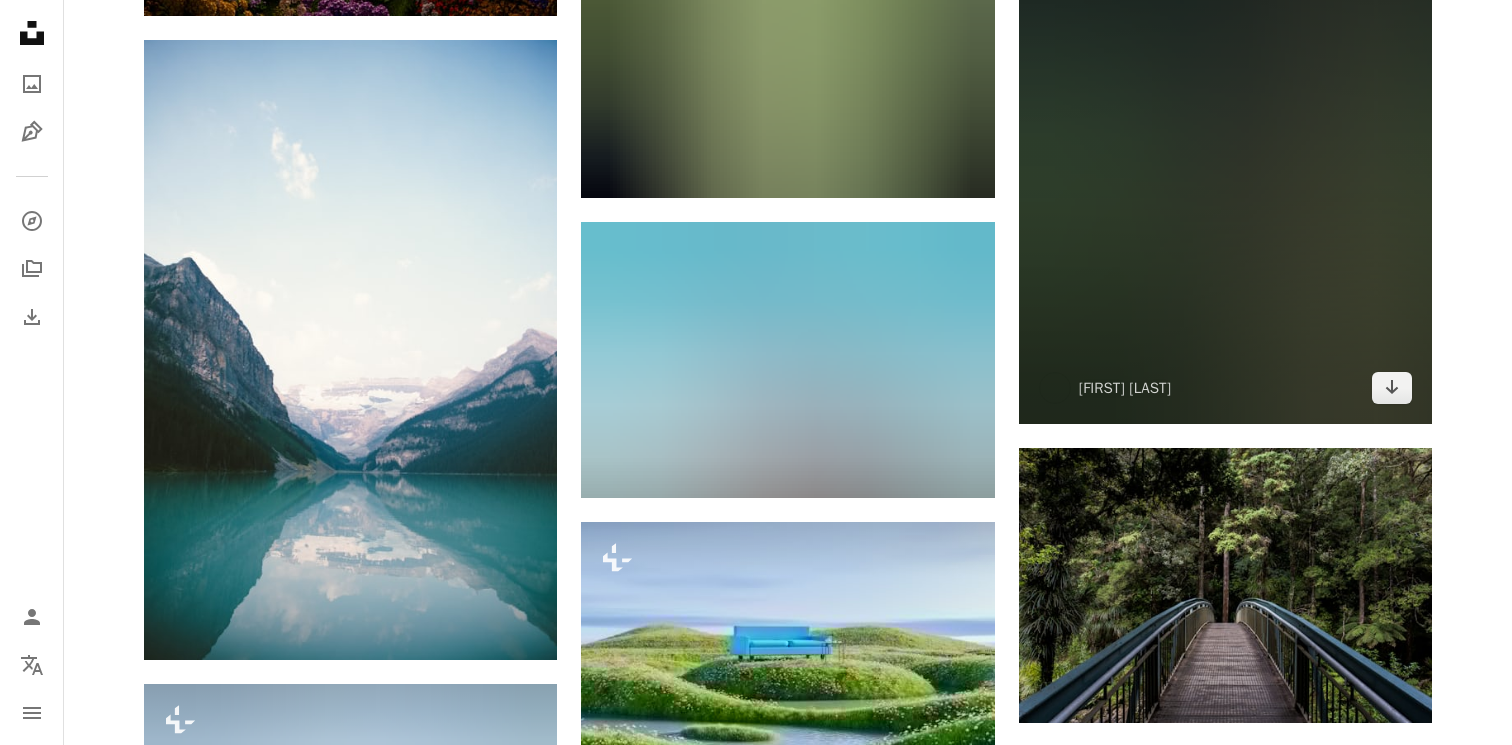 scroll, scrollTop: 10334, scrollLeft: 0, axis: vertical 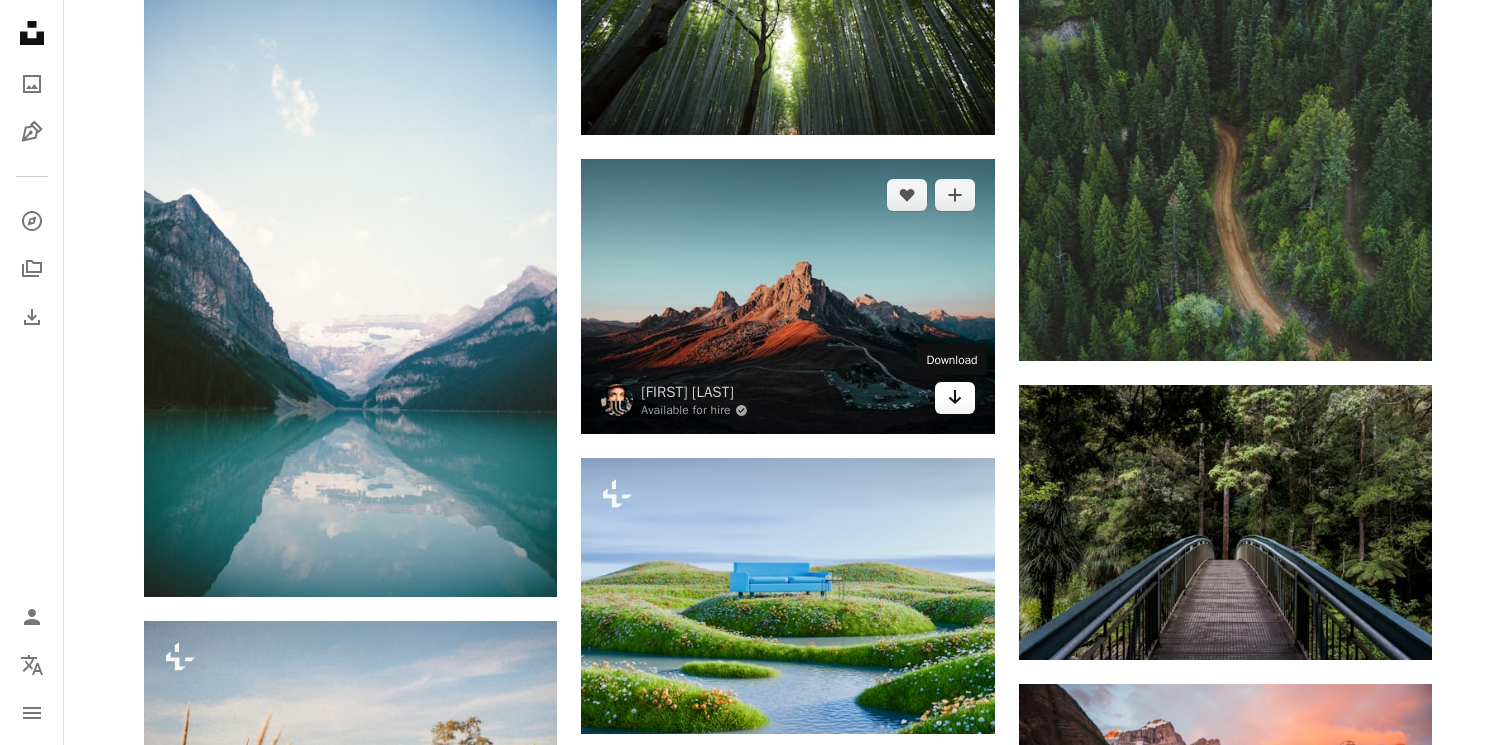 click on "Arrow pointing down" 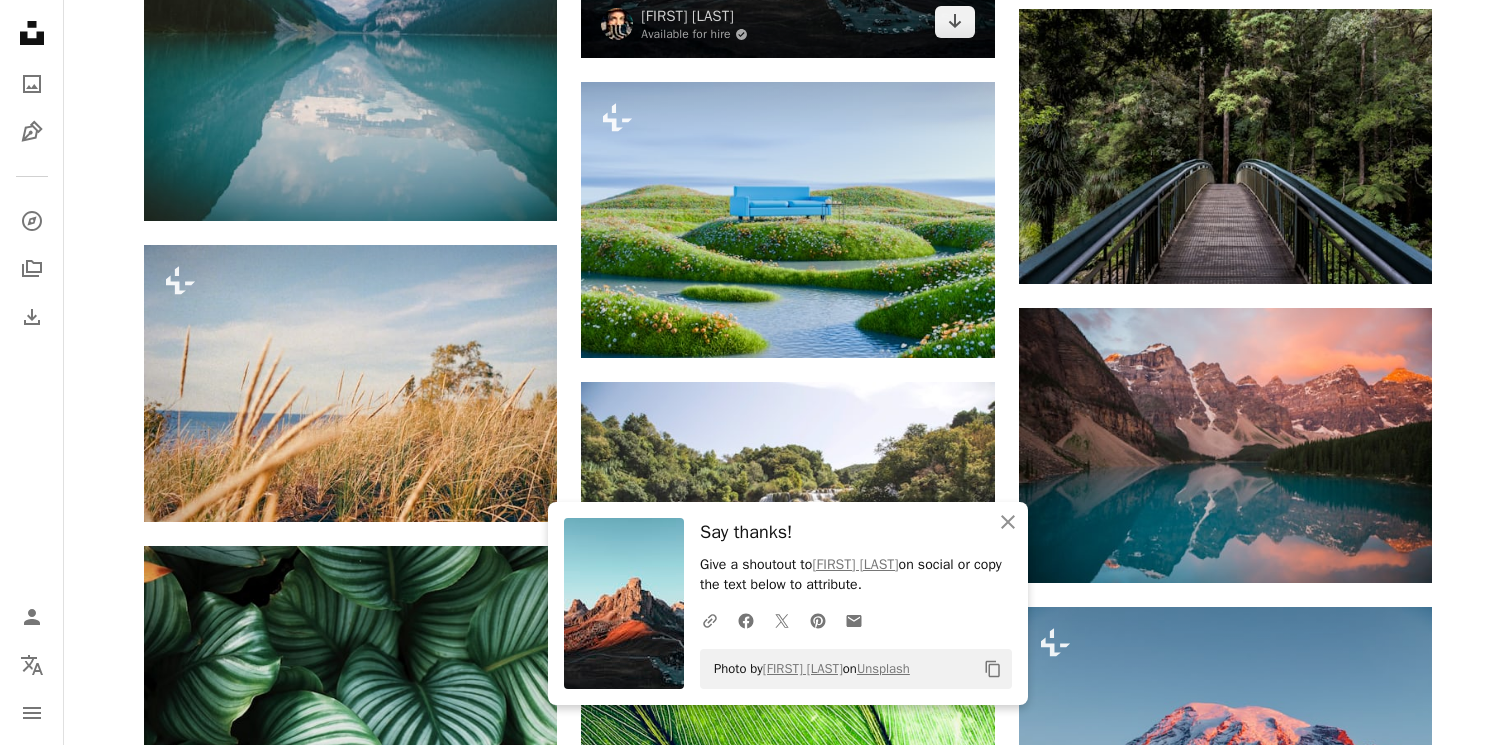 scroll, scrollTop: 10772, scrollLeft: 0, axis: vertical 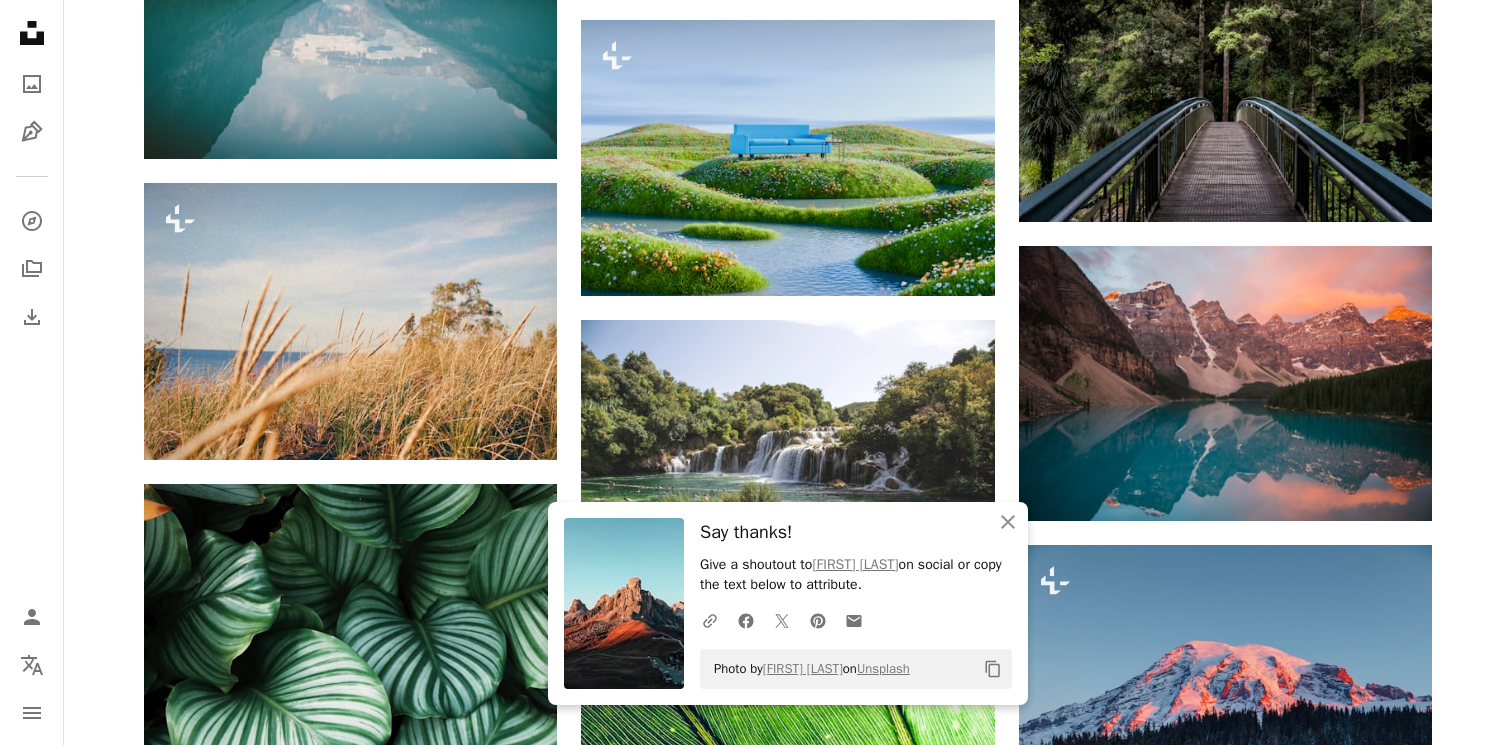 click on "Plus sign for Unsplash+ A heart A plus sign [FIRST] [LAST] For  Unsplash+ A lock Download Plus sign for Unsplash+ A heart A plus sign [FIRST] [LAST] For  Unsplash+ A lock Download A heart A plus sign Urban Vintage Available for hire A checkmark inside of a circle Arrow pointing down A heart A plus sign [FIRST] [LAST]. Available for hire A checkmark inside of a circle Arrow pointing down Plus sign for Unsplash+ A heart A plus sign [FIRST] [LAST] For  Unsplash+ A lock Download A heart A plus sign [FIRST] [LAST] Available for hire A checkmark inside of a circle Arrow pointing down A heart A plus sign [FIRST] [LAST] Arrow pointing down A heart A plus sign [FIRST] [LAST] Available for hire A checkmark inside of a circle Arrow pointing down A heart A plus sign [FIRST] [LAST] Available for hire A checkmark inside of a circle Arrow pointing down Plus sign for Unsplash+ A heart A plus sign [FIRST] [LAST] For  Unsplash+ A lock Download The best in on-brand content creation Learn More A heart A plus sign [FIRST] [LAST] A heart For" at bounding box center [788, -2222] 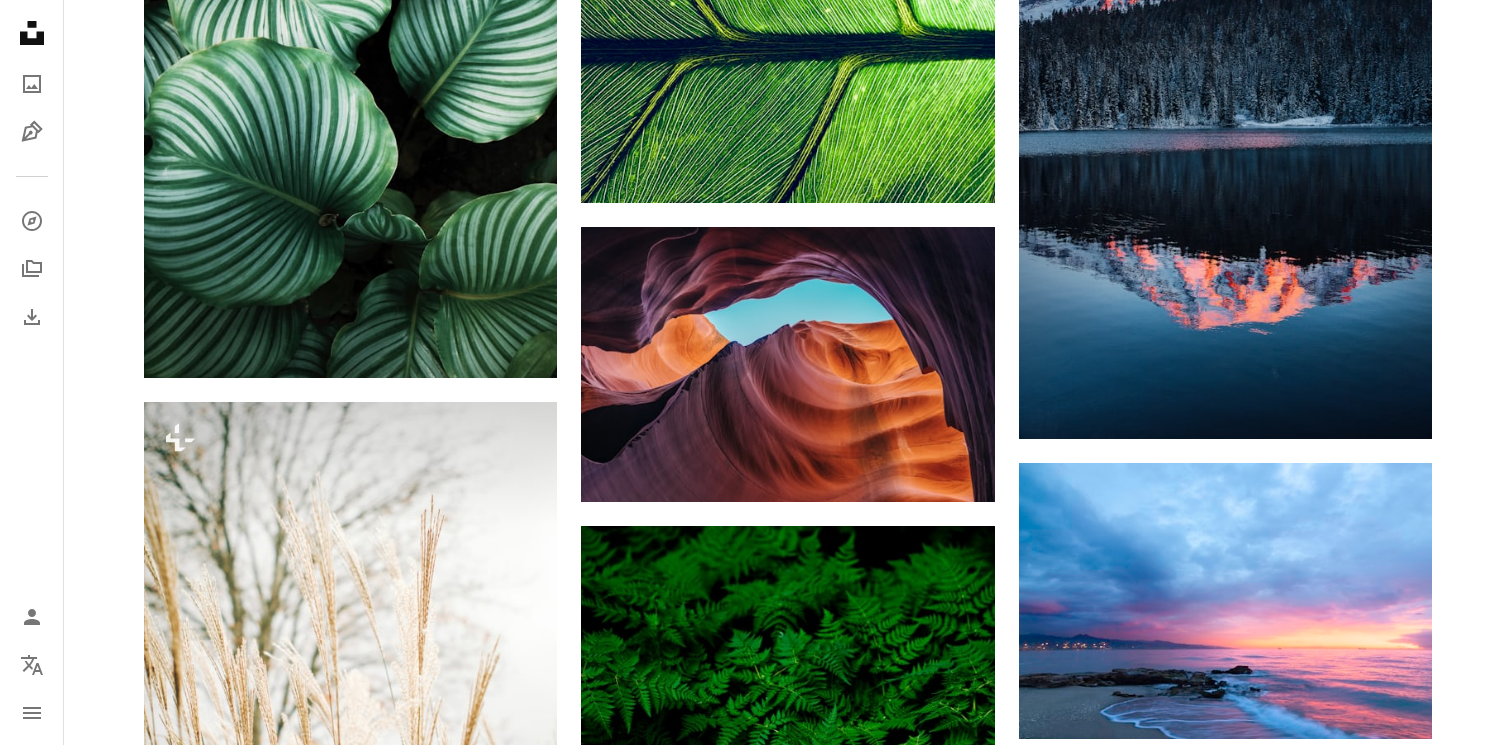 scroll, scrollTop: 11535, scrollLeft: 0, axis: vertical 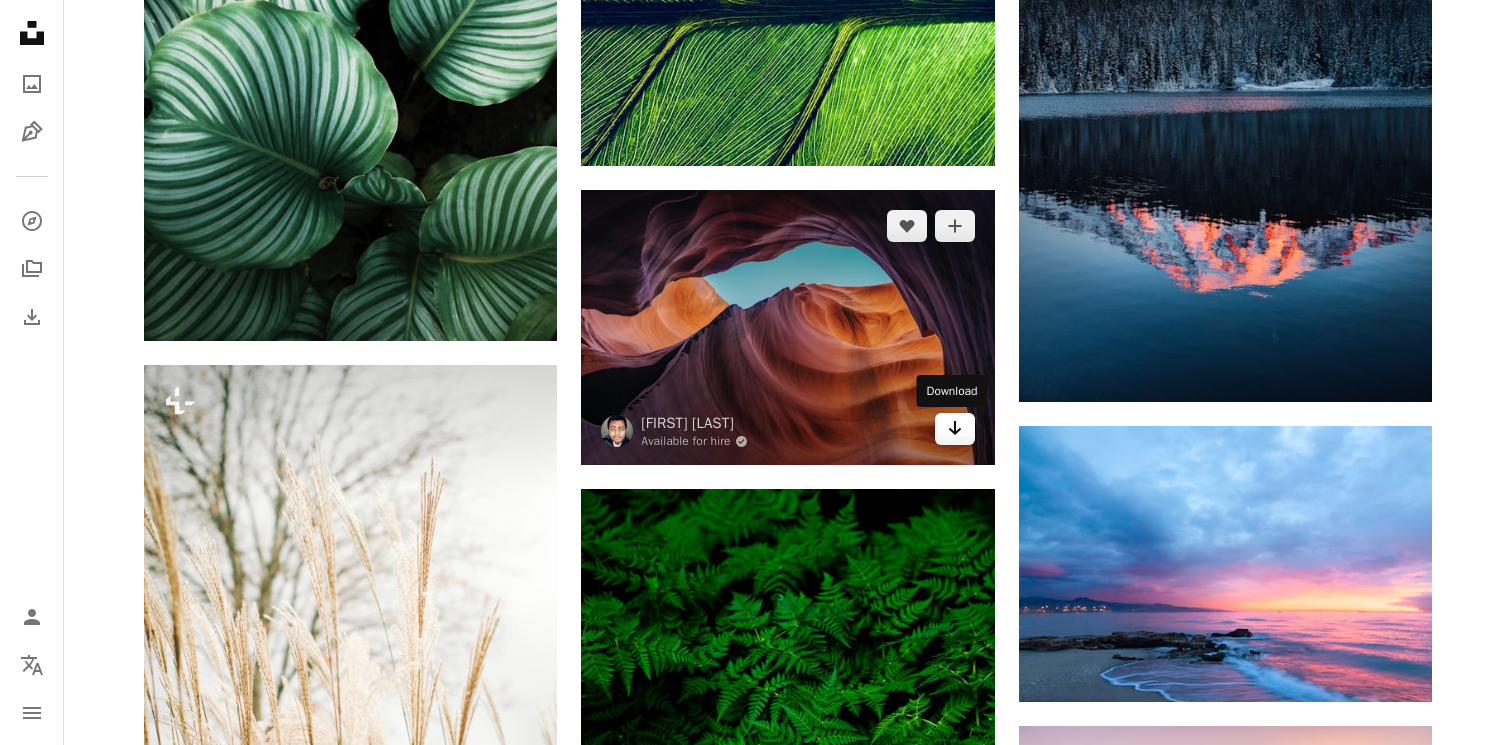 click on "Arrow pointing down" 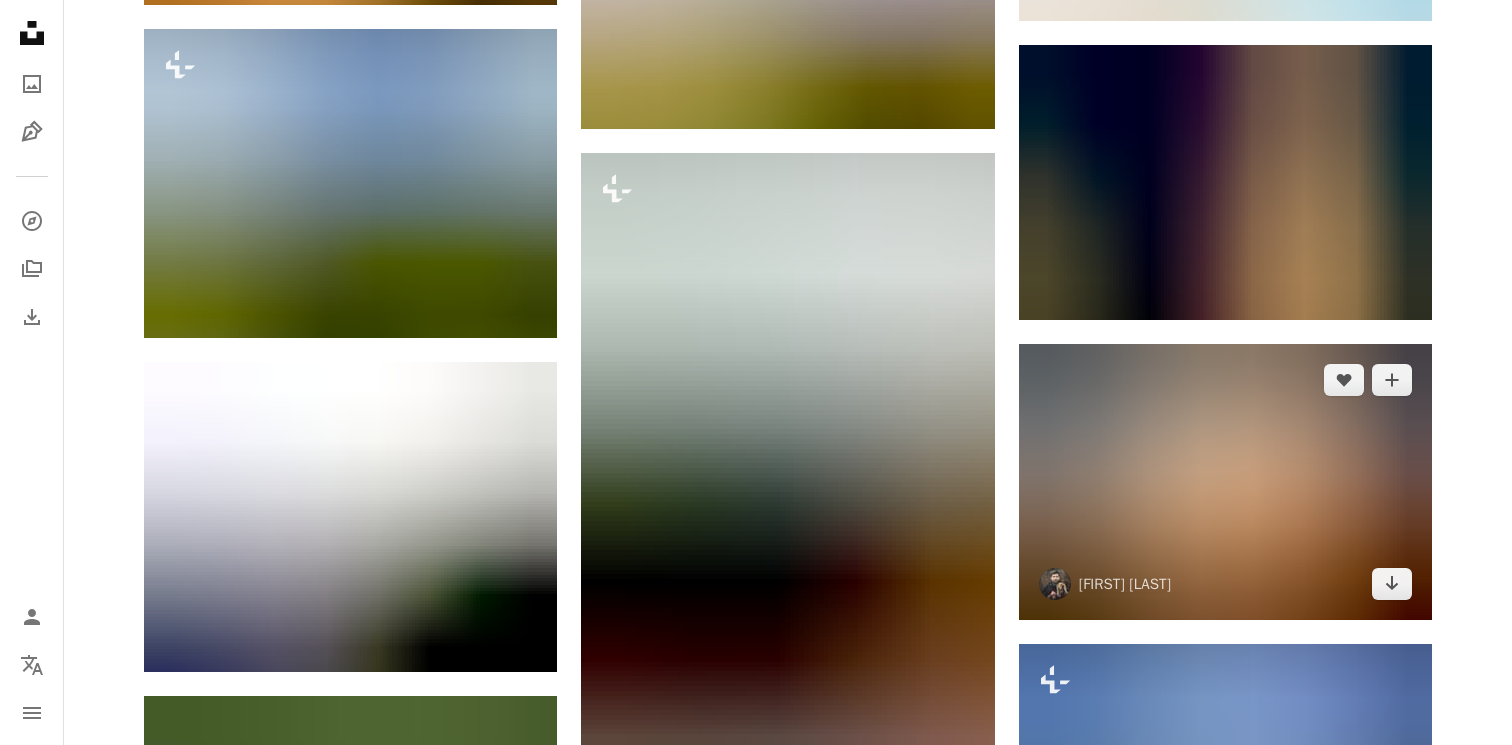 scroll, scrollTop: 12850, scrollLeft: 0, axis: vertical 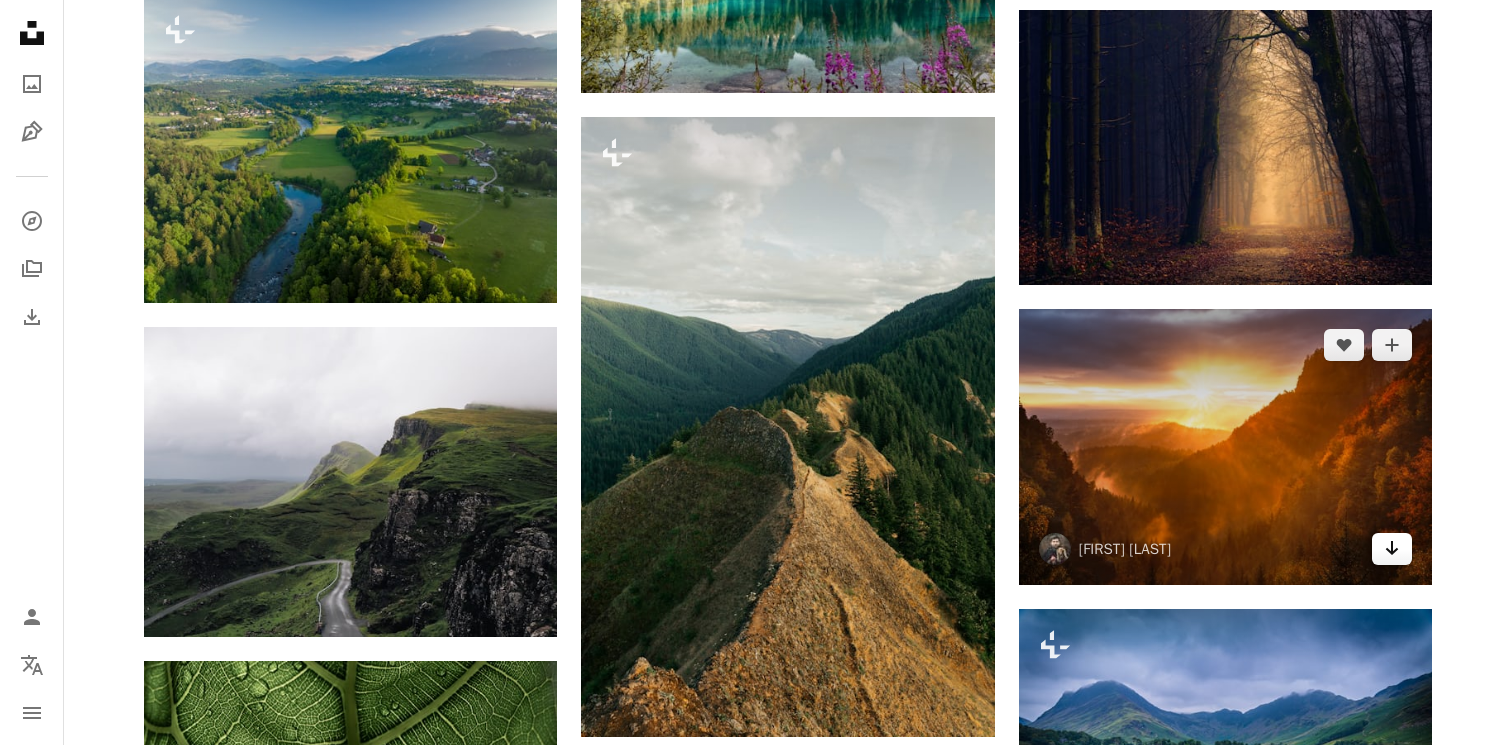 click on "Arrow pointing down" 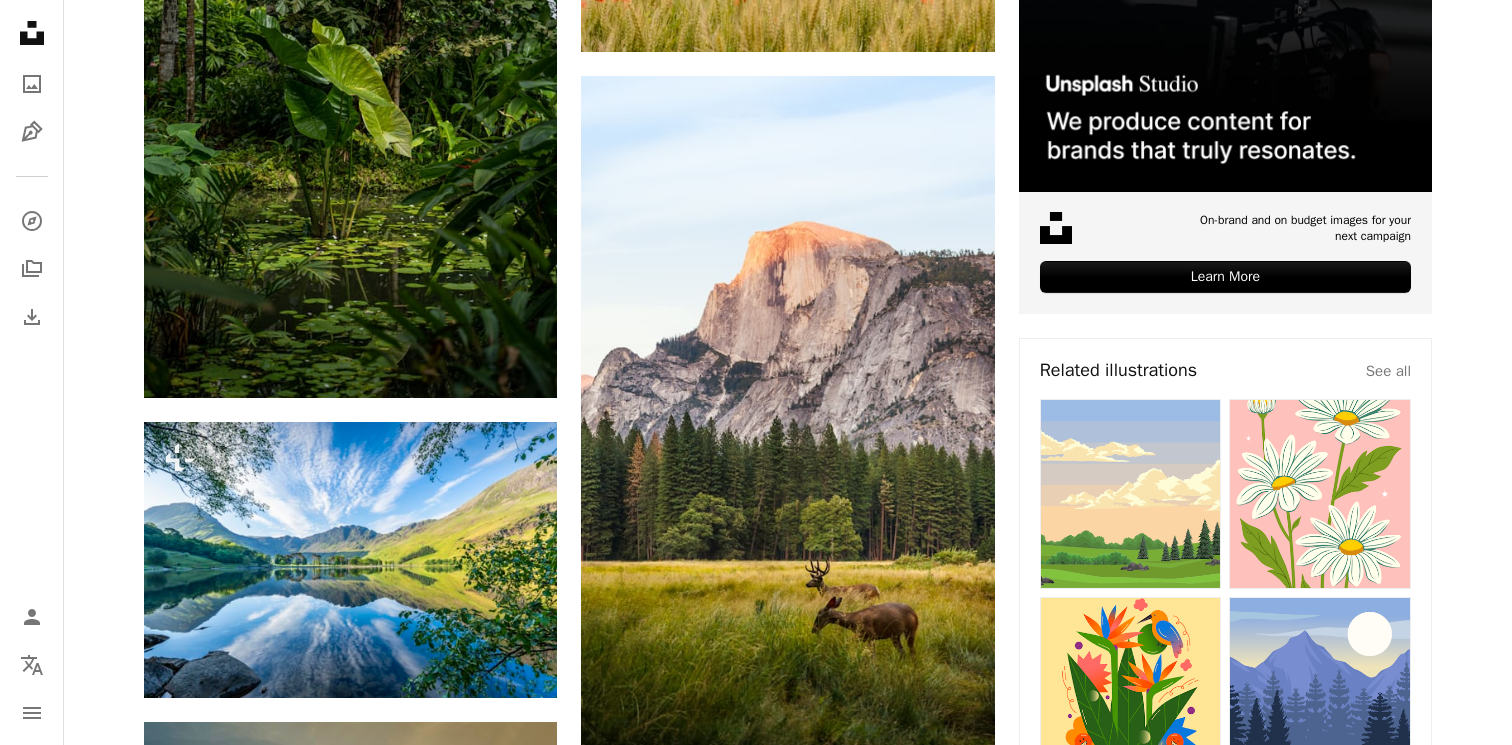 scroll, scrollTop: 0, scrollLeft: 0, axis: both 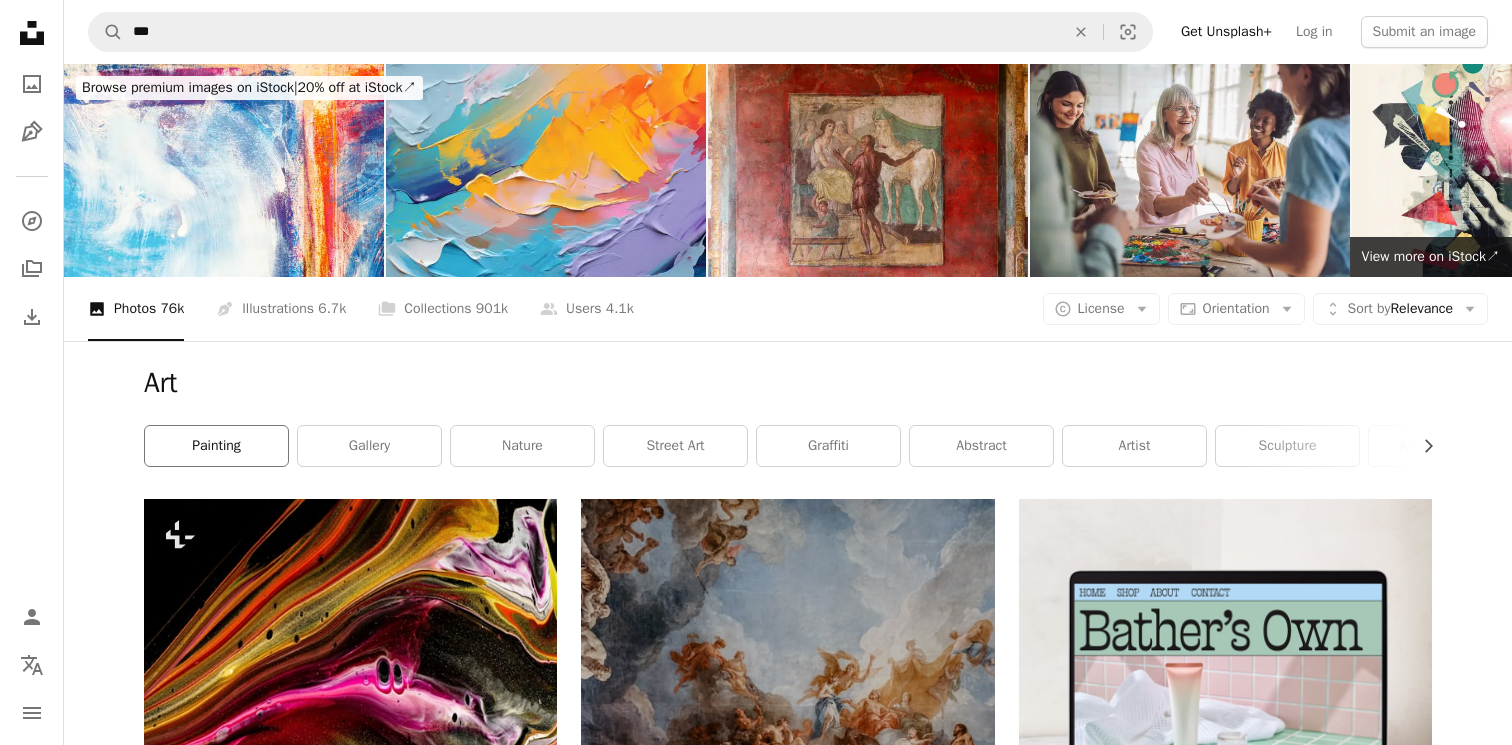 click on "painting" at bounding box center [216, 446] 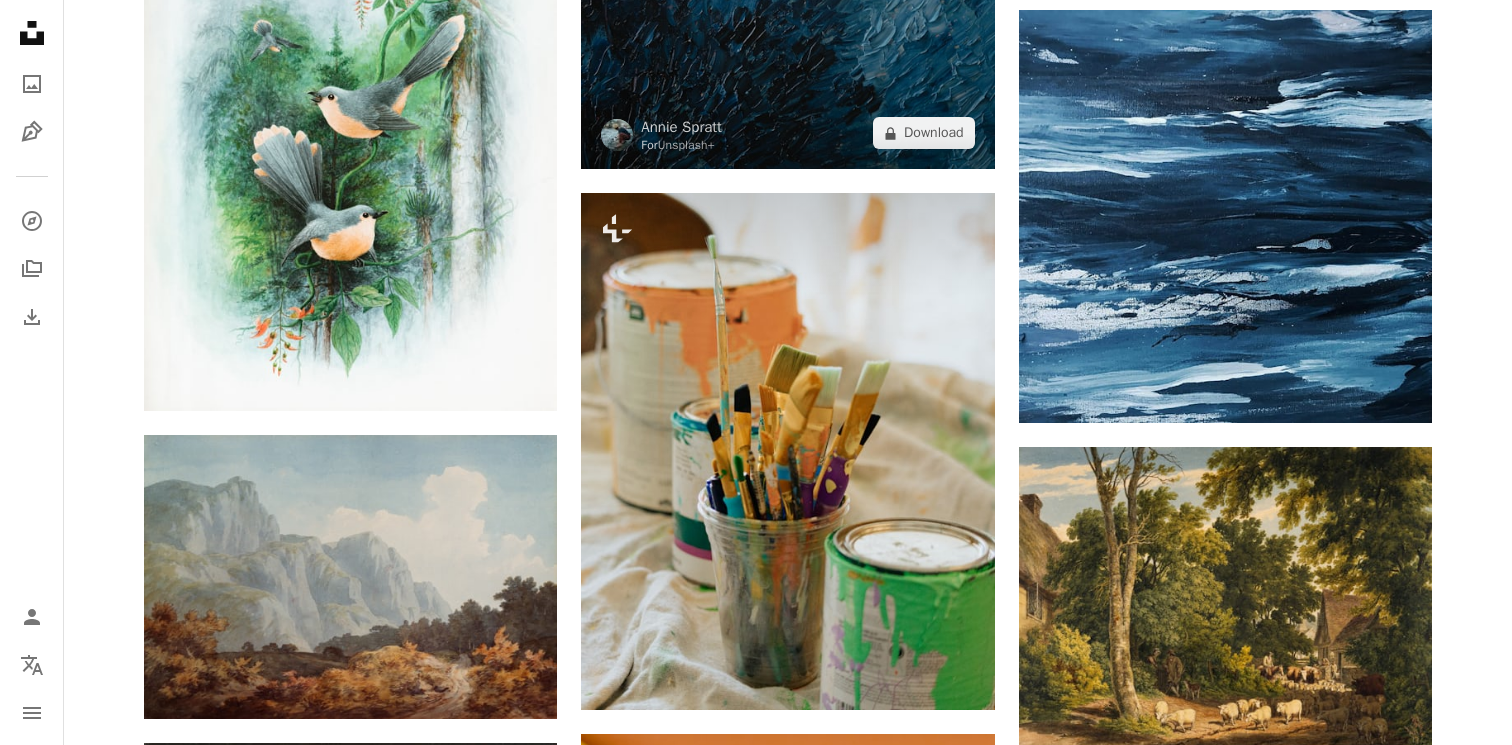 scroll, scrollTop: 1591, scrollLeft: 0, axis: vertical 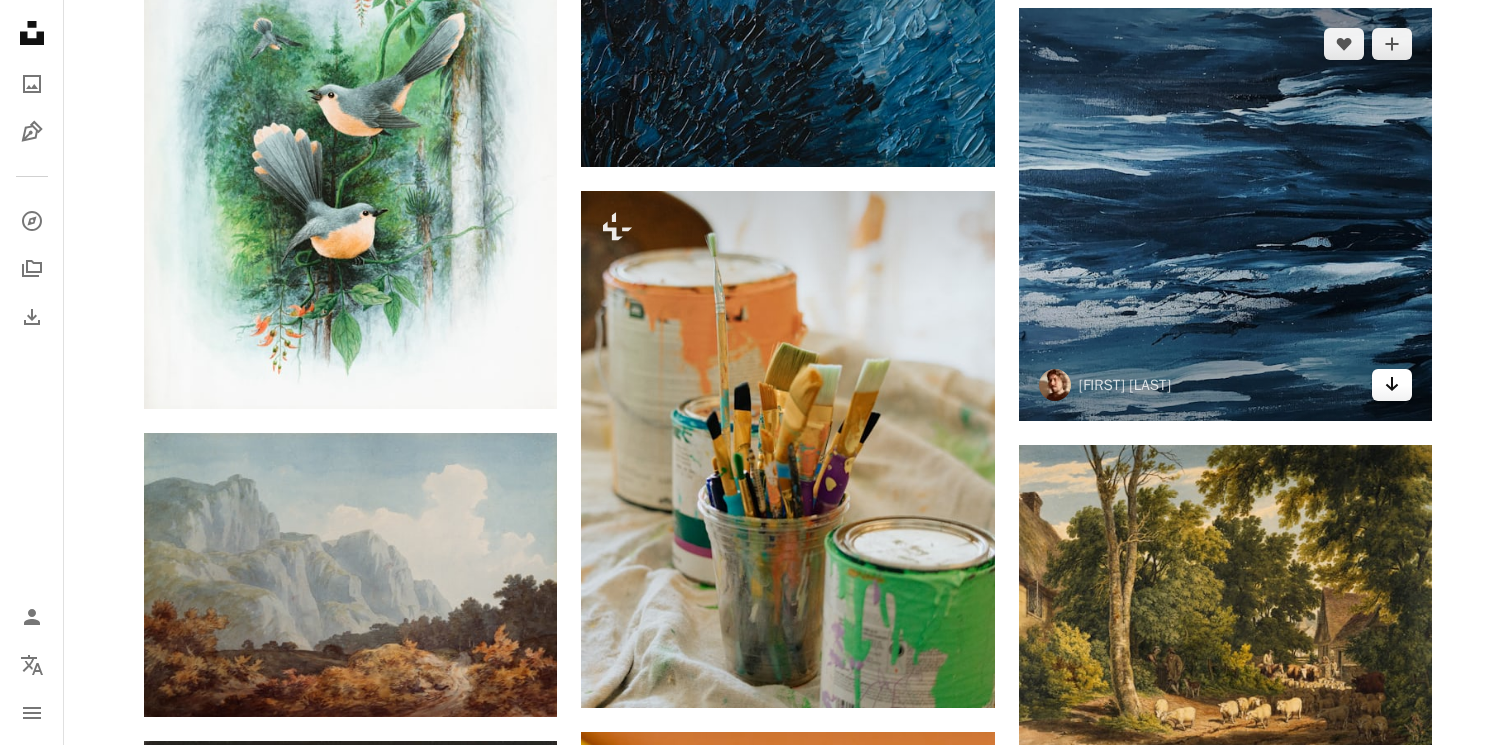 click on "Arrow pointing down" at bounding box center (1392, 385) 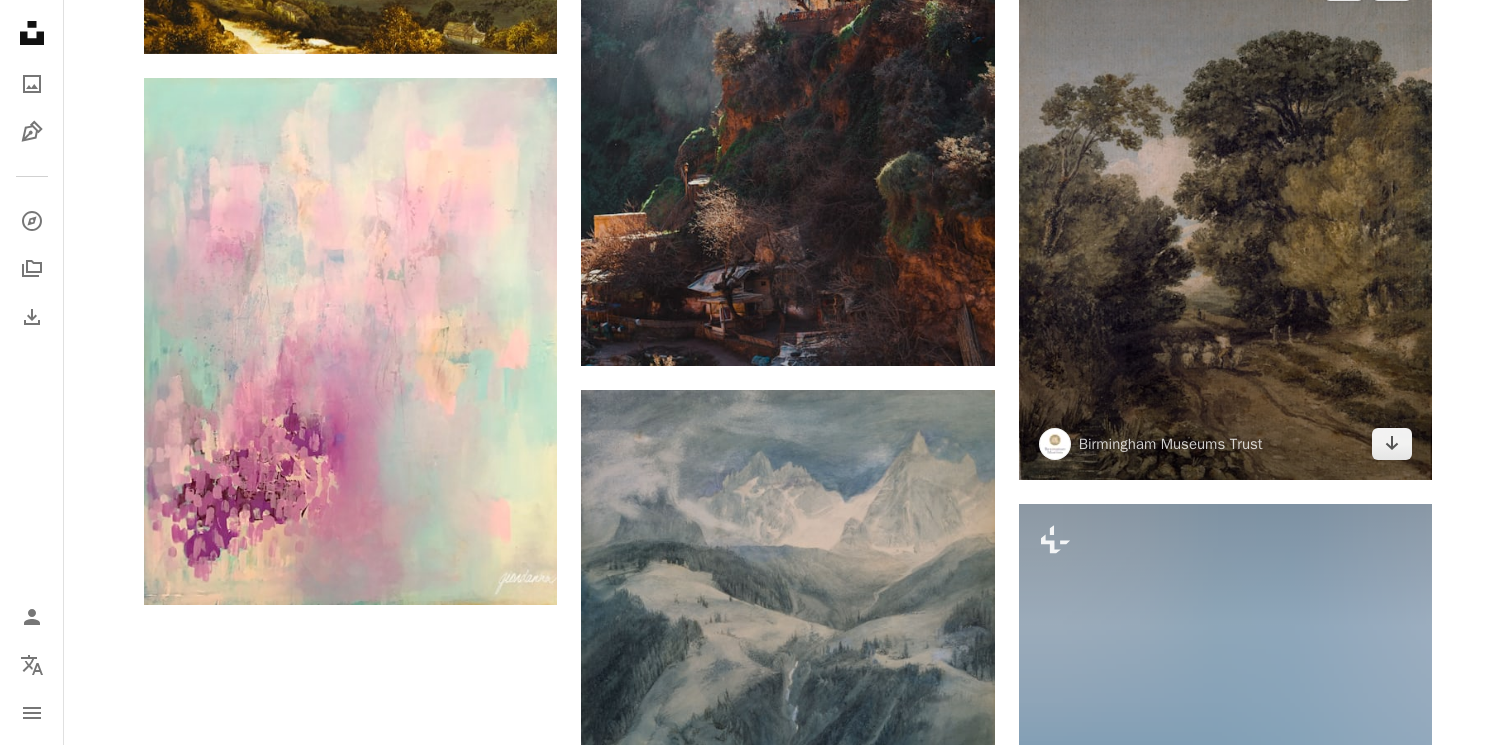 scroll, scrollTop: 3234, scrollLeft: 0, axis: vertical 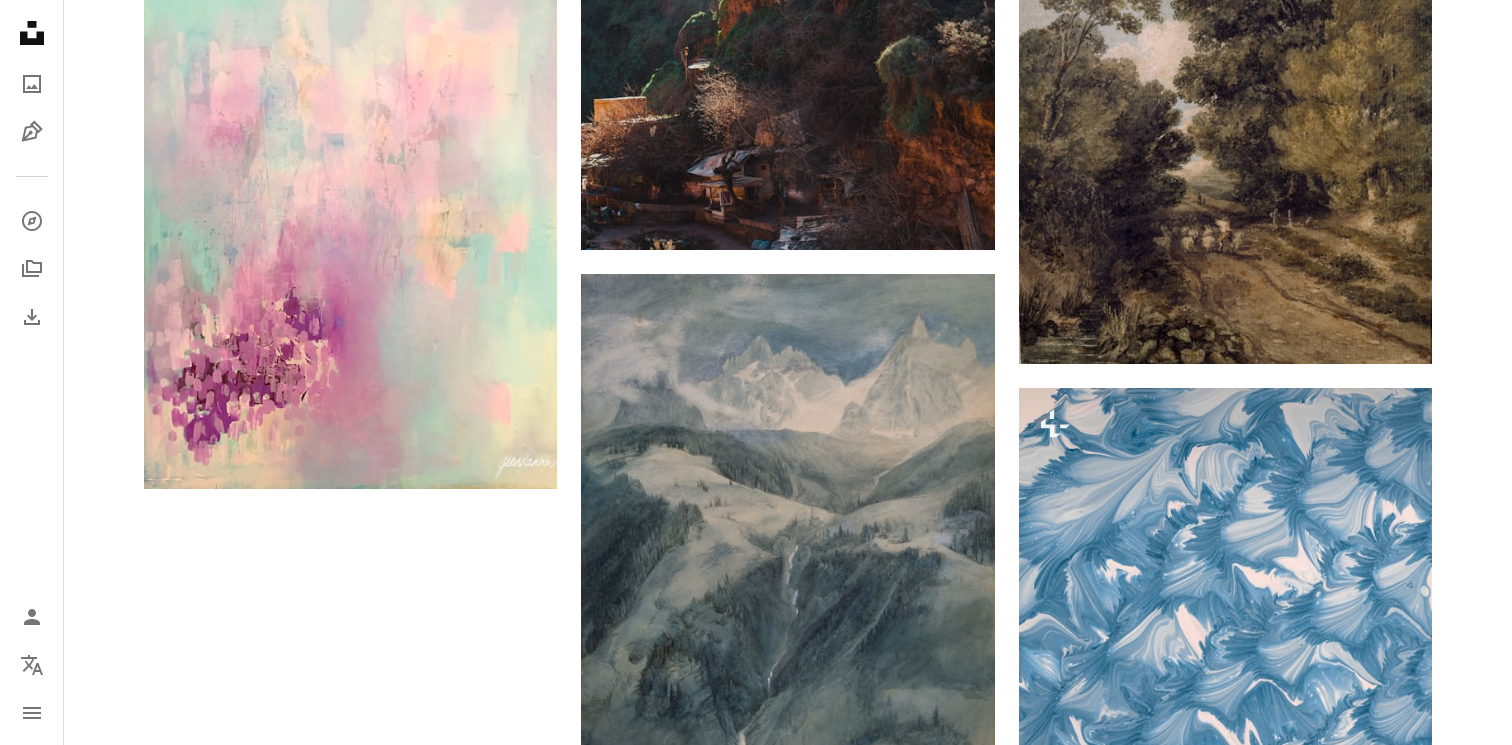 click on "Plus sign for Unsplash+ A heart A plus sign [FIRST] [LAST] For Unsplash+ A lock Download A heart A plus sign [FIRST] [LAST] Arrow pointing down A heart A plus sign [FIRST] [LAST] Arrow pointing down A heart A plus sign [FIRST] [LAST] Arrow pointing down A heart A plus sign [FIRST] [LAST] Arrow pointing down Plus sign for Unsplash+ A heart A plus sign [FIRST] [LAST] For Unsplash+ A lock Download Plus sign for Unsplash+ A heart A plus sign [FIRST] [LAST] For Unsplash+ A lock Download Plus sign for Unsplash+ A heart A plus sign [FIRST] [LAST] For Unsplash+ A lock Download A heart A plus sign [FIRST] [LAST] Available for hire A checkmark inside of a circle Arrow pointing down A heart A plus sign [FIRST] [LAST] Arrow pointing down See up to a 58% higher click rate Sign Up A heart A plus sign [FIRST] [LAST] Available for hire" at bounding box center [788, -590] 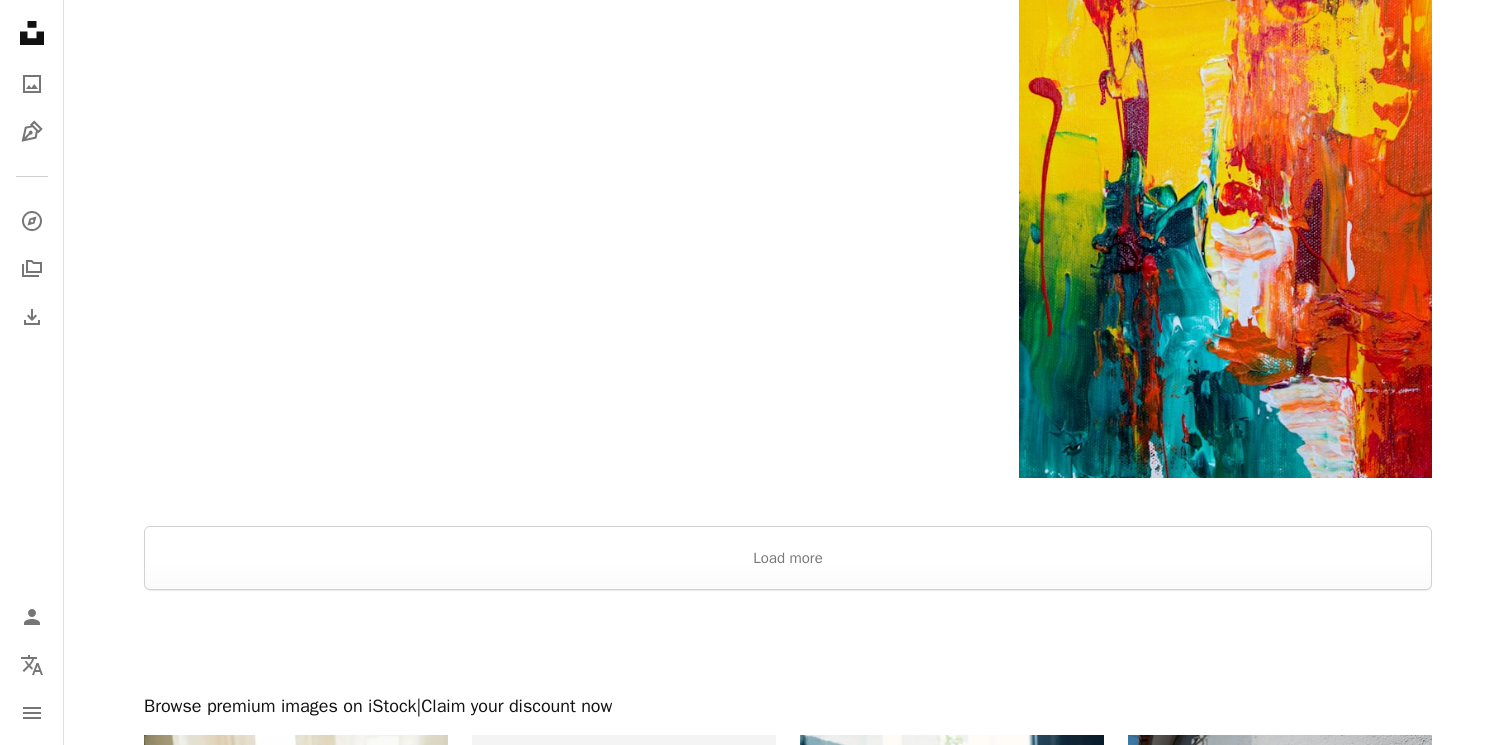 scroll, scrollTop: 4377, scrollLeft: 0, axis: vertical 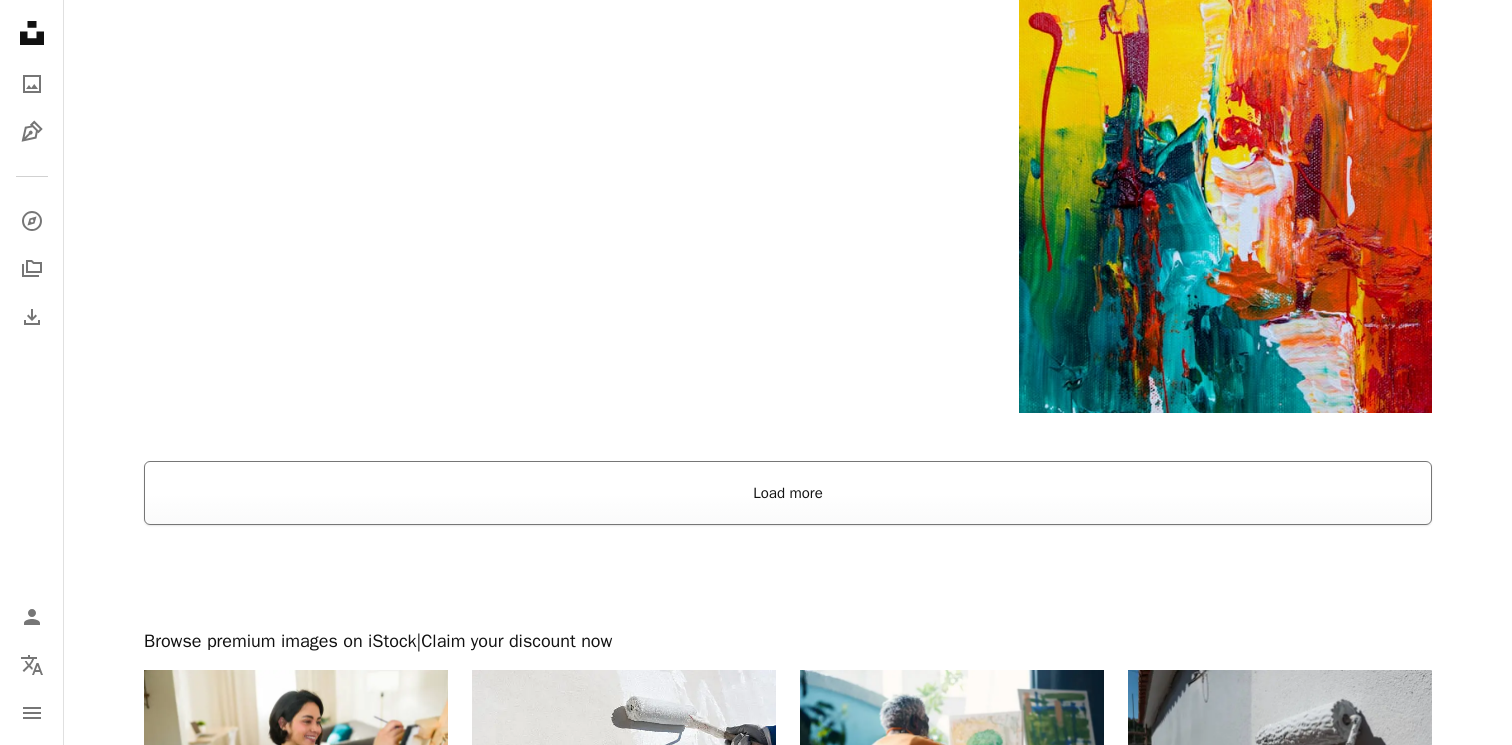 click on "Load more" at bounding box center [788, 493] 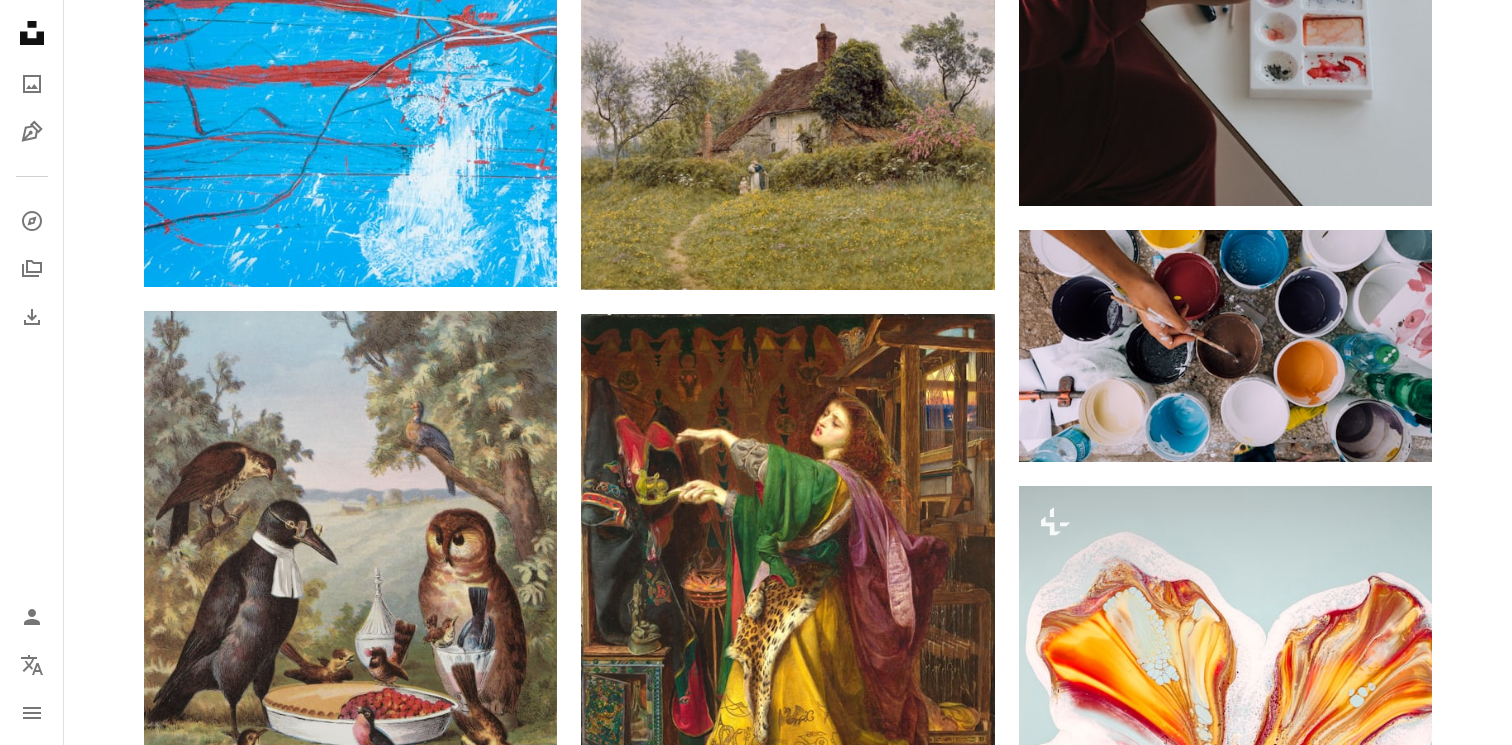 scroll, scrollTop: 5833, scrollLeft: 0, axis: vertical 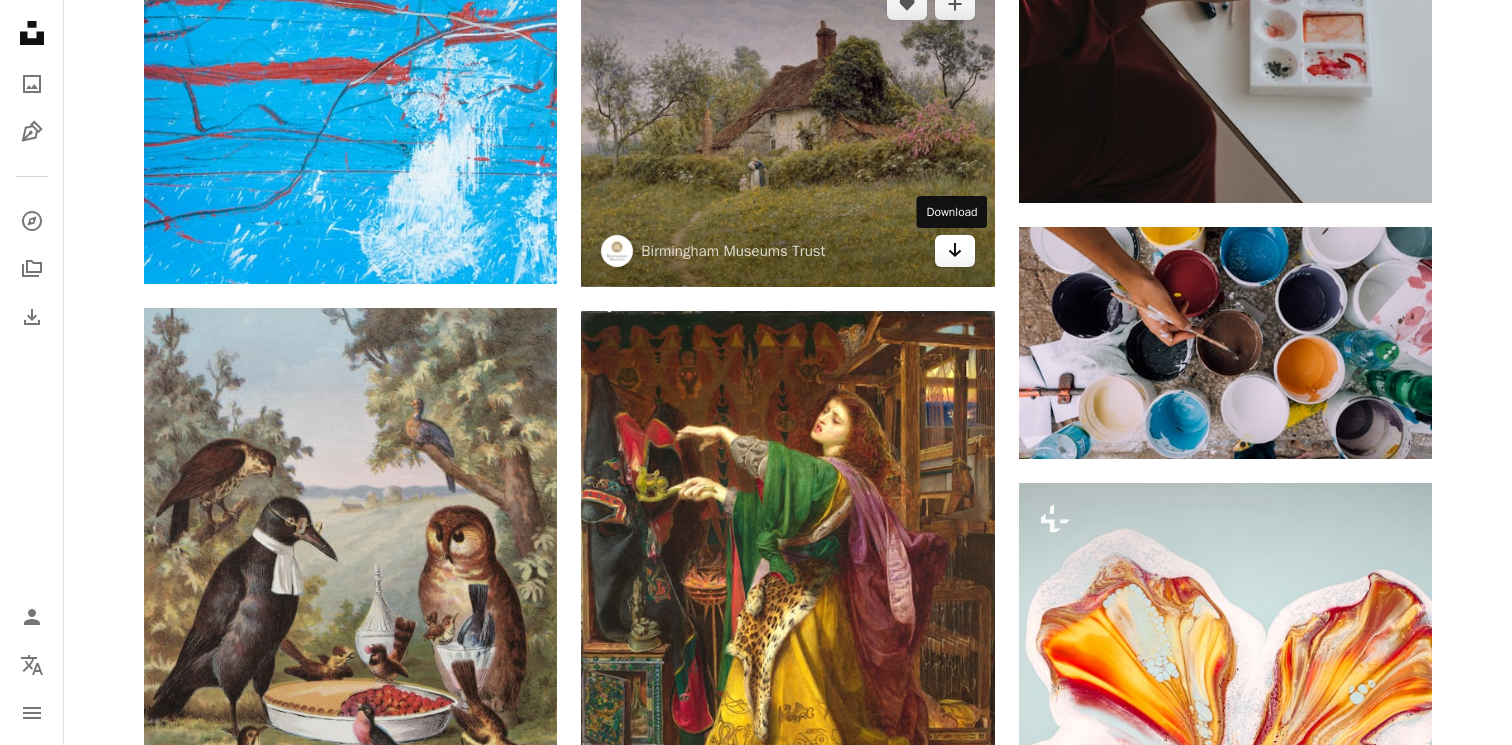 click on "Arrow pointing down" 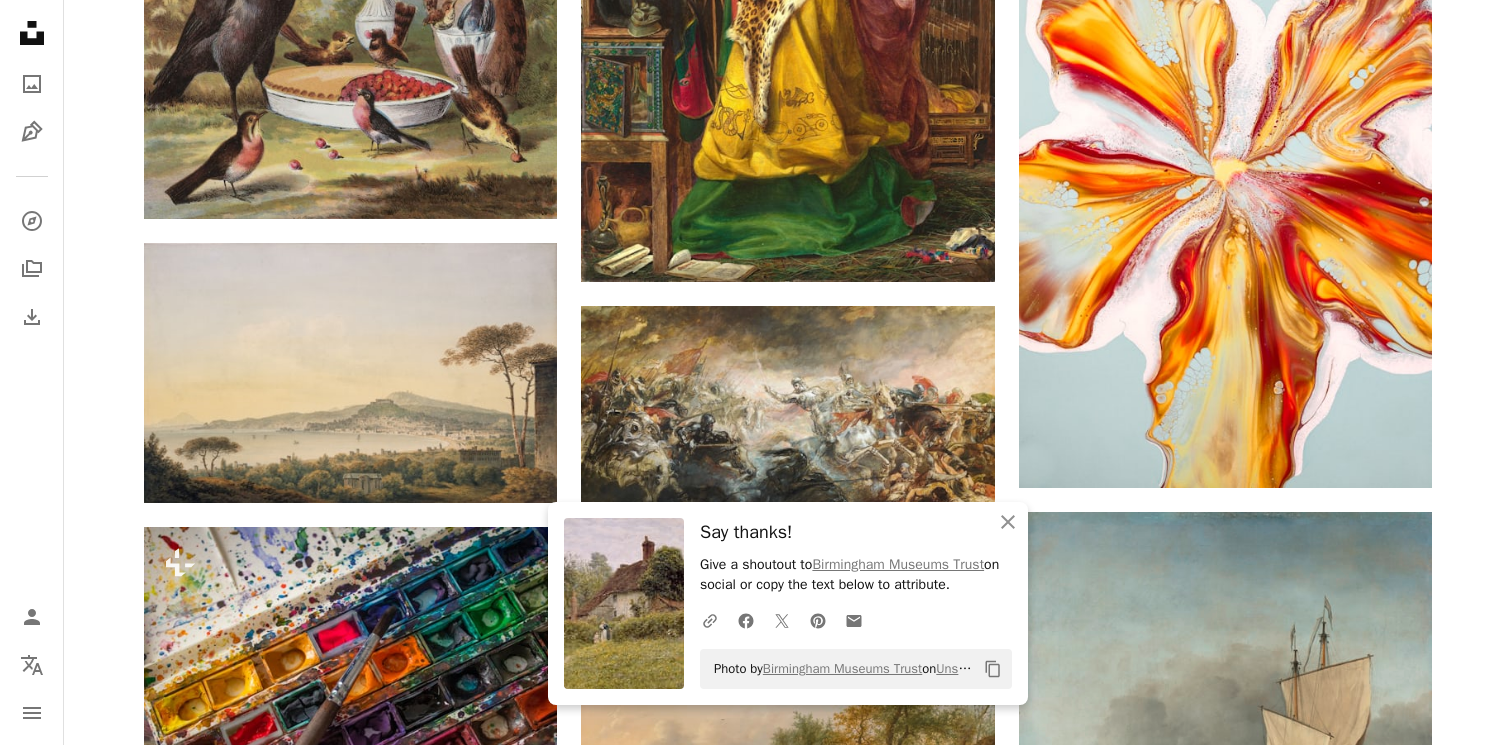scroll, scrollTop: 6549, scrollLeft: 0, axis: vertical 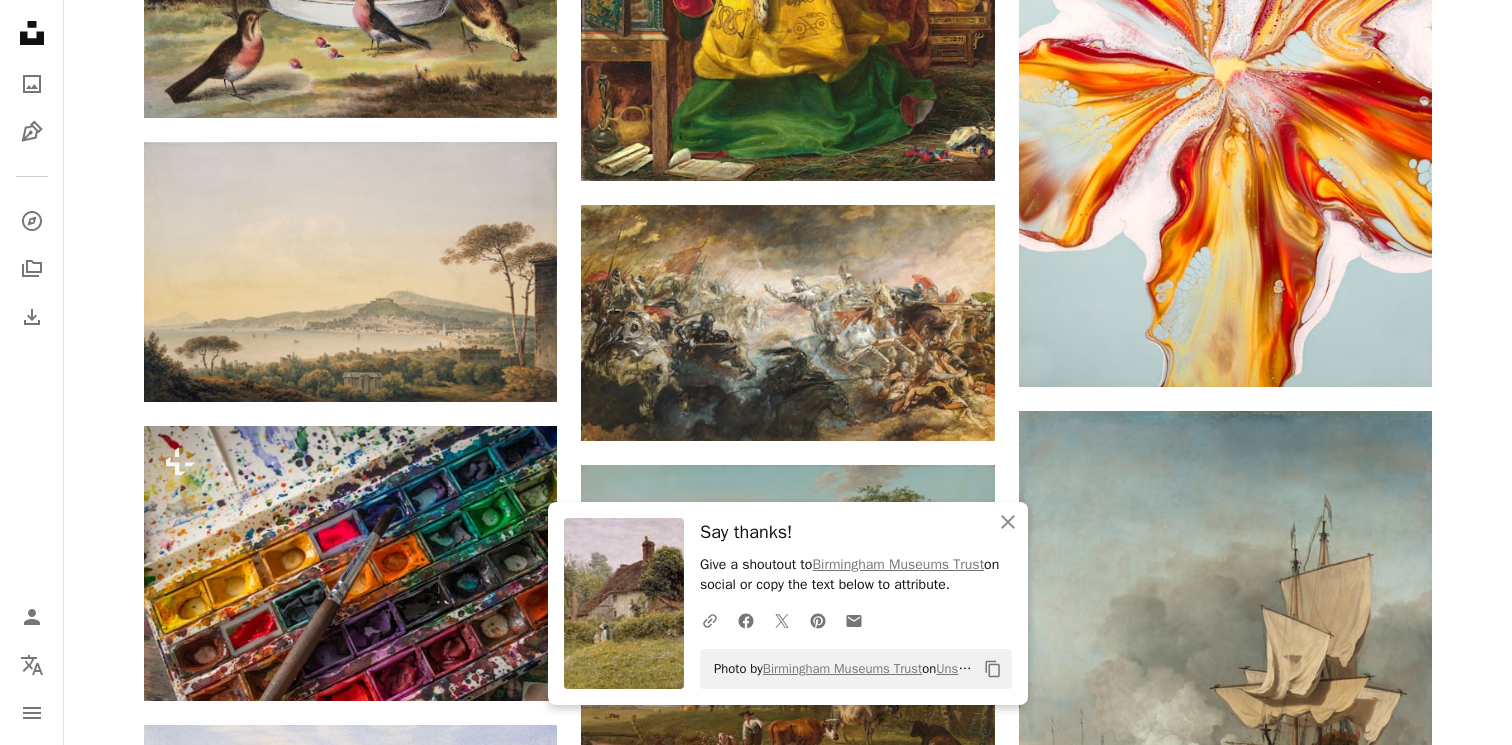 click on "Plus sign for Unsplash+ A heart A plus sign [FIRST] [LAST] For Unsplash+ A lock Download A heart A plus sign [FIRST] [LAST] Arrow pointing down A heart A plus sign [FIRST] [LAST] Arrow pointing down A heart A plus sign [FIRST] [LAST] Arrow pointing down A heart A plus sign [FIRST] [LAST] Arrow pointing down Plus sign for Unsplash+ A heart A plus sign [FIRST] [LAST] For Unsplash+ A lock Download Plus sign for Unsplash+ A heart A plus sign [FIRST] [LAST] For Unsplash+ A lock Download A heart A plus sign [FIRST] [LAST] Arrow pointing down –– ––– ––– –– ––– – – ––– ––– –––– – – –– ––– – – ––– –– –– –––– –– Create marketing campaigns in minutes Sign Up Plus sign for Unsplash+ A heart A plus sign [FIRST] [LAST] For Unsplash+ A lock Download A heart A plus sign [FIRST] [LAST]" at bounding box center (788, -583) 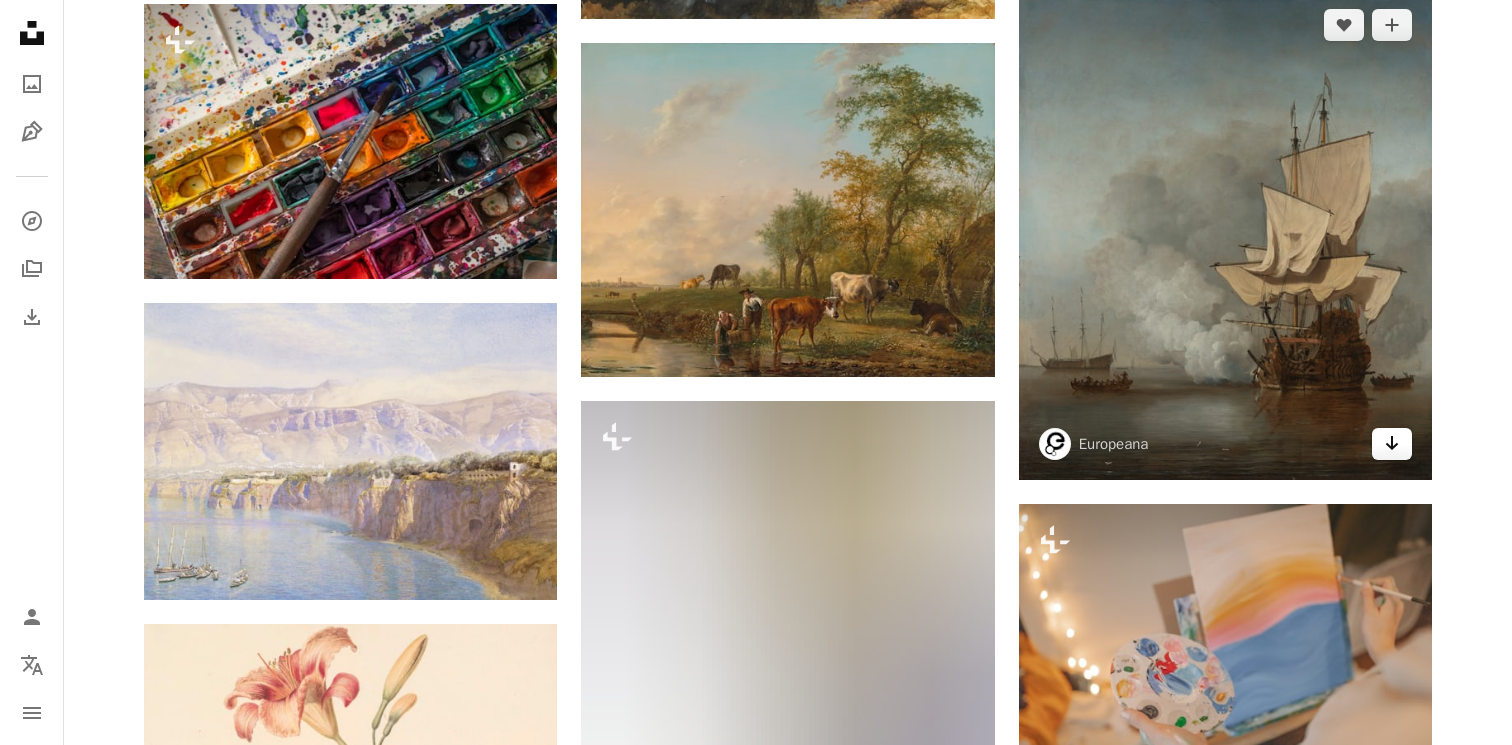 scroll, scrollTop: 6992, scrollLeft: 0, axis: vertical 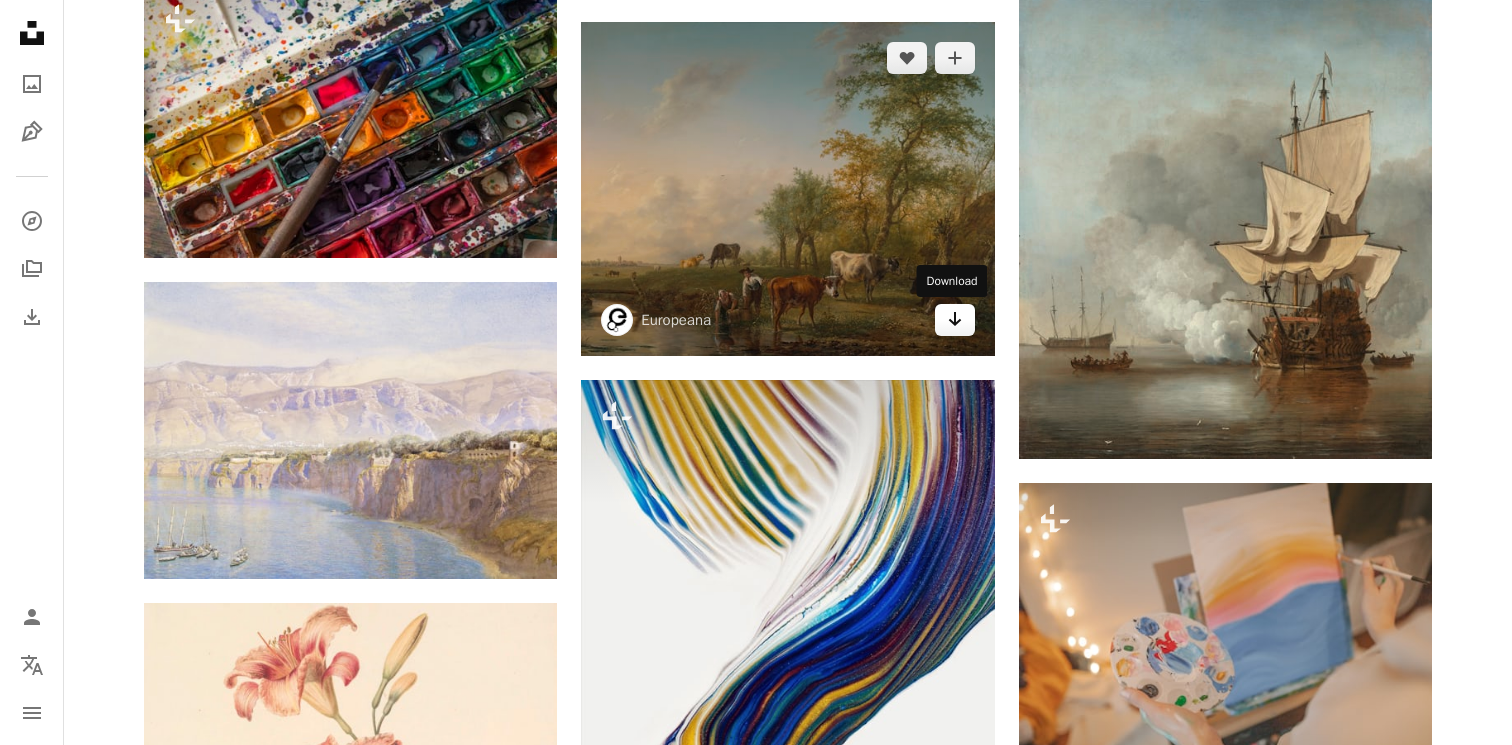 click on "Arrow pointing down" 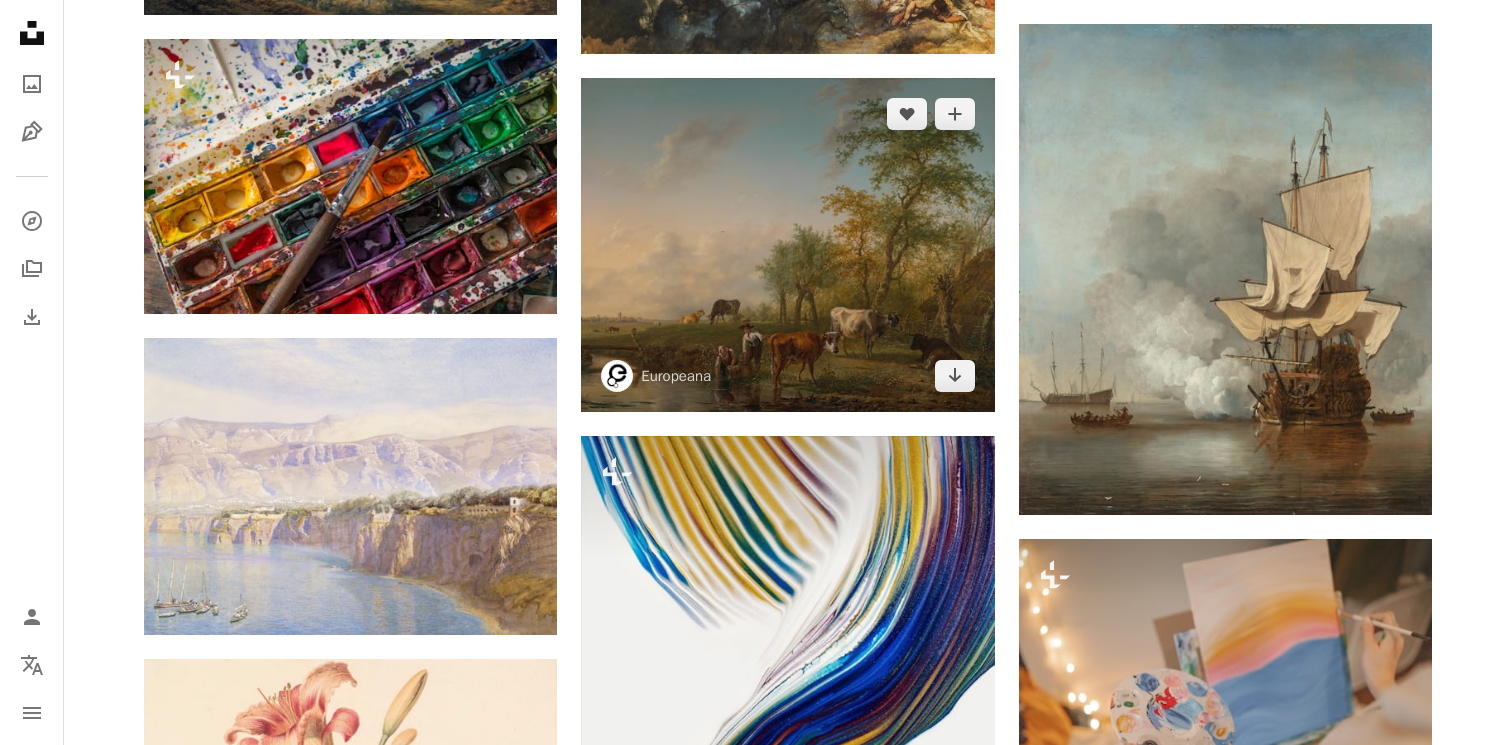 scroll, scrollTop: 6873, scrollLeft: 0, axis: vertical 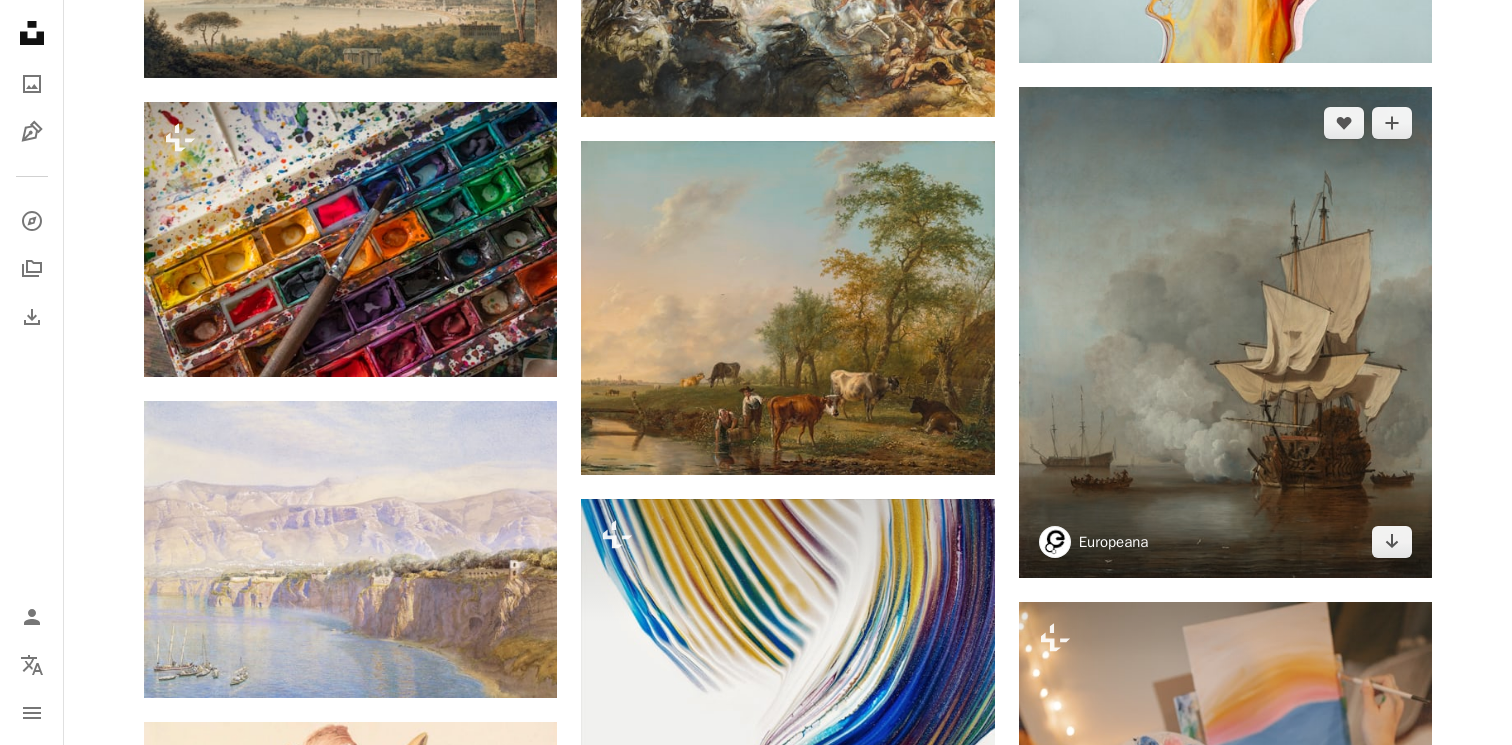 click on "Europeana" at bounding box center [1114, 542] 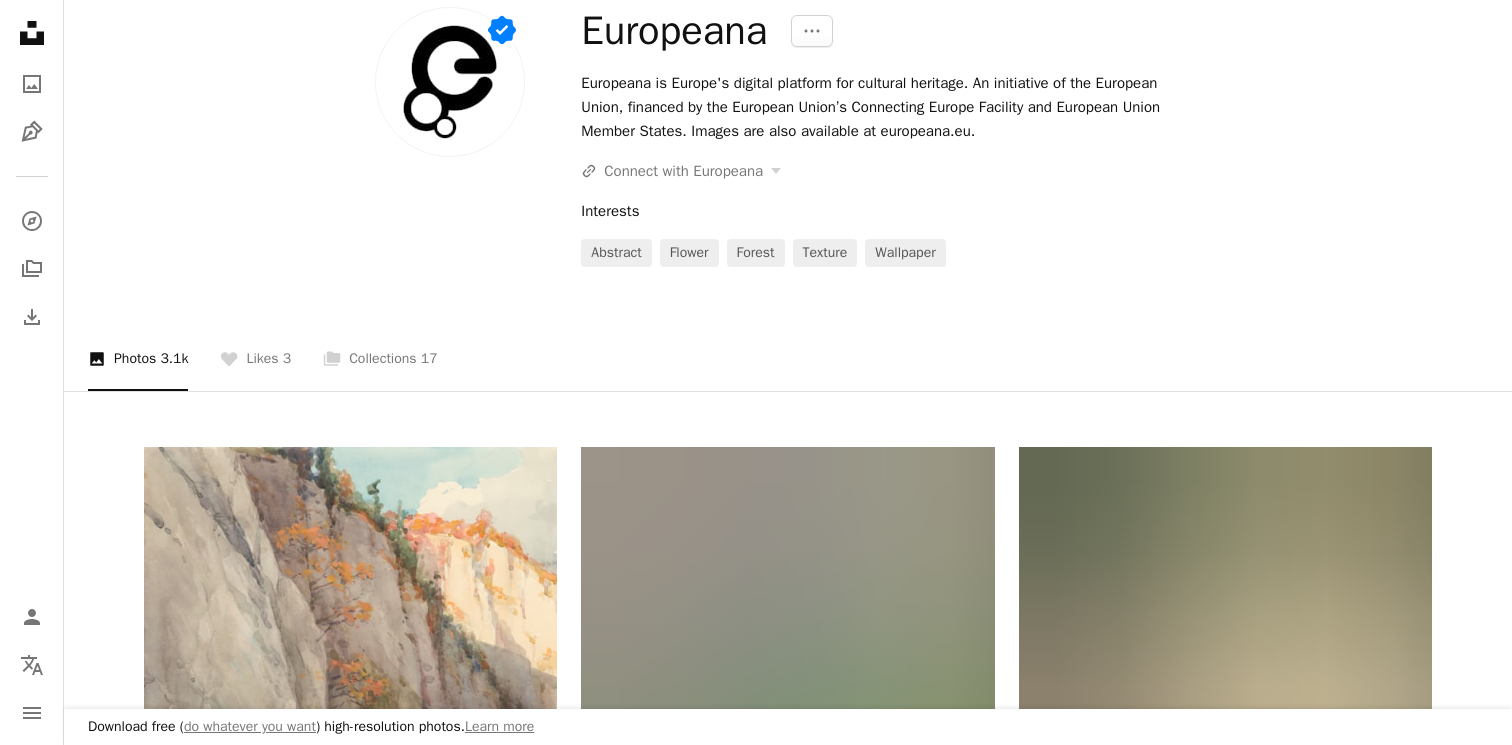 scroll, scrollTop: 121, scrollLeft: 0, axis: vertical 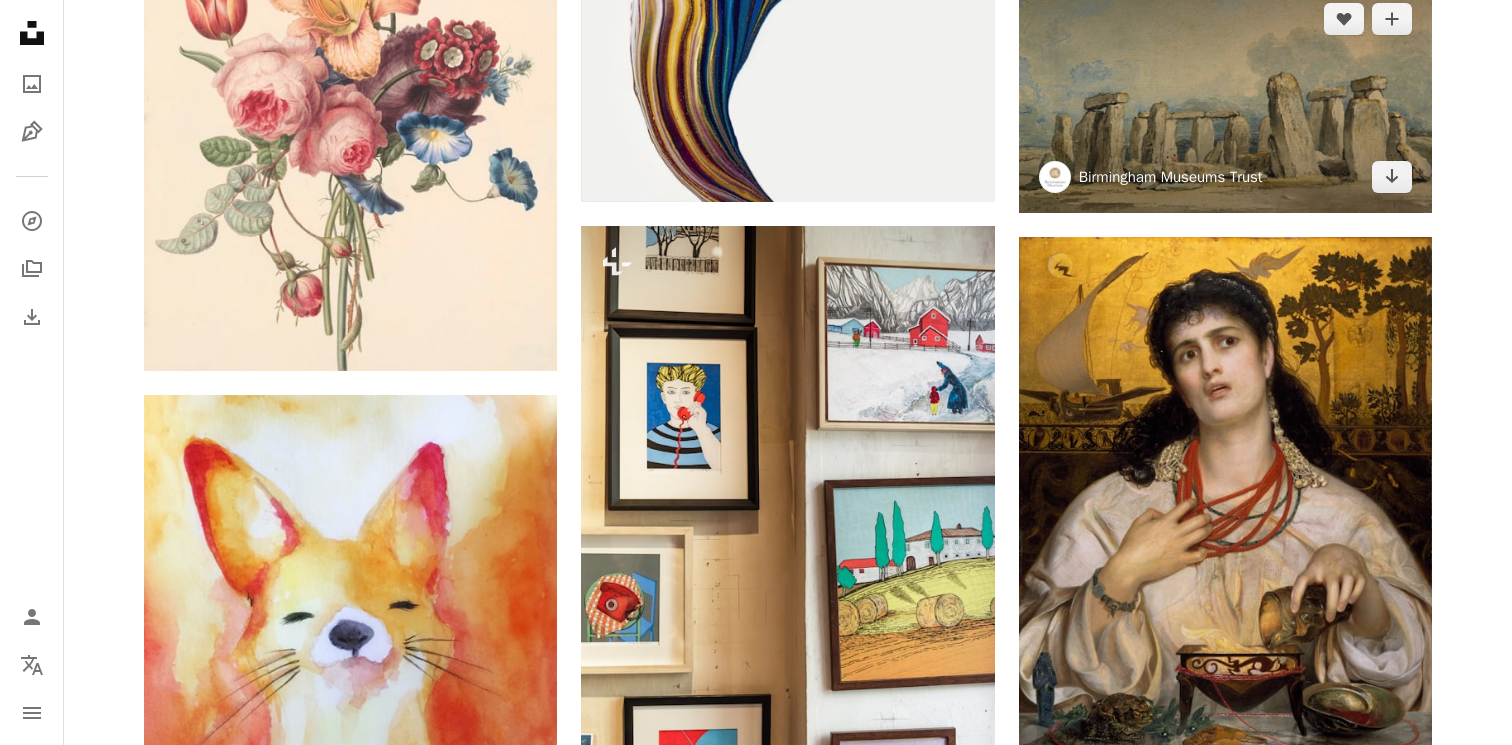 click on "Birmingham Museums Trust" at bounding box center [1171, 177] 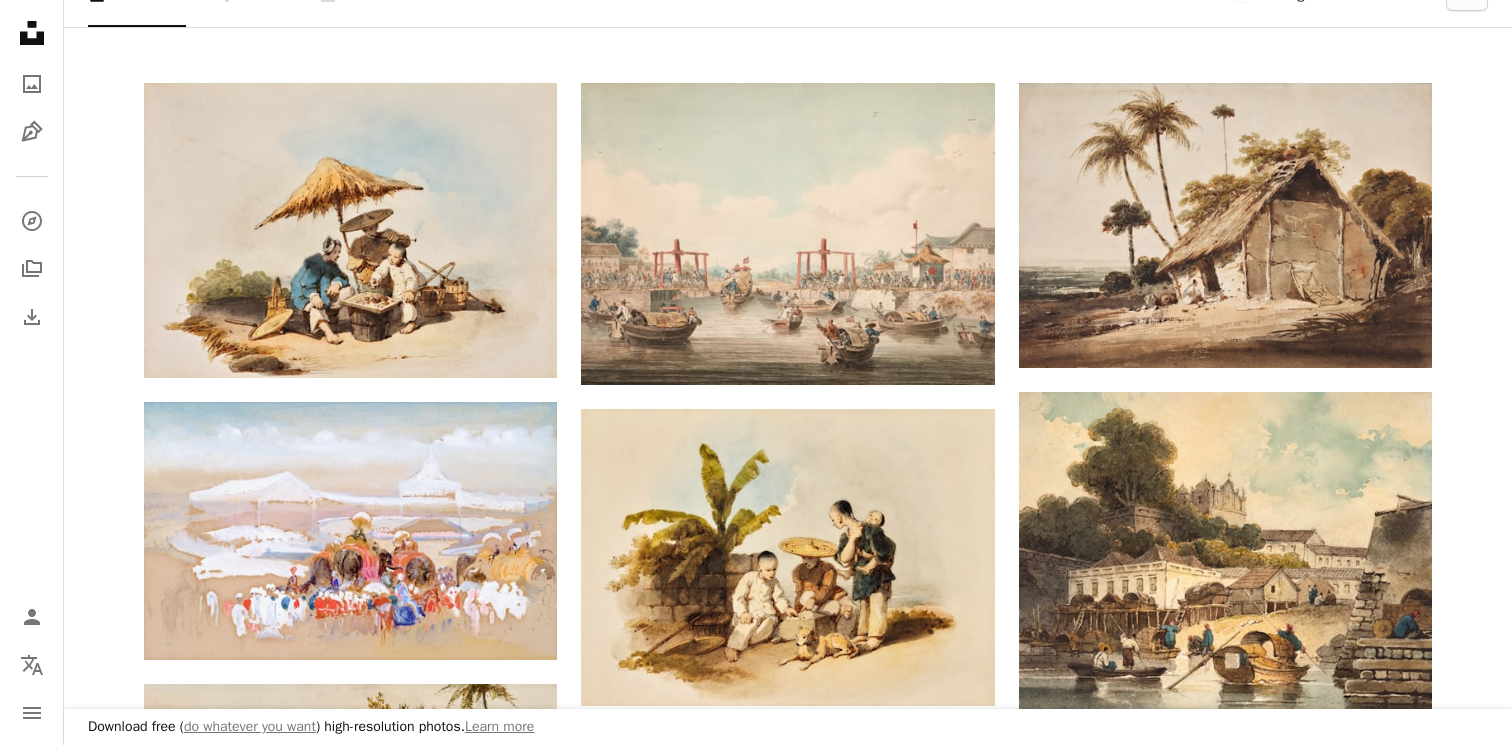 scroll, scrollTop: 537, scrollLeft: 0, axis: vertical 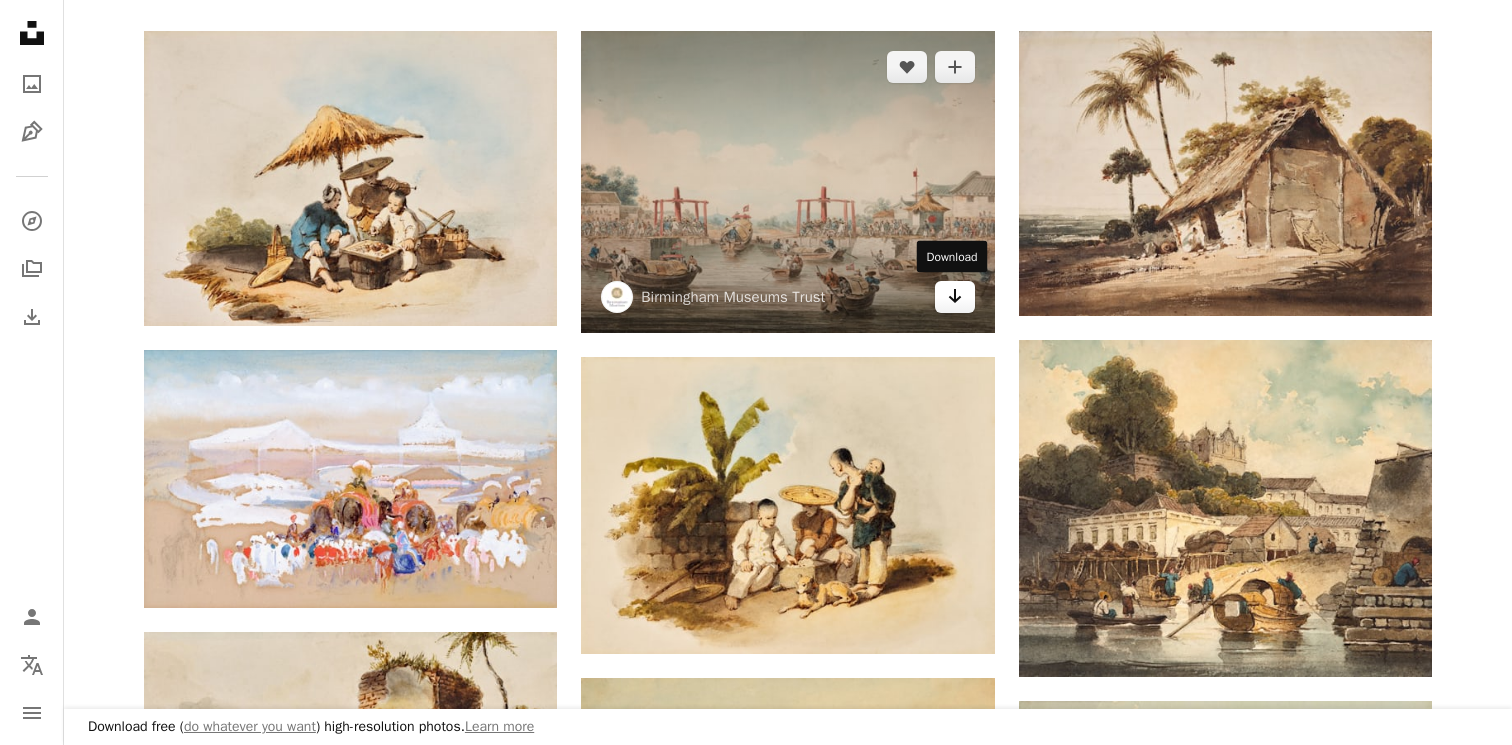click on "Arrow pointing down" at bounding box center [955, 297] 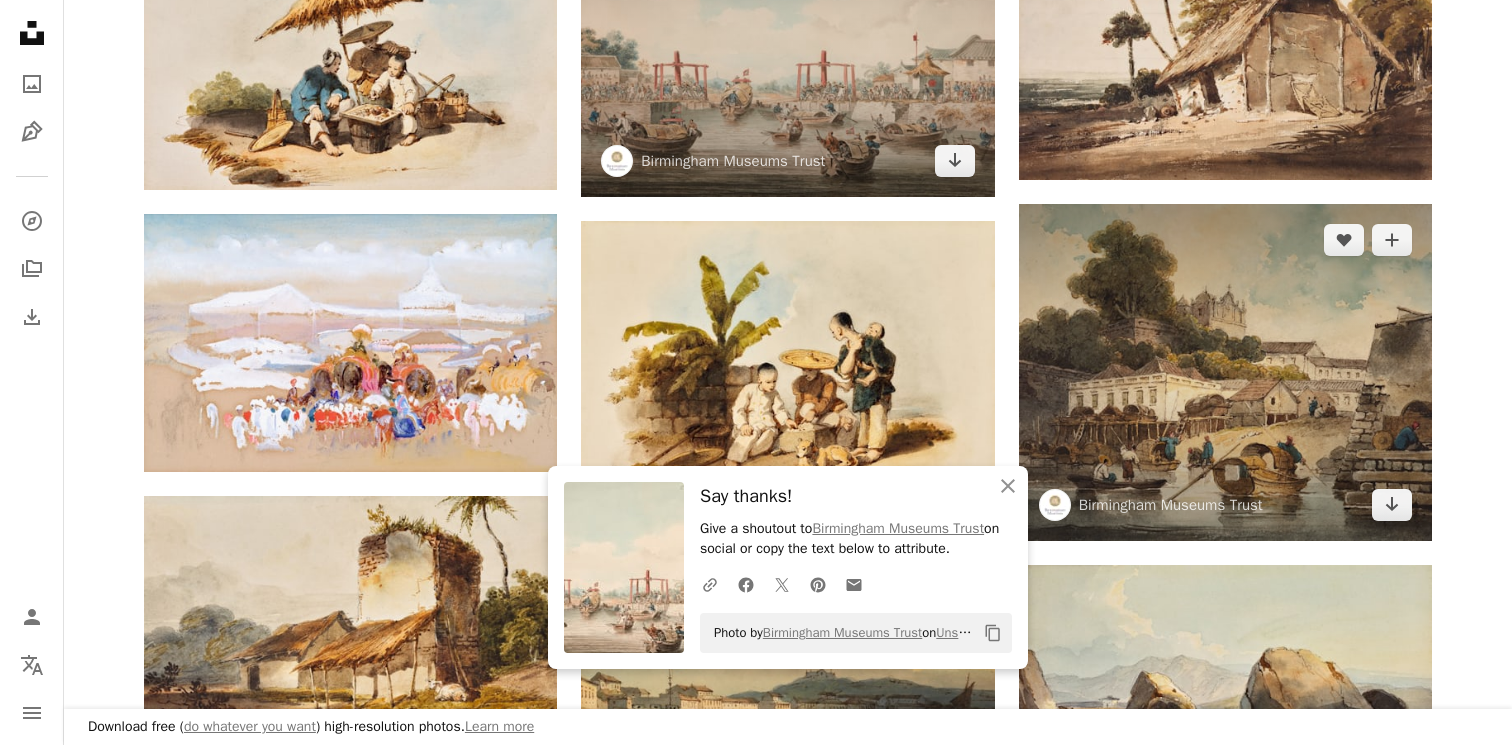 scroll, scrollTop: 677, scrollLeft: 0, axis: vertical 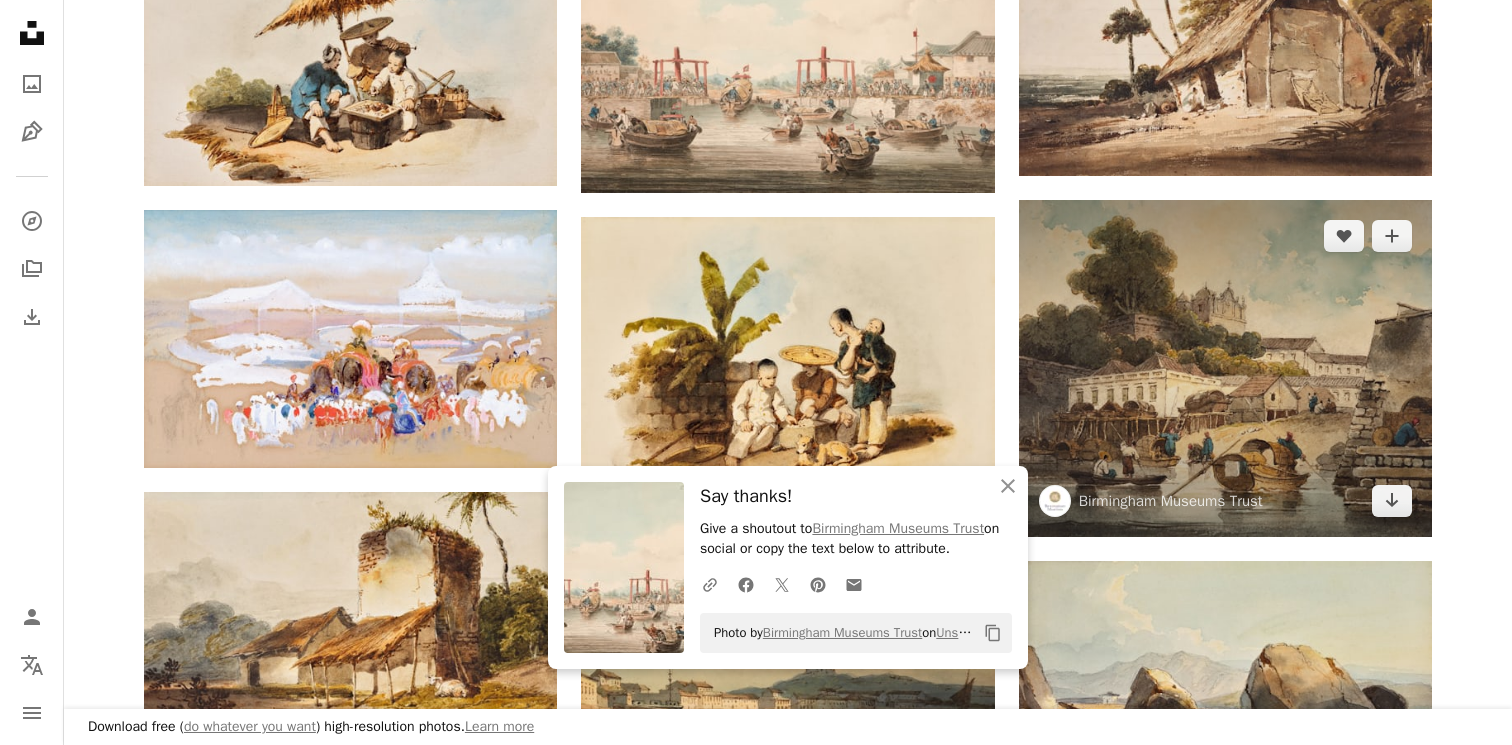 click at bounding box center [1225, 368] 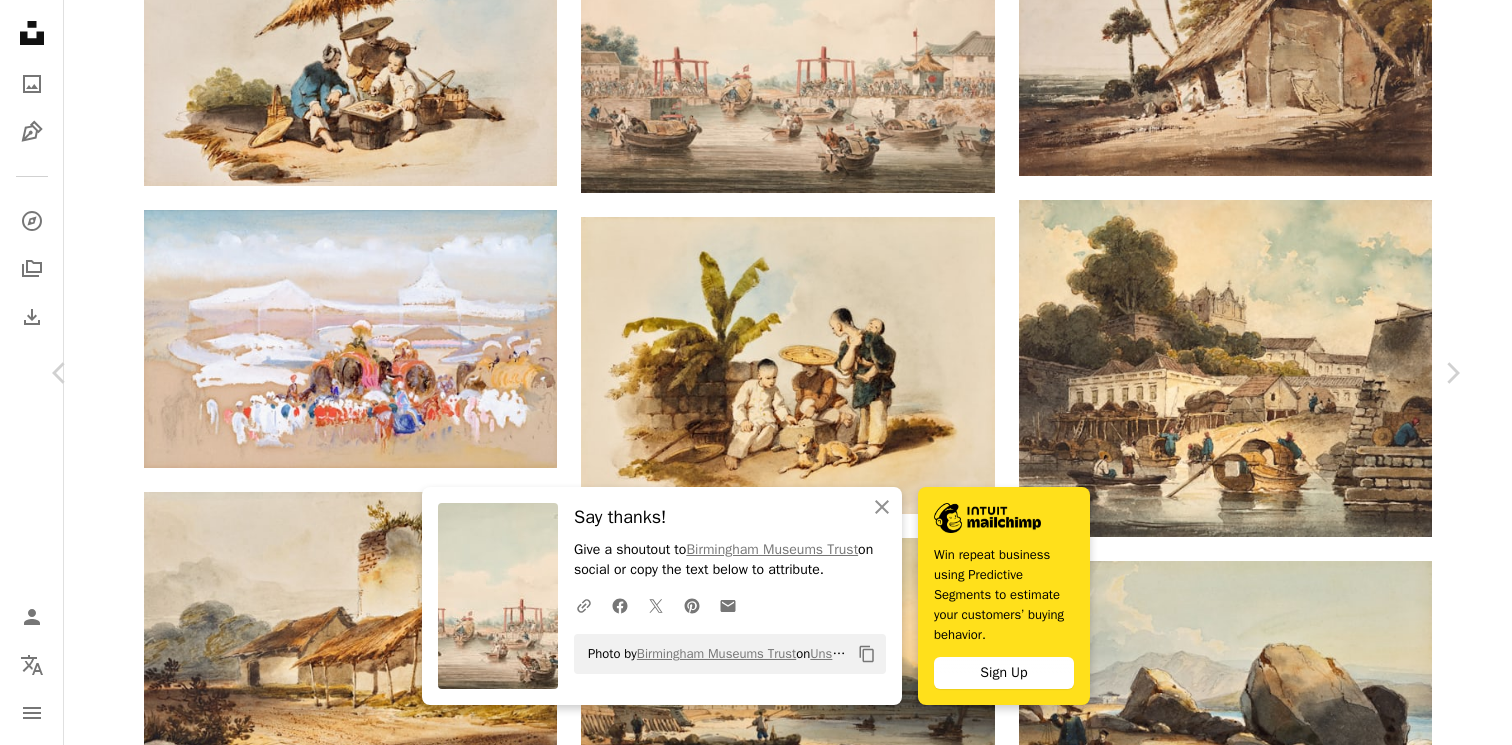click on "[FIRST] [LAST]" at bounding box center (756, 3317) 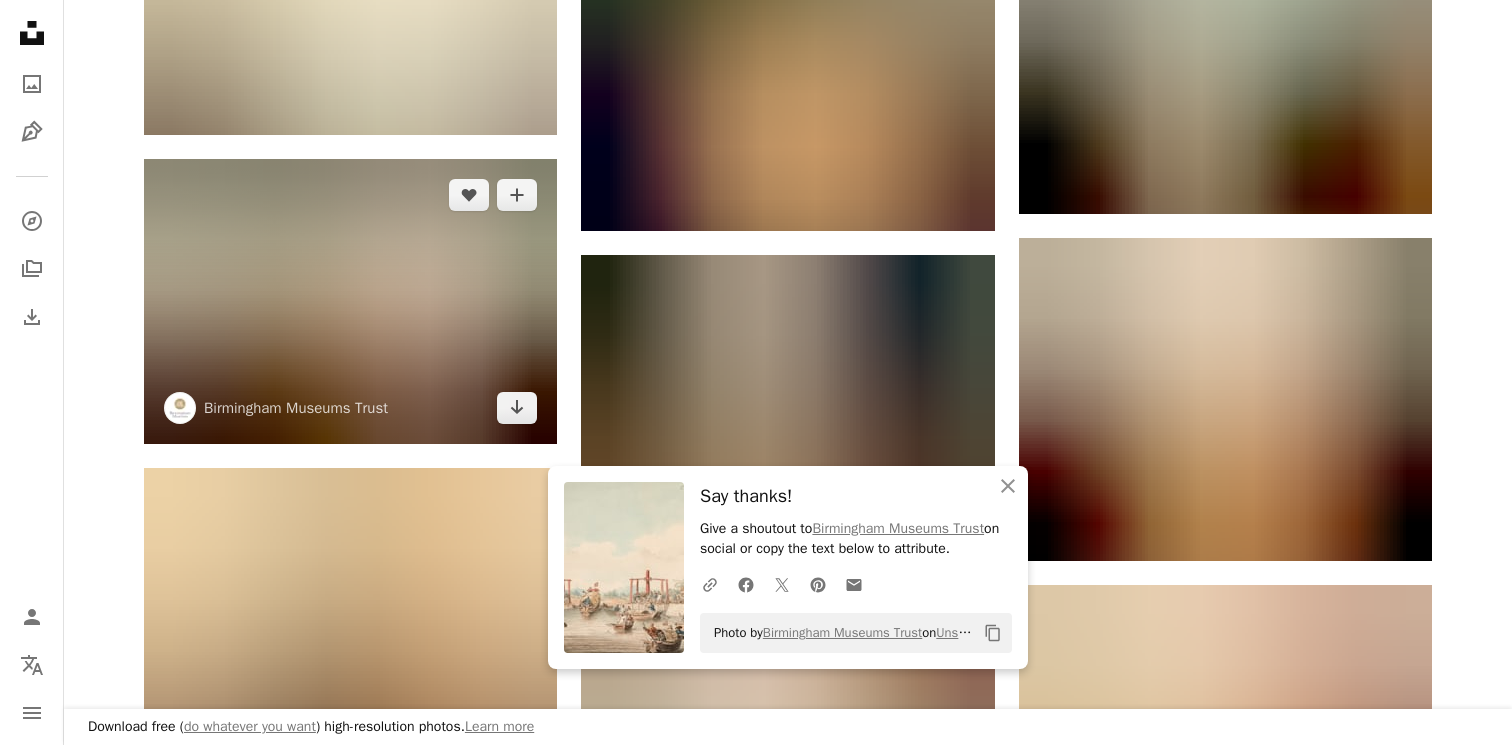 scroll, scrollTop: 1602, scrollLeft: 0, axis: vertical 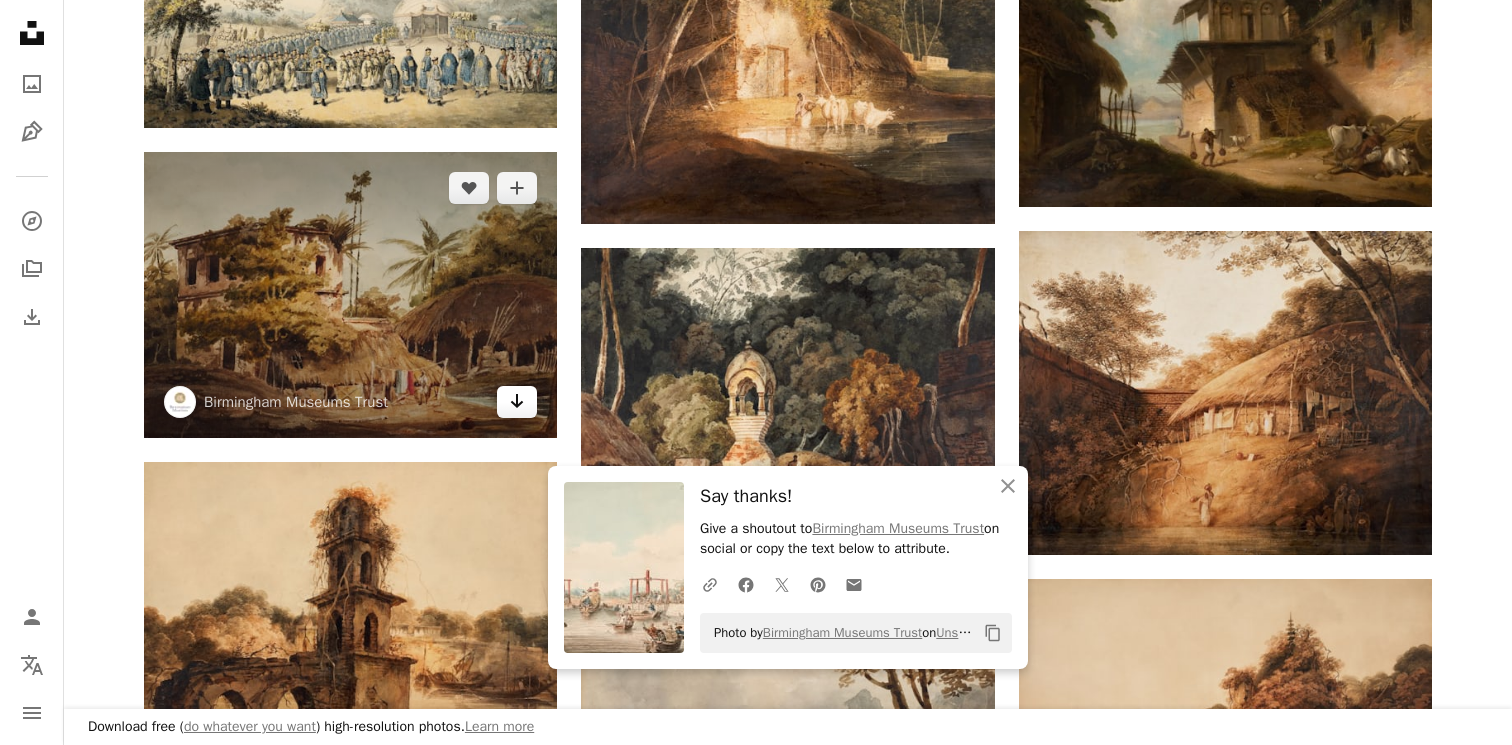 click on "Arrow pointing down" at bounding box center (517, 402) 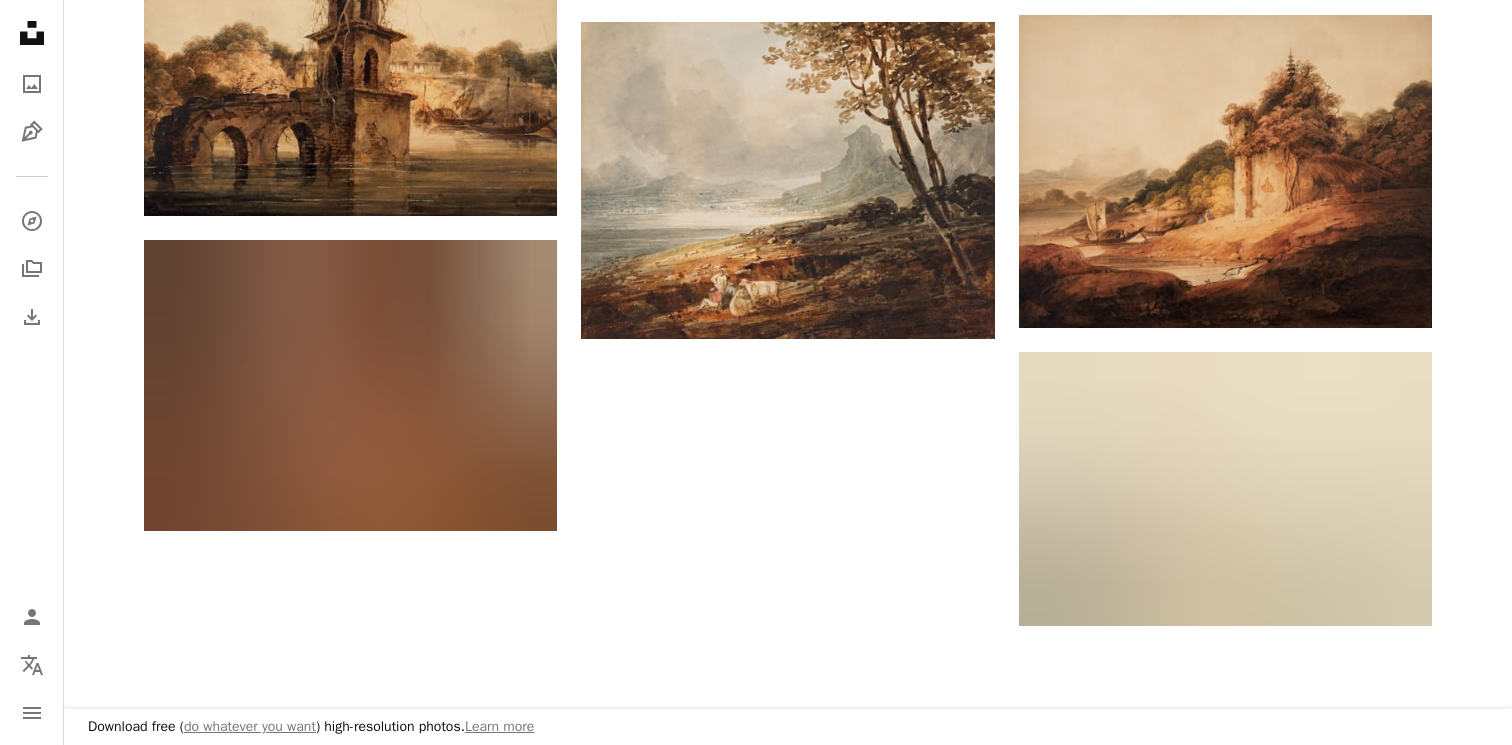 scroll, scrollTop: 2086, scrollLeft: 0, axis: vertical 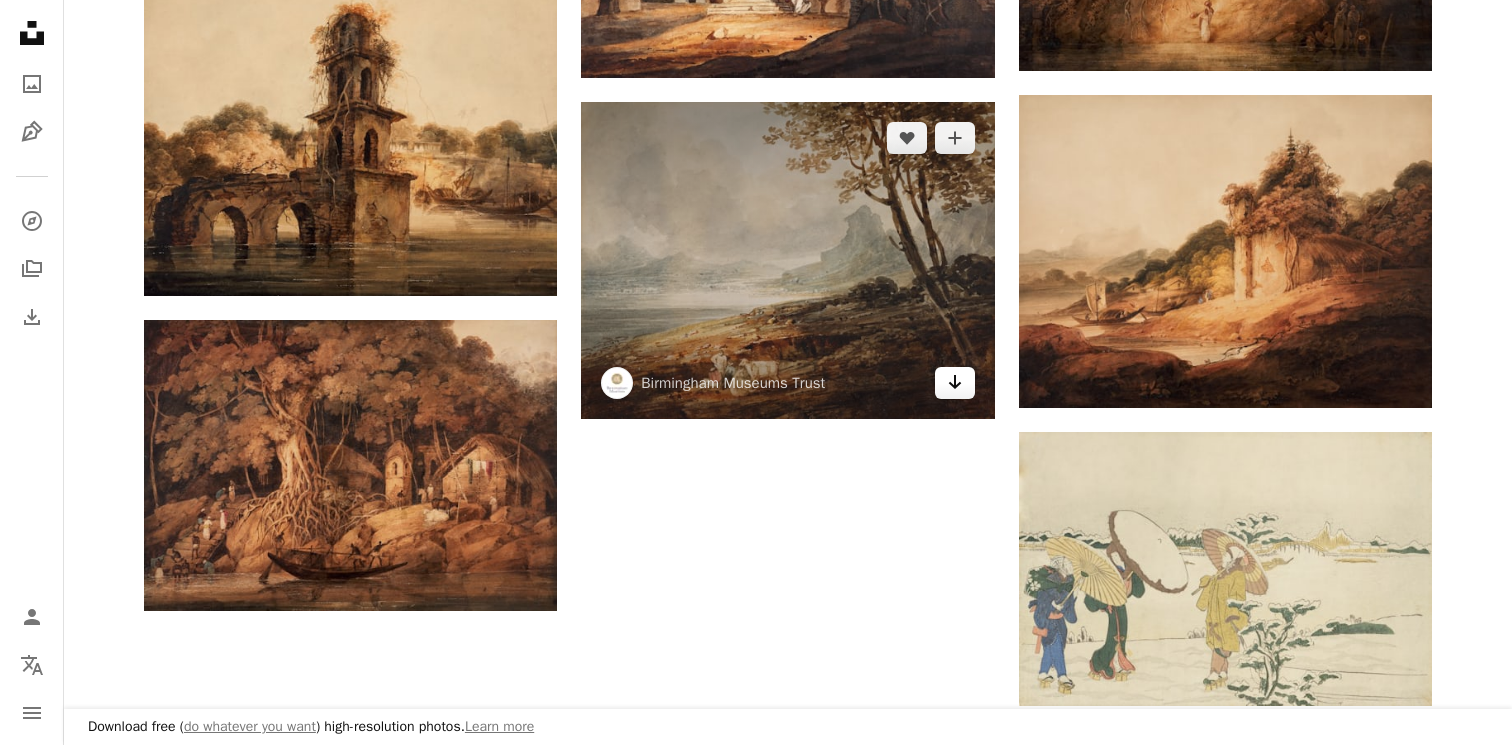 click on "Arrow pointing down" 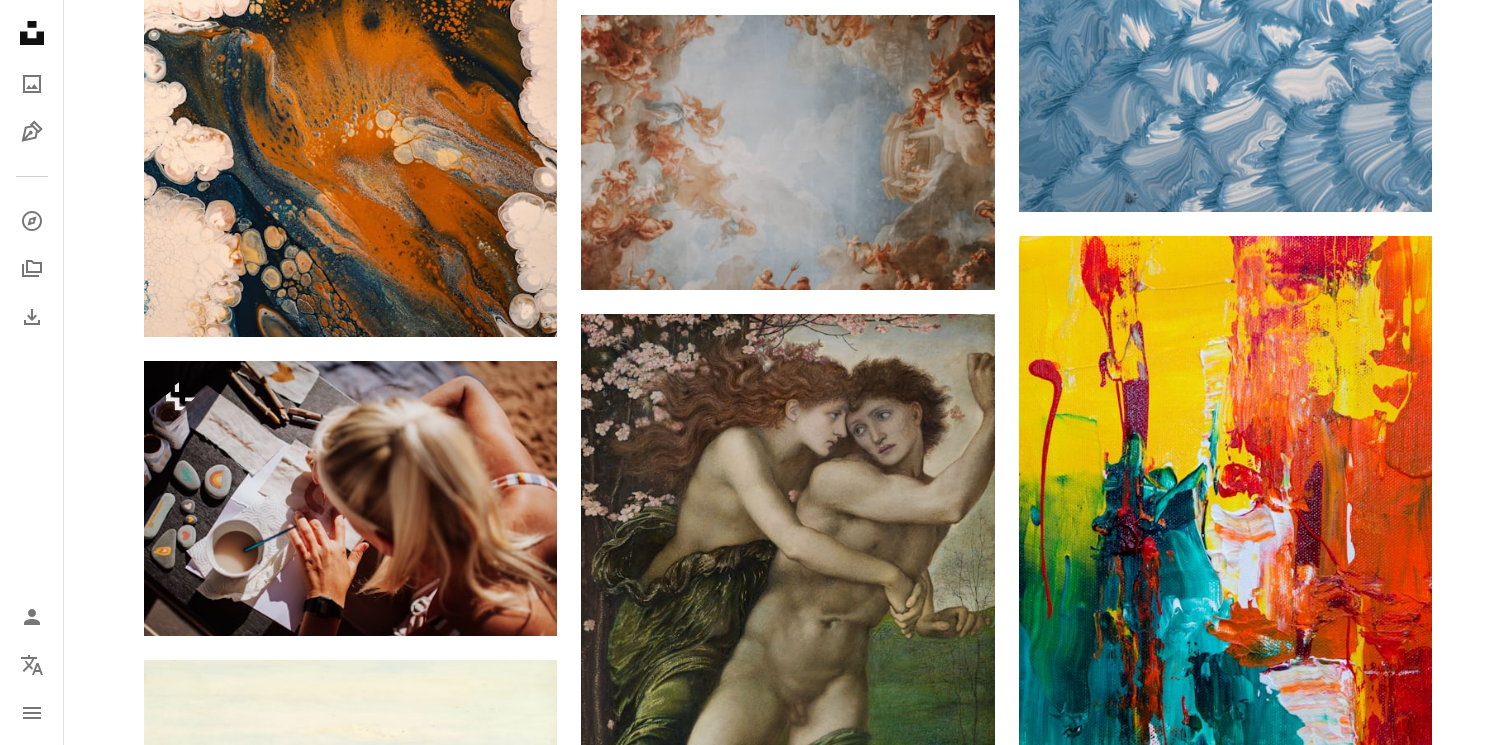 scroll, scrollTop: 4050, scrollLeft: 0, axis: vertical 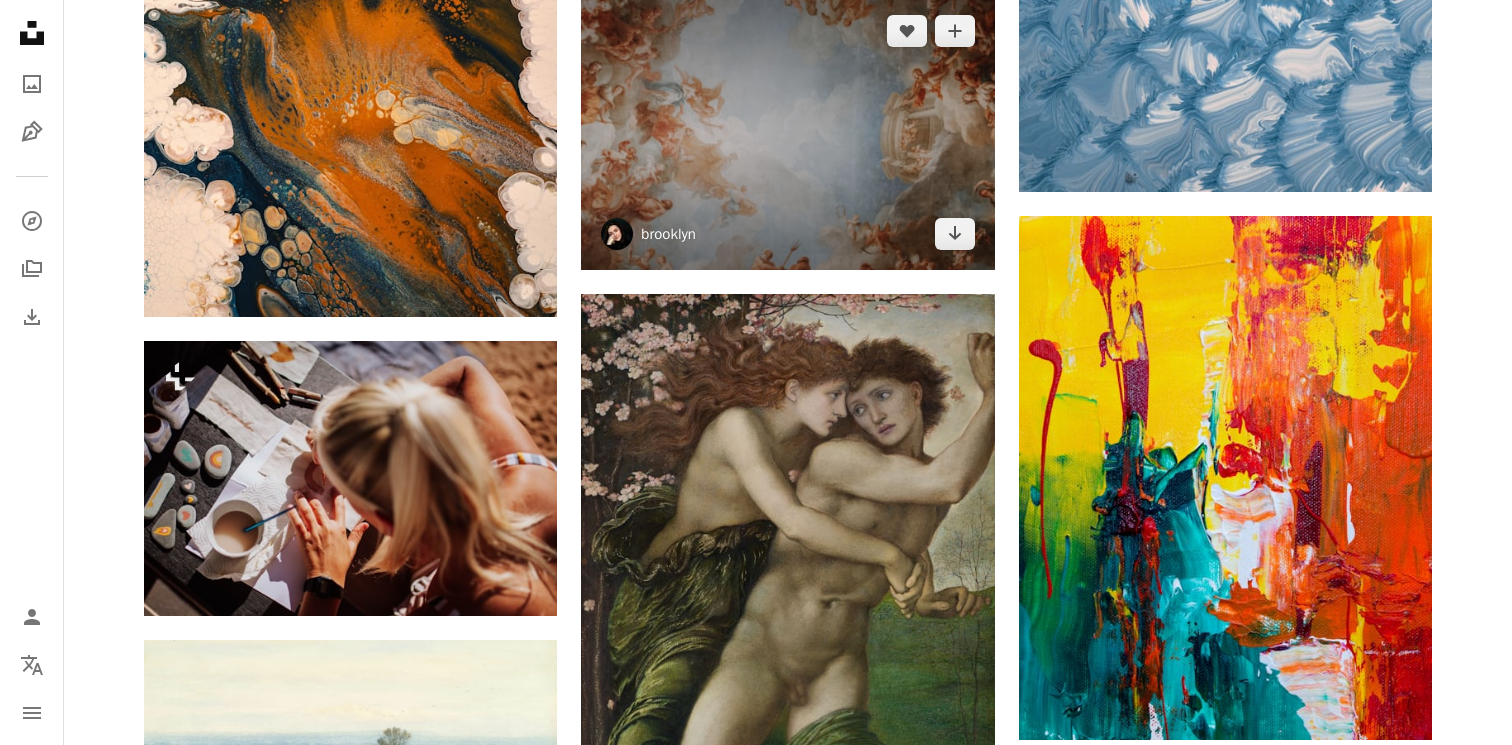 click on "brooklyn" at bounding box center (668, 234) 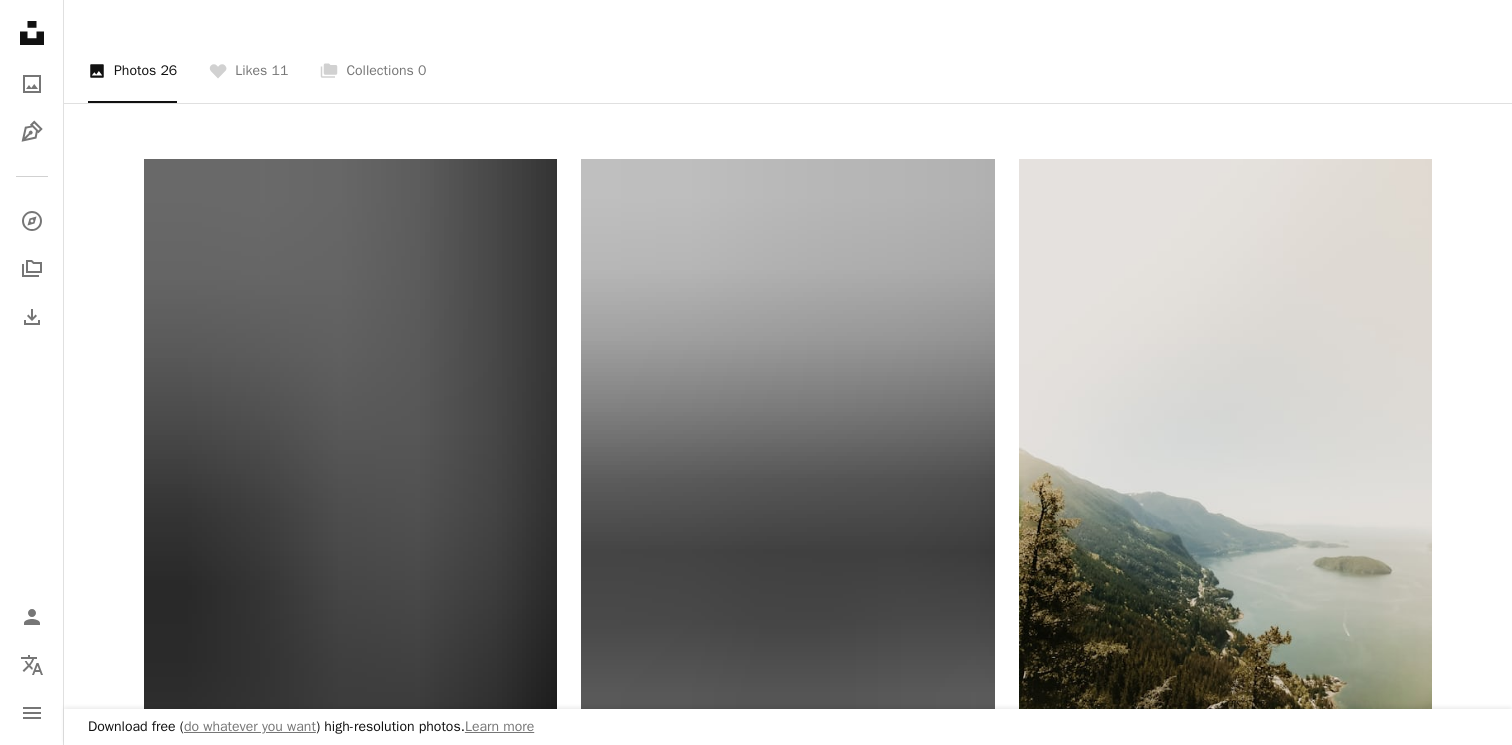 scroll, scrollTop: 510, scrollLeft: 0, axis: vertical 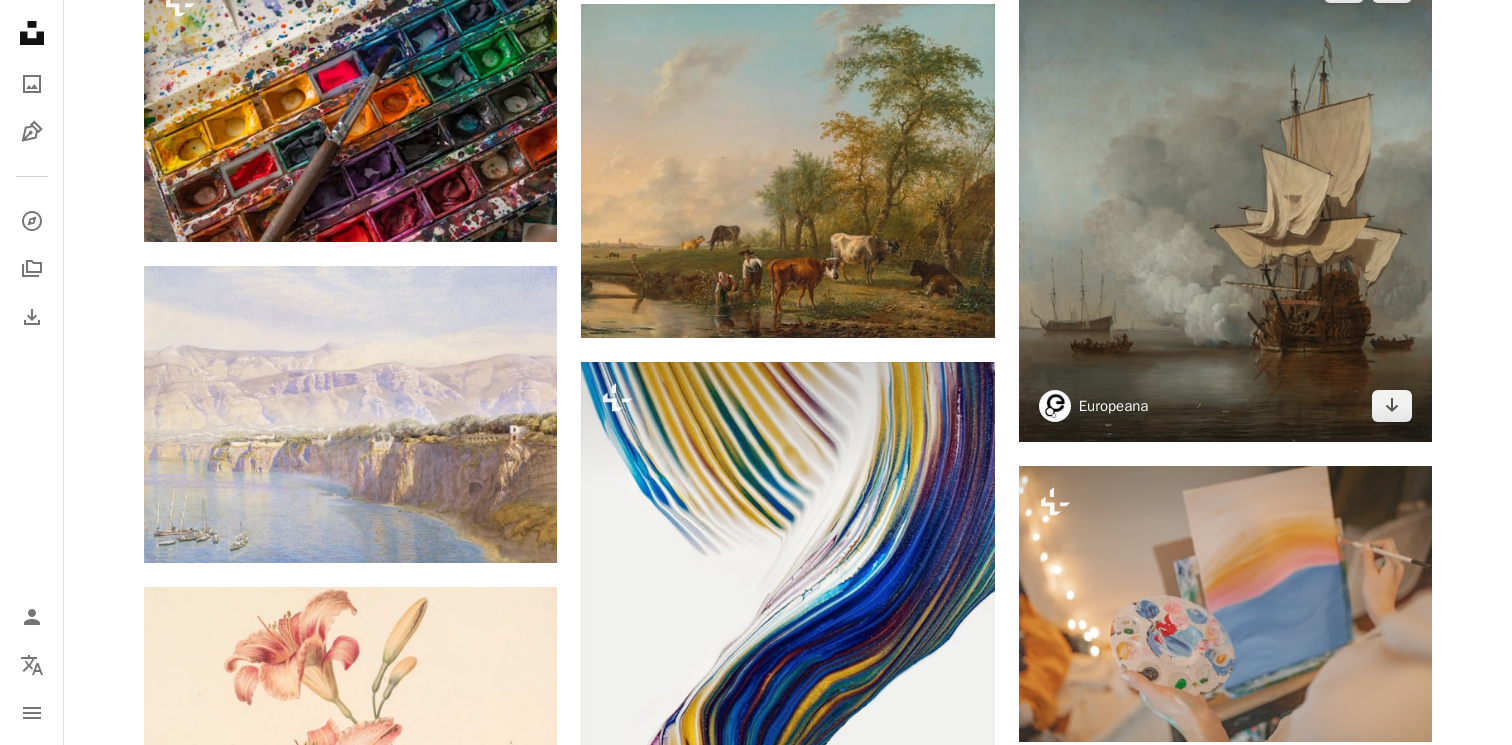 click on "Europeana" at bounding box center [1114, 406] 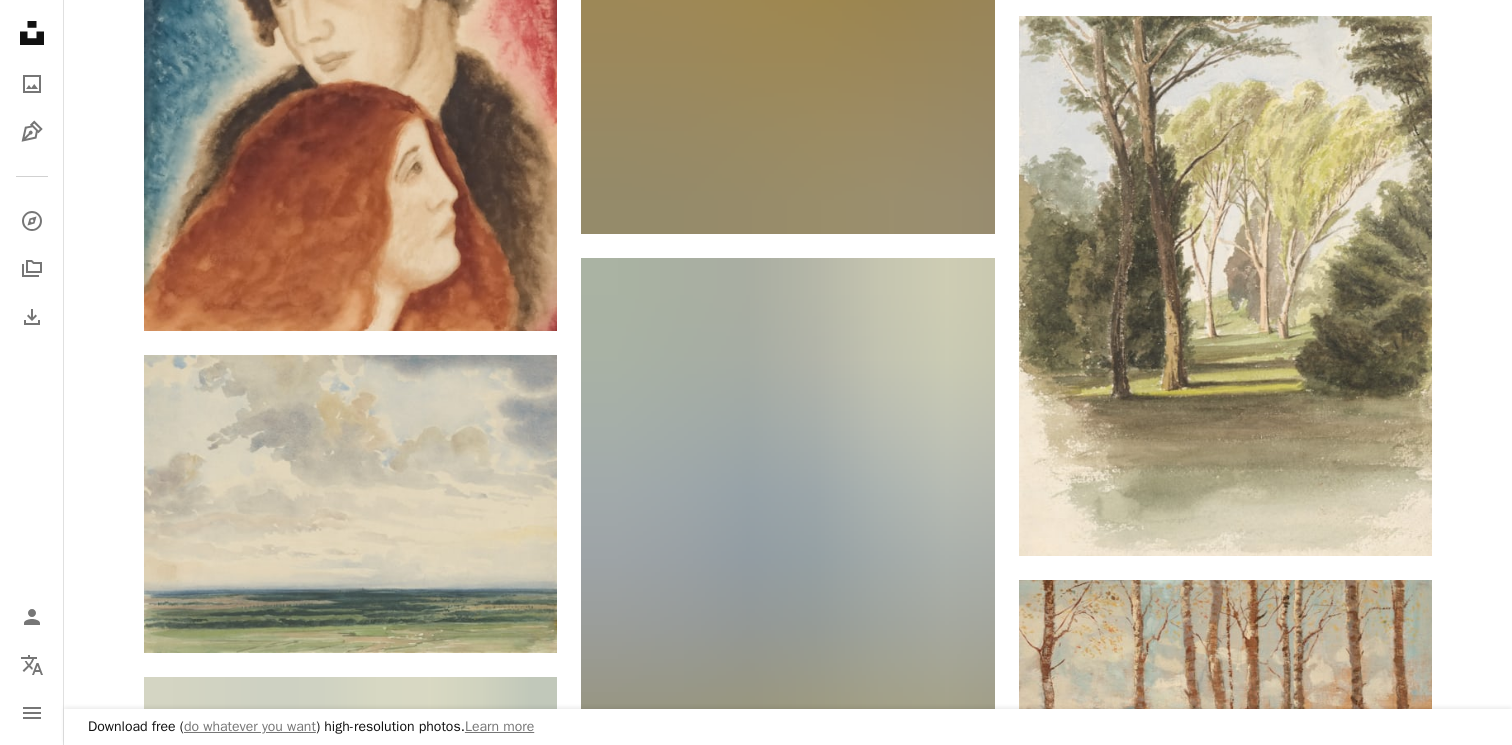 scroll, scrollTop: 2191, scrollLeft: 0, axis: vertical 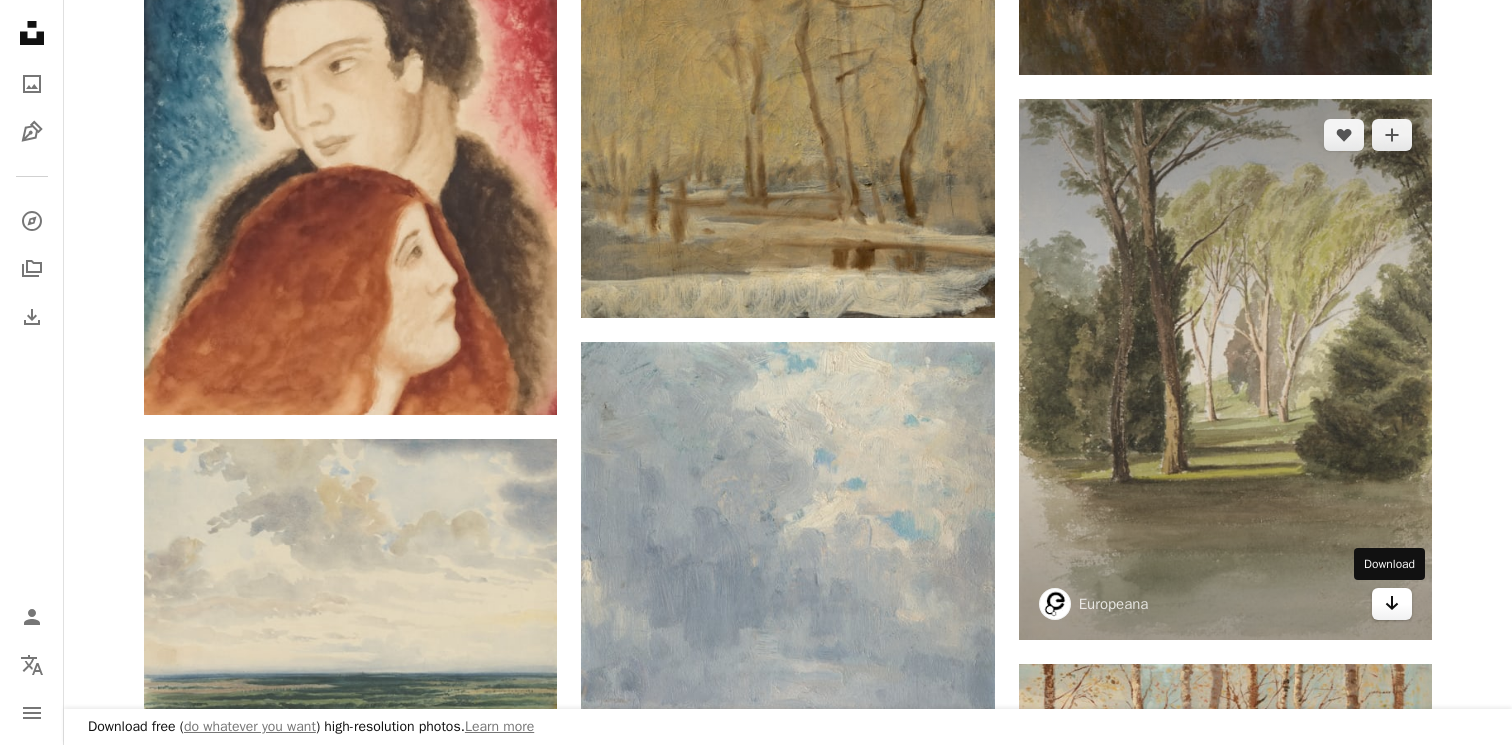click on "Arrow pointing down" 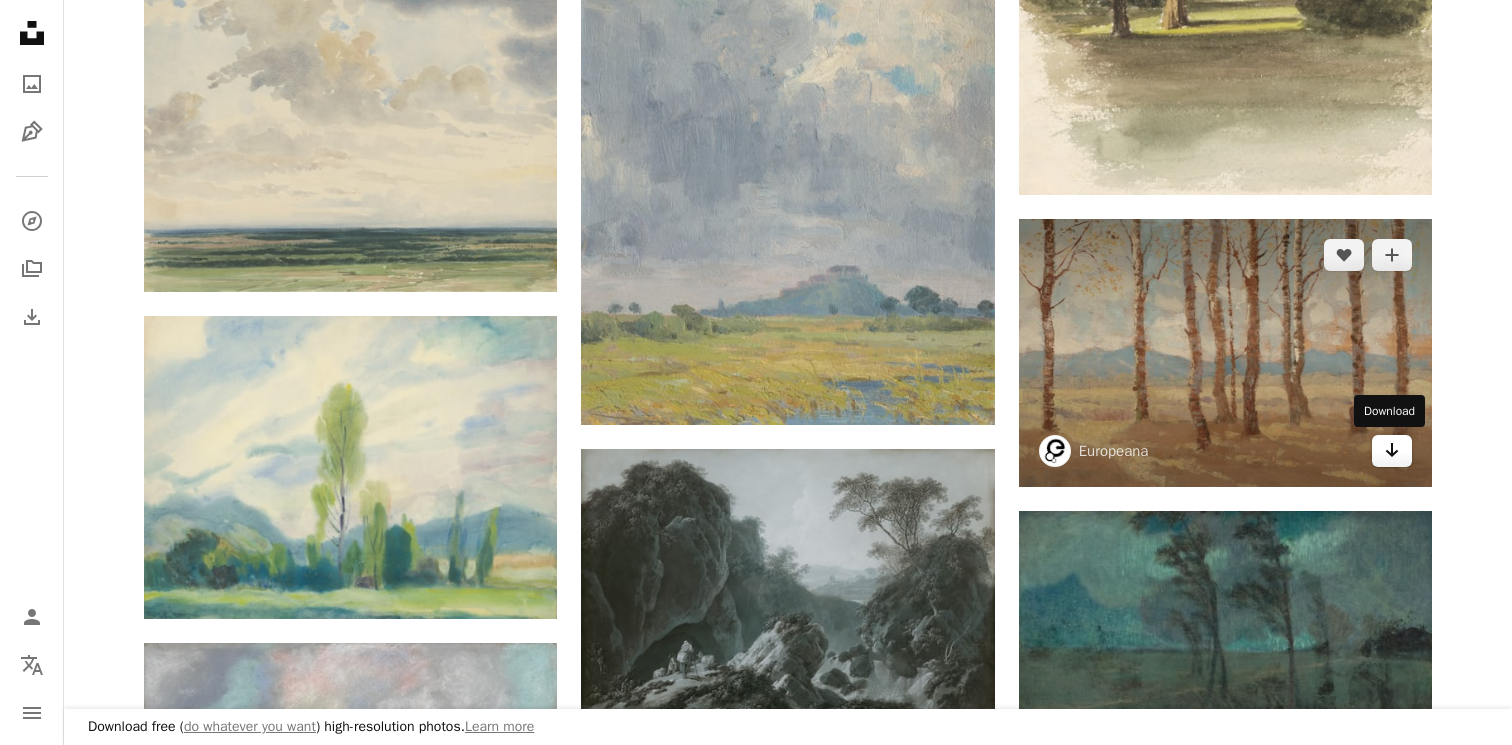click on "Arrow pointing down" 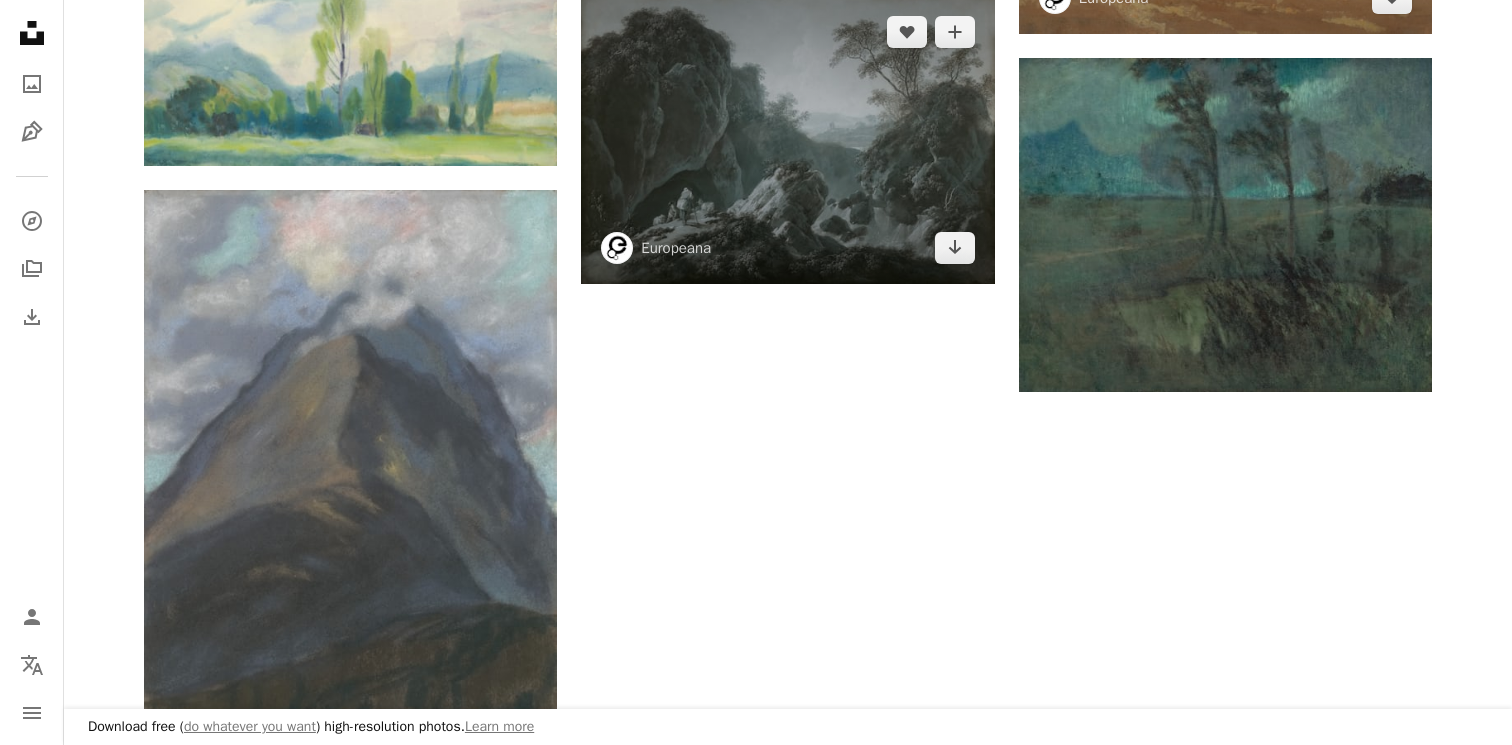 scroll, scrollTop: 3026, scrollLeft: 0, axis: vertical 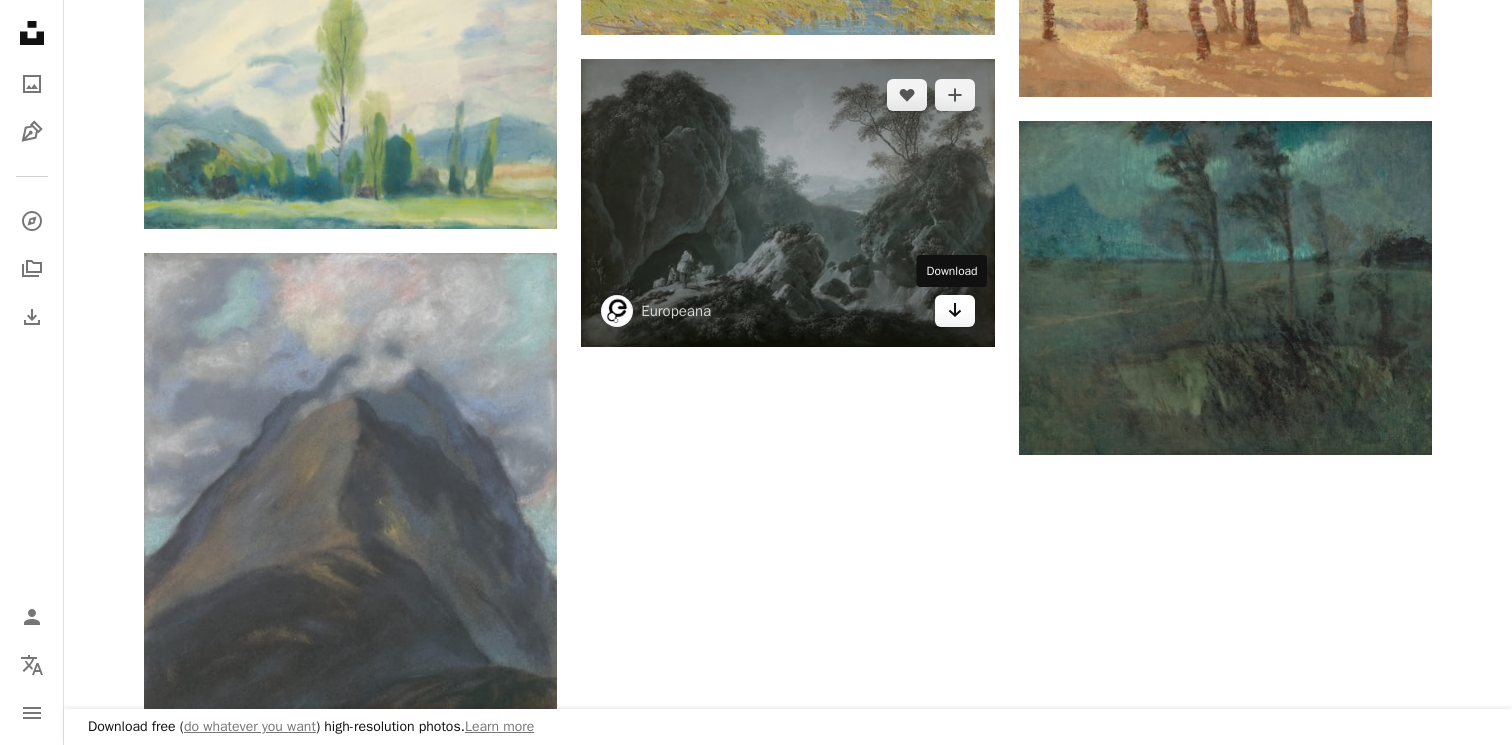 click on "Arrow pointing down" at bounding box center [955, 311] 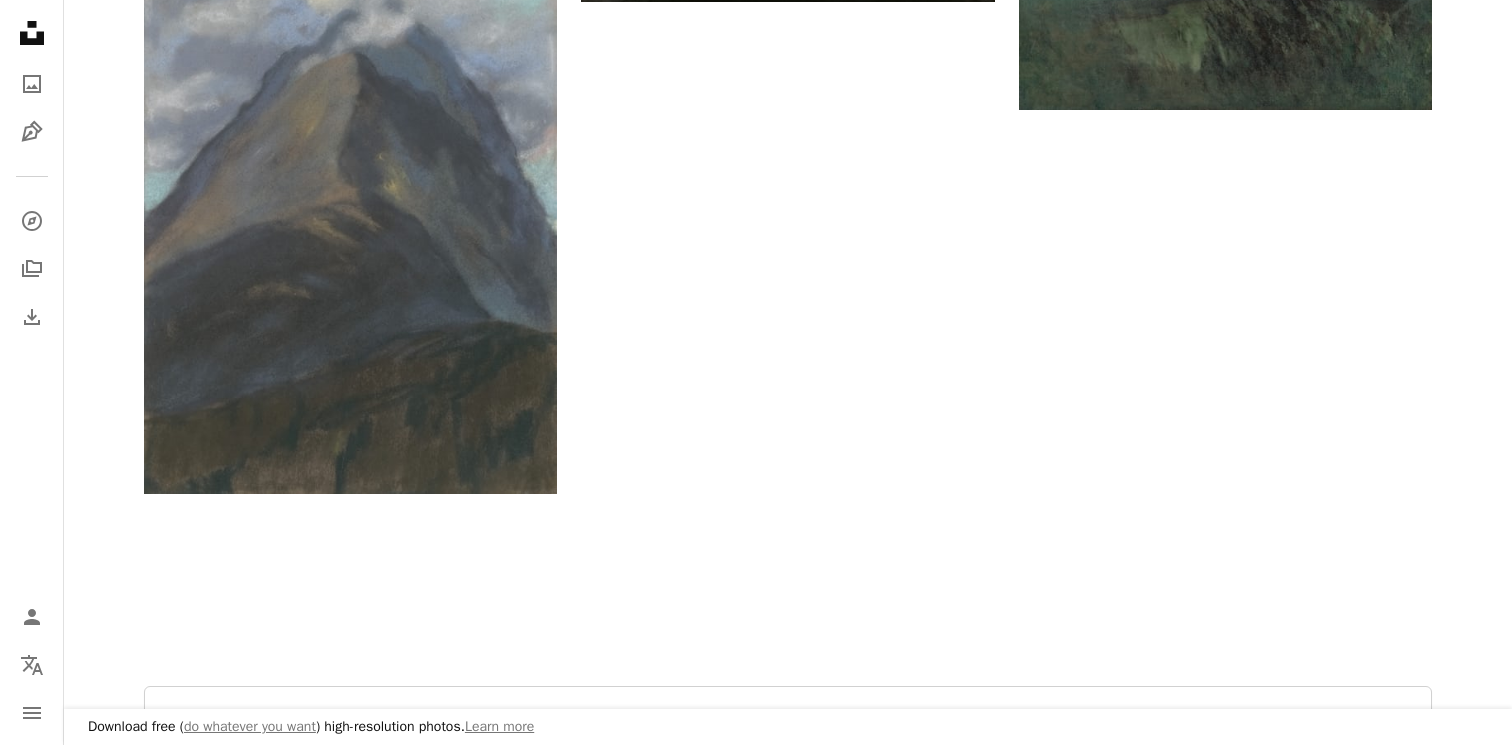 scroll, scrollTop: 3446, scrollLeft: 0, axis: vertical 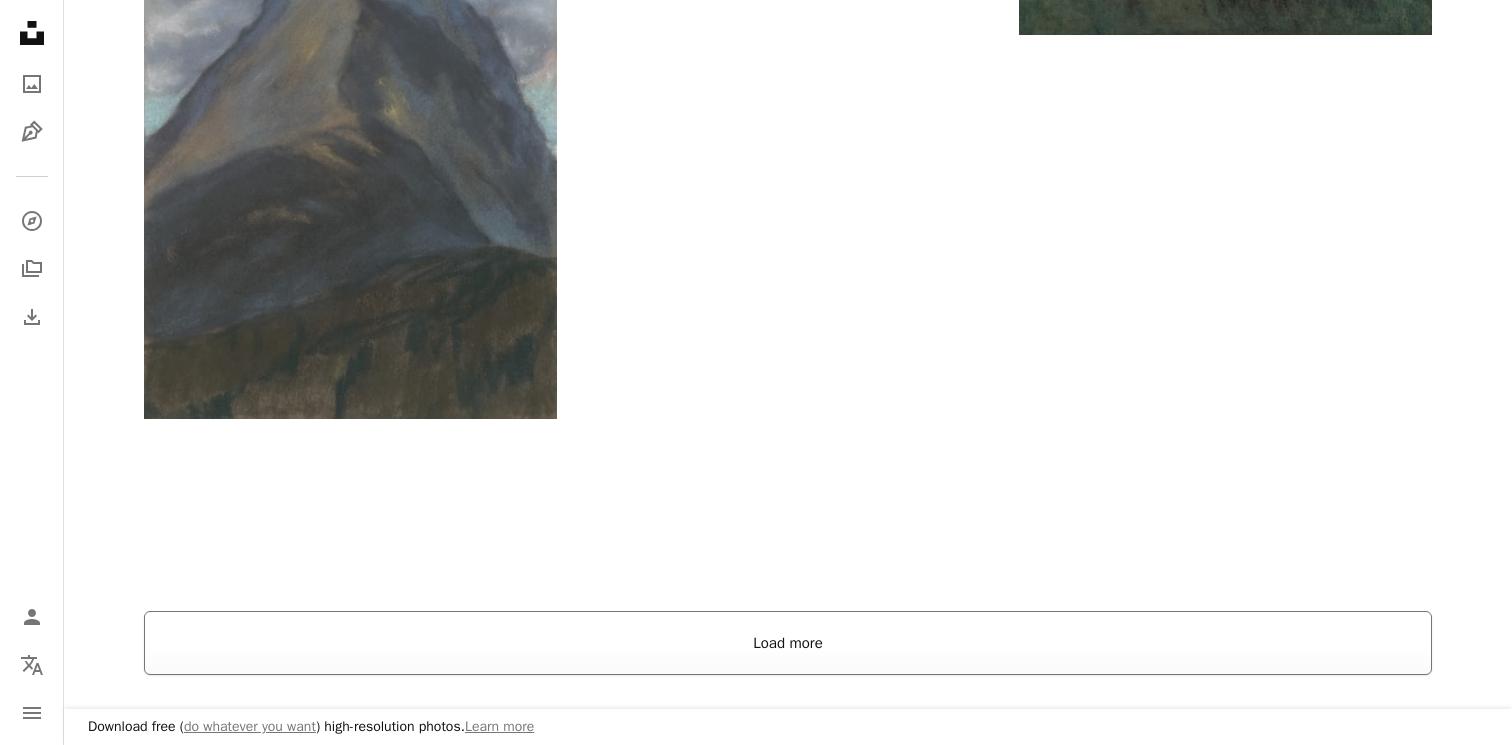 click on "Load more" at bounding box center (788, 643) 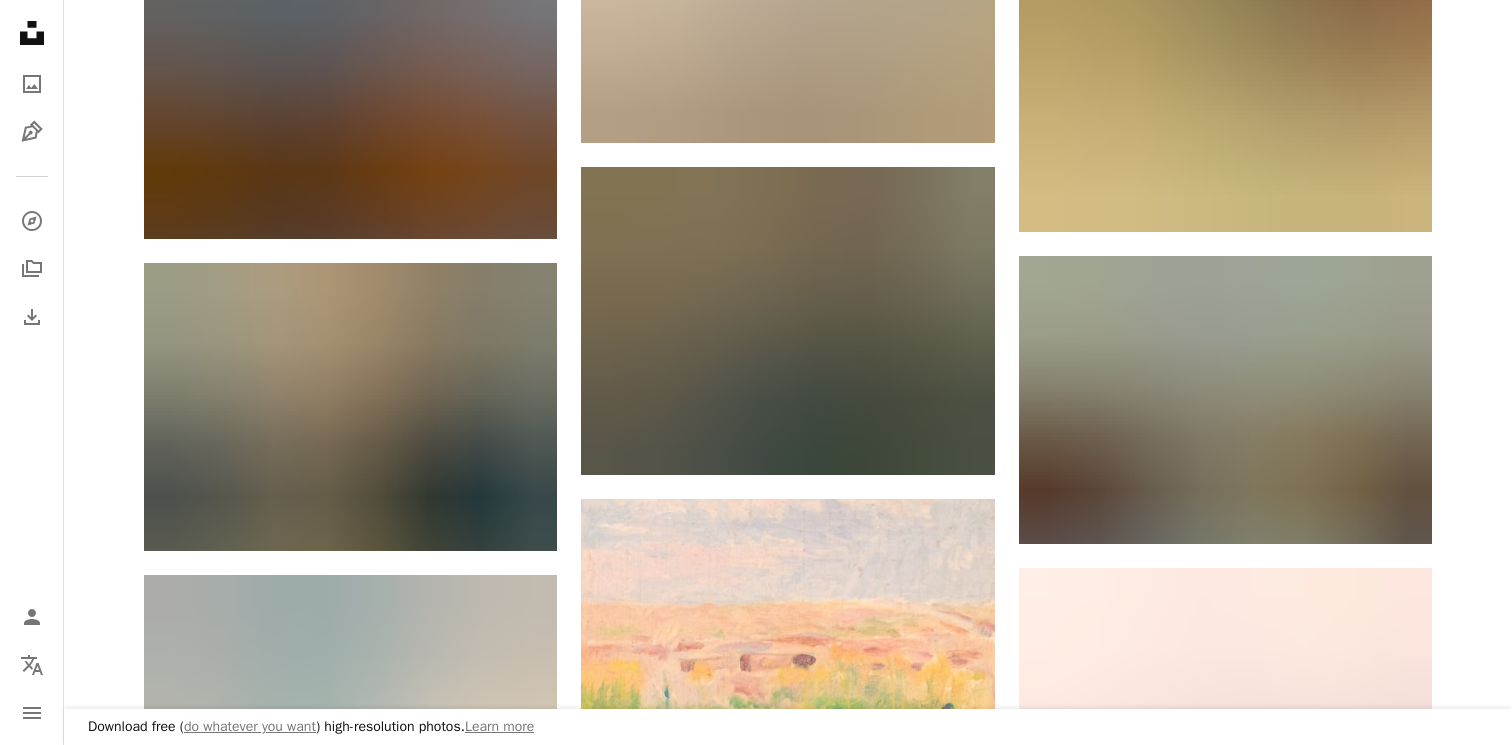 scroll, scrollTop: 7989, scrollLeft: 0, axis: vertical 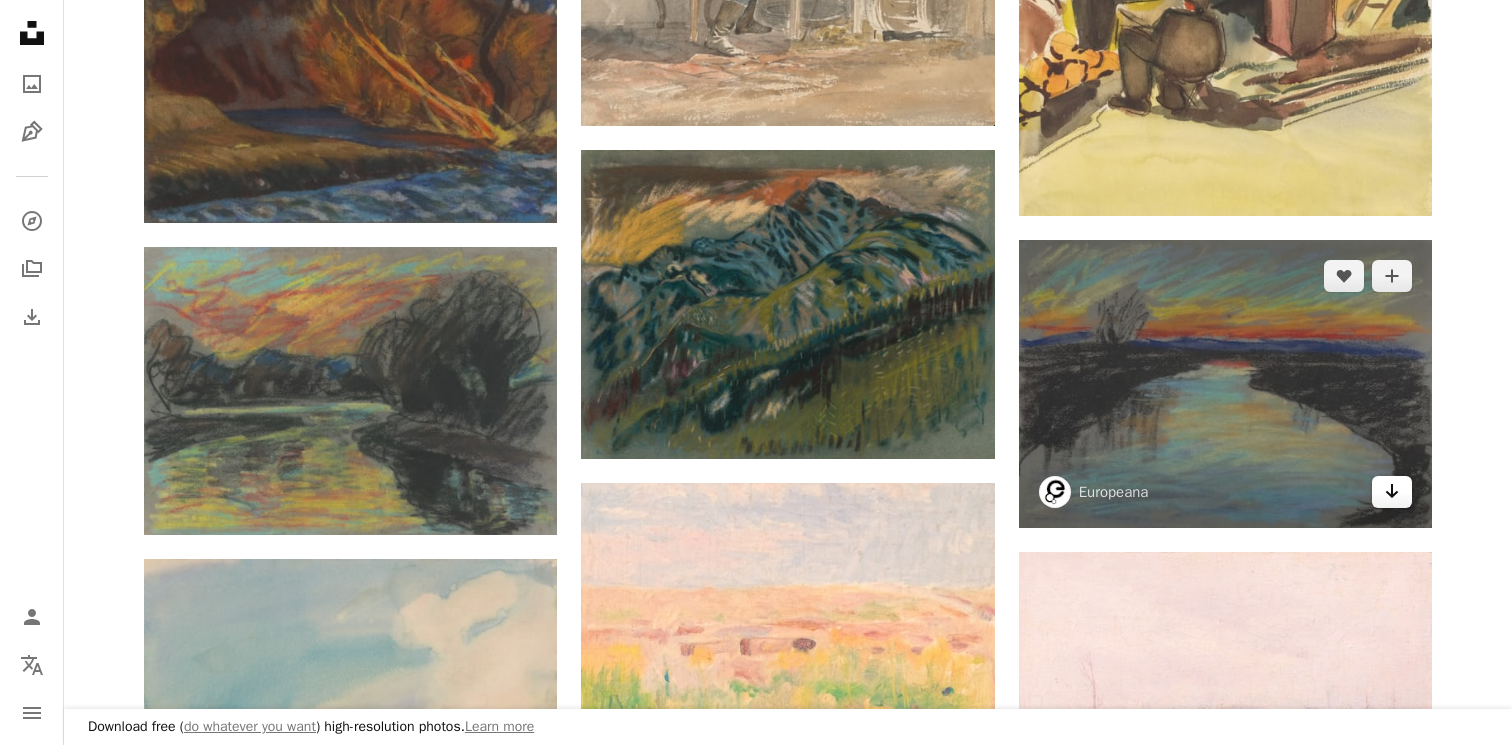 click on "Arrow pointing down" at bounding box center [1392, 492] 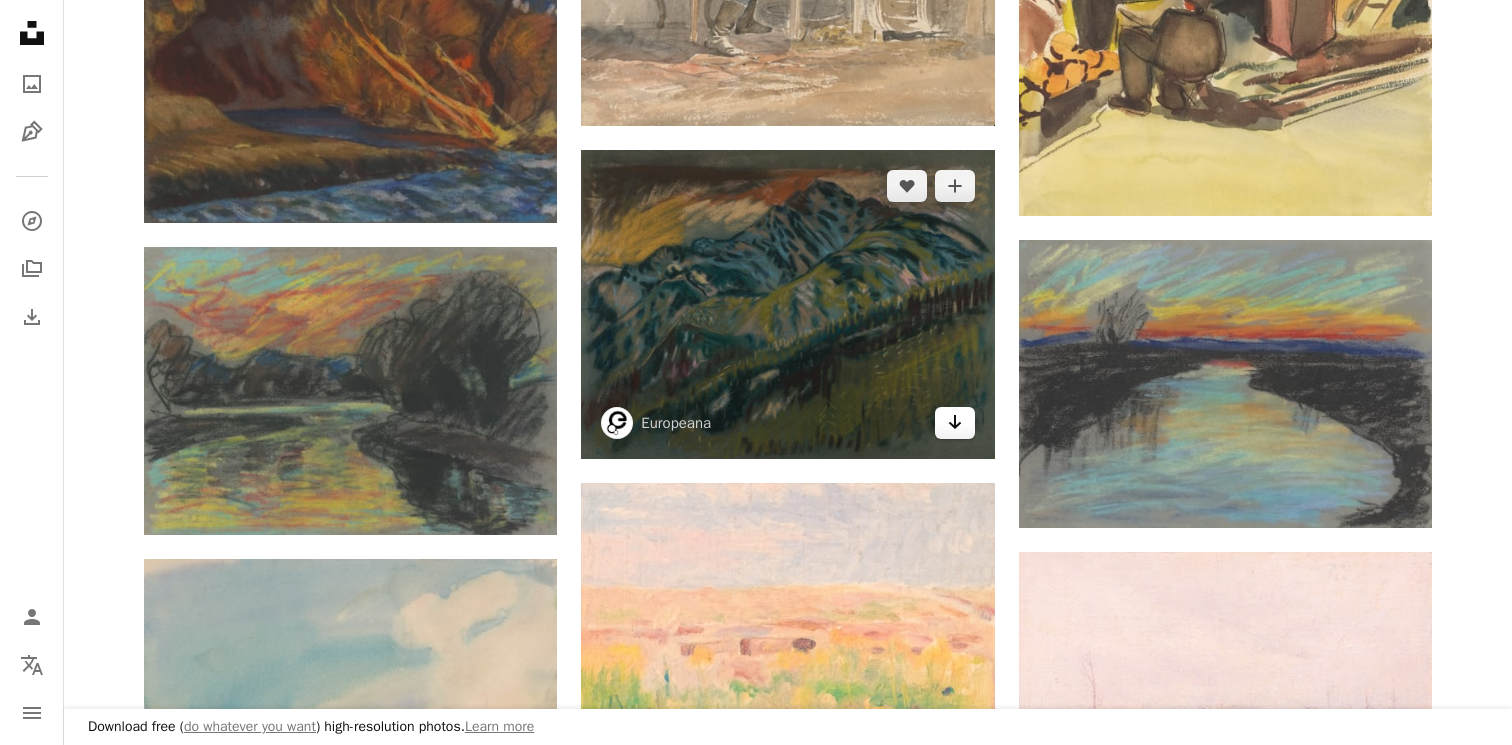 click on "Arrow pointing down" 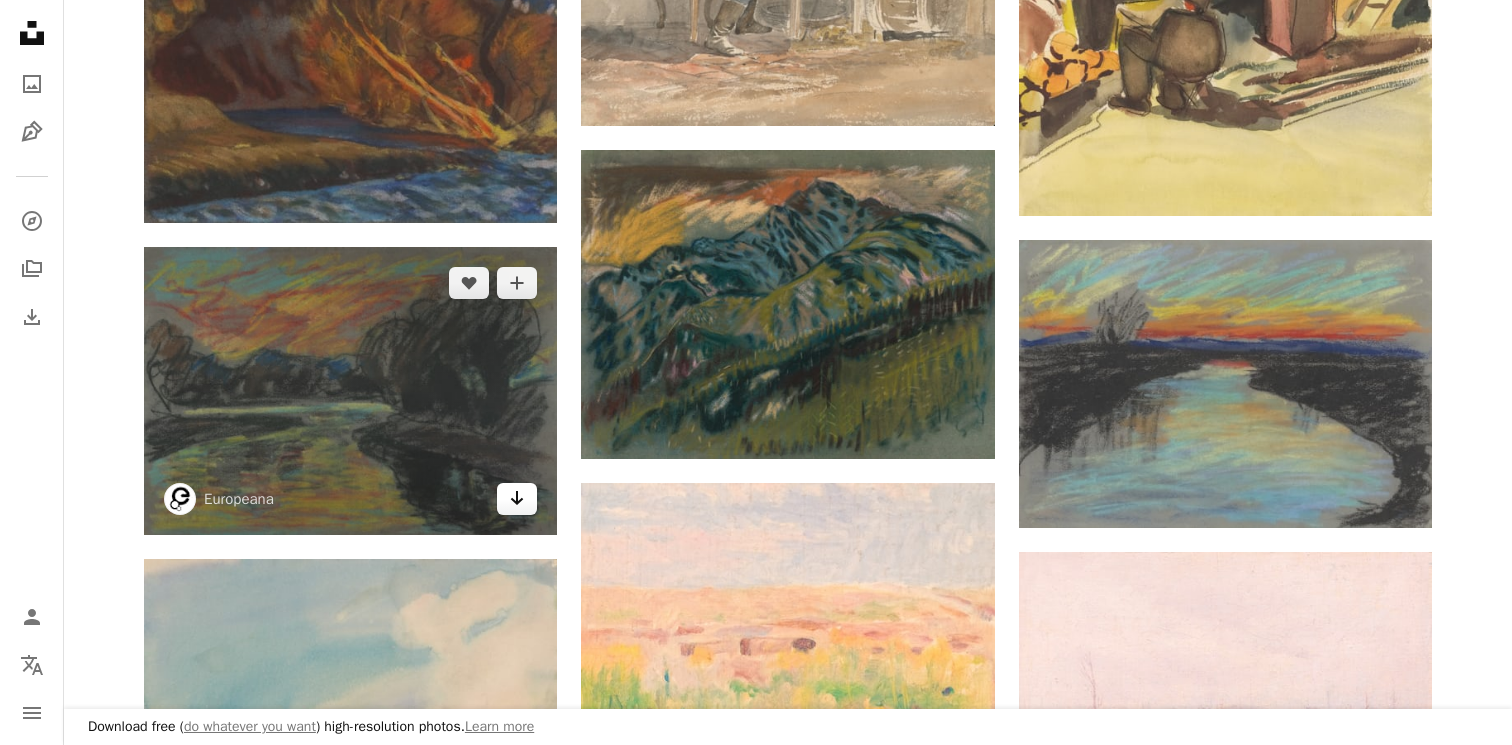 click on "Arrow pointing down" at bounding box center [517, 499] 